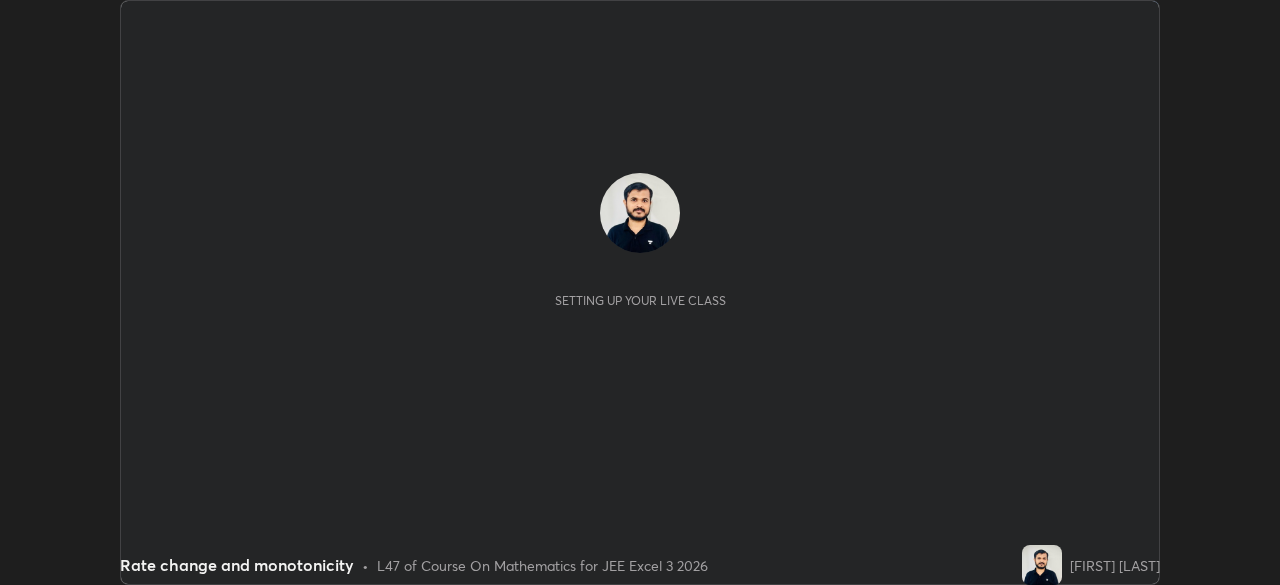 scroll, scrollTop: 0, scrollLeft: 0, axis: both 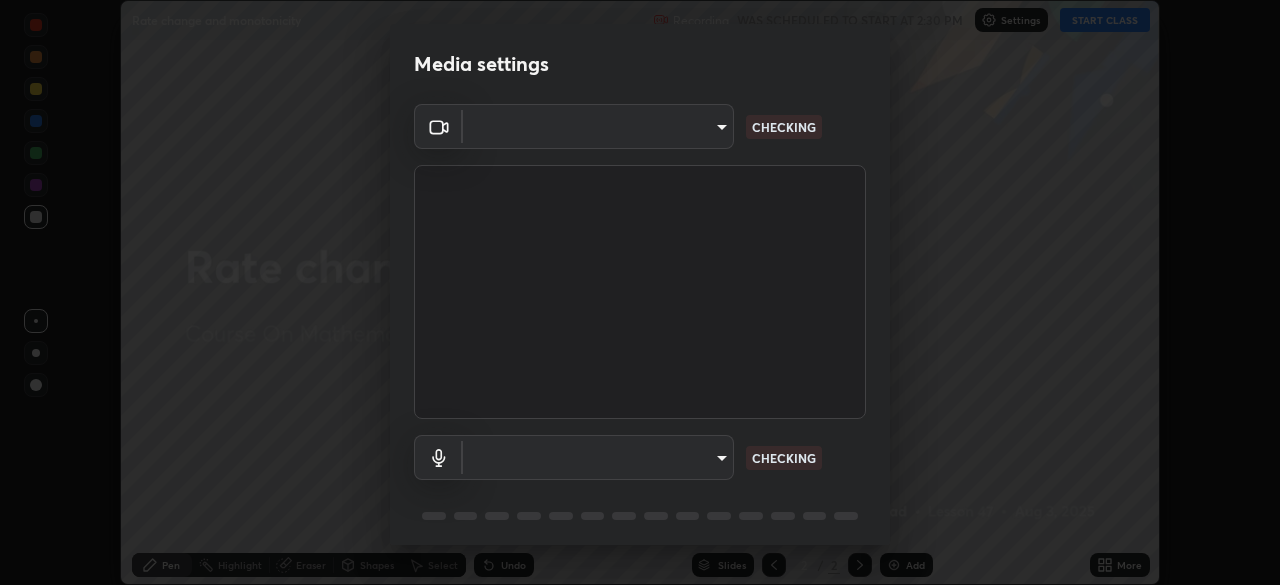 type on "14b787caa3234b54c591ffd1cb0d0a7c9d8495057a62f752d7397f13ea7eb8b5" 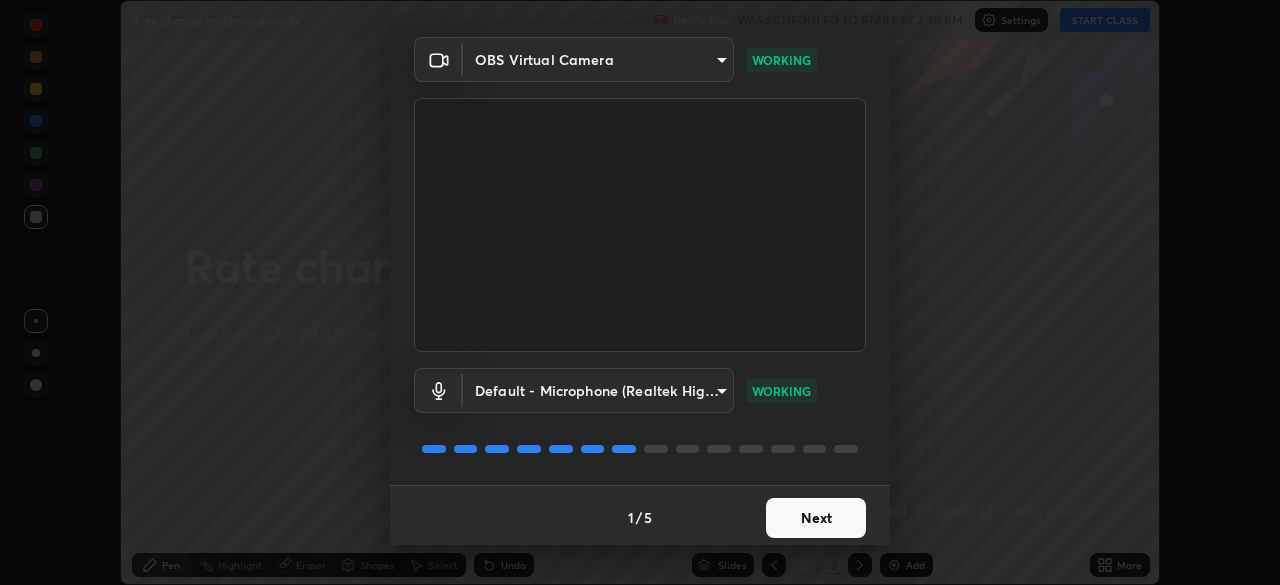 scroll, scrollTop: 71, scrollLeft: 0, axis: vertical 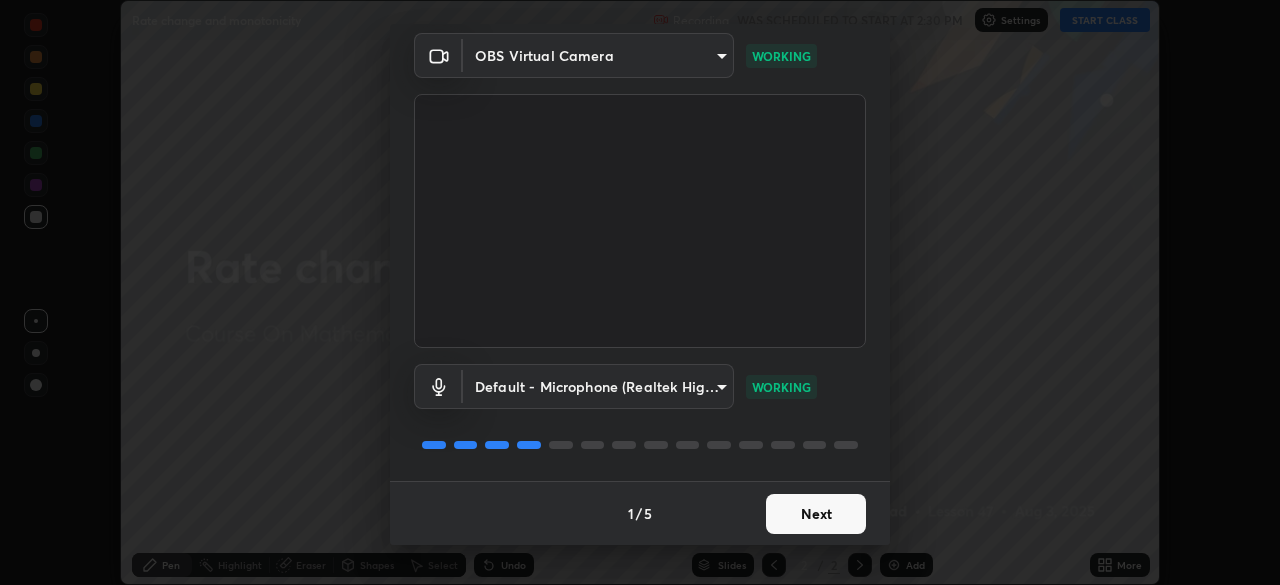 click on "Next" at bounding box center [816, 514] 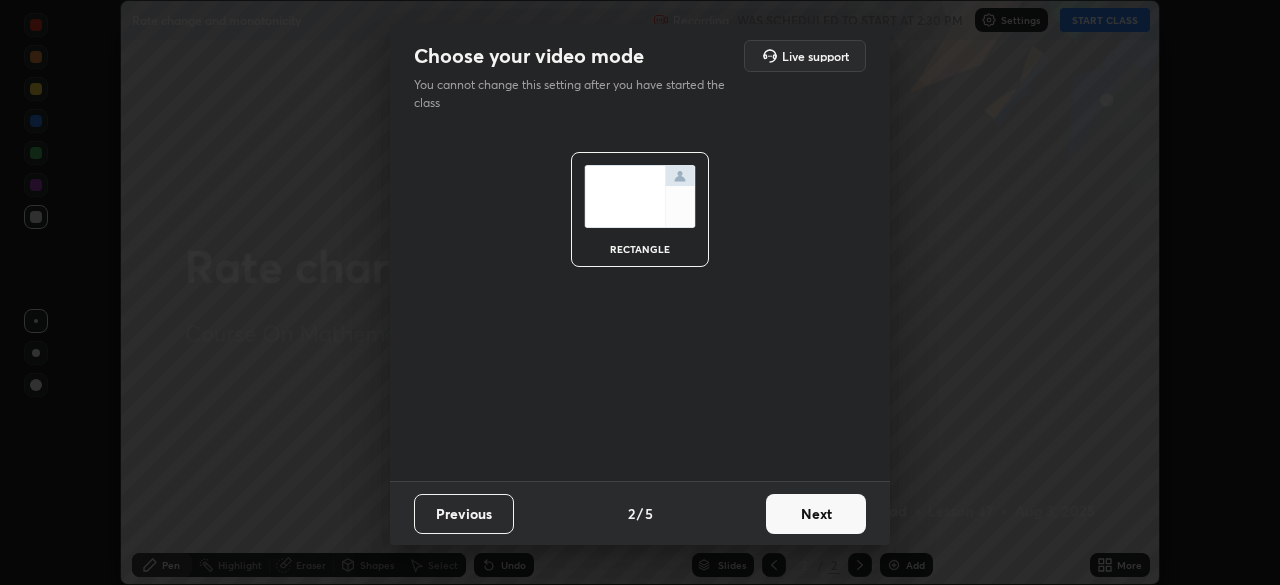 scroll, scrollTop: 0, scrollLeft: 0, axis: both 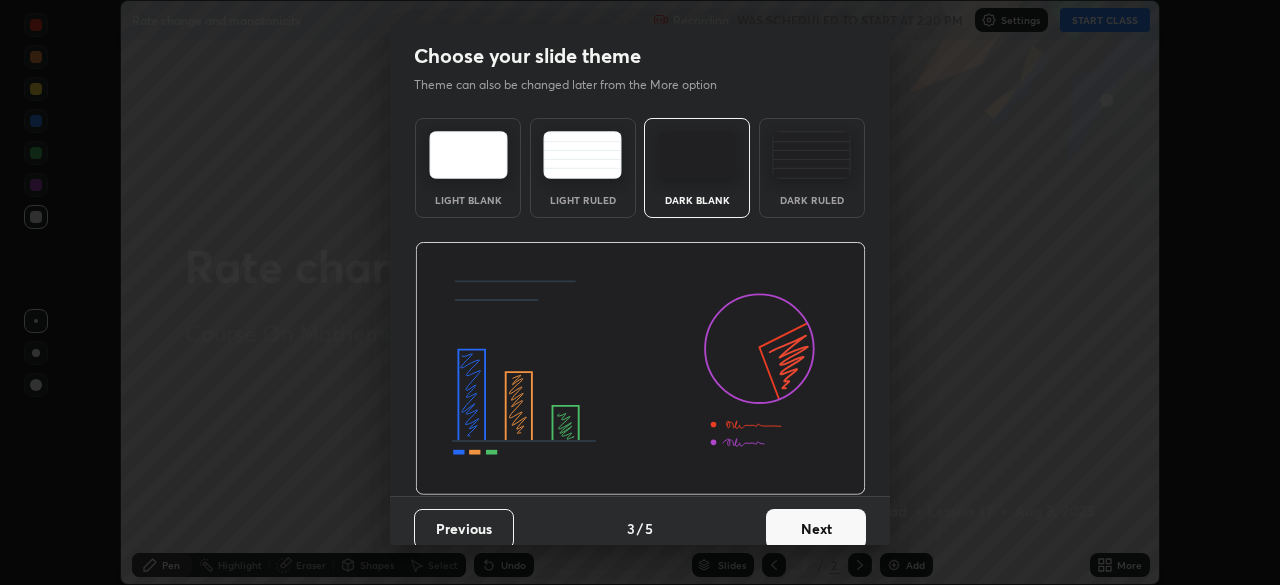 click on "Next" at bounding box center (816, 529) 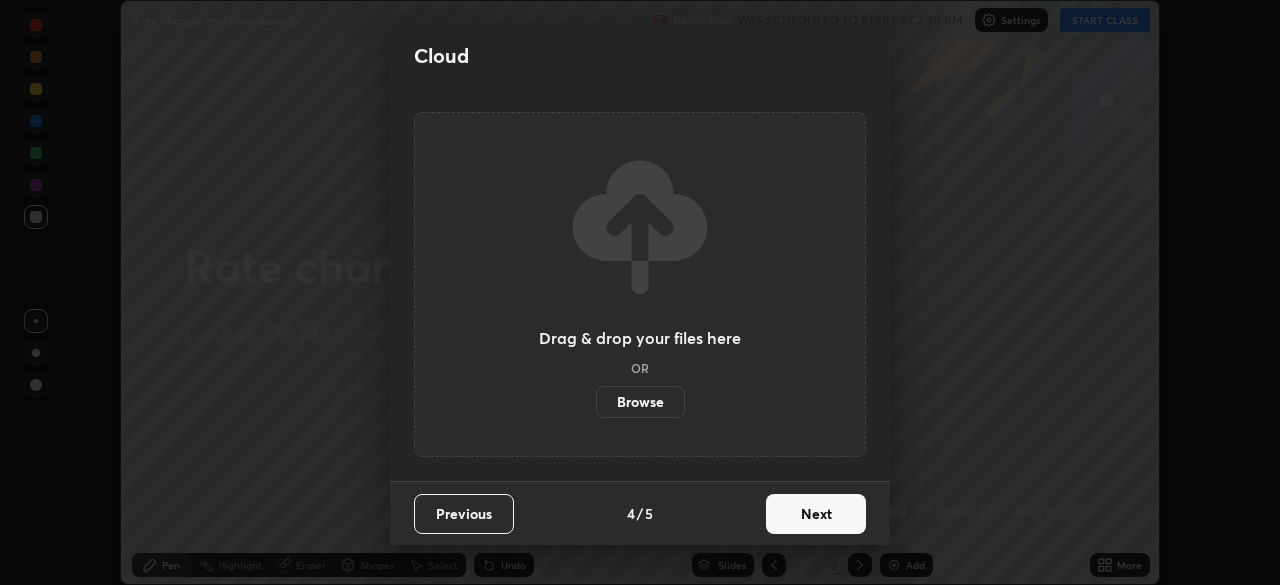 click on "Next" at bounding box center [816, 514] 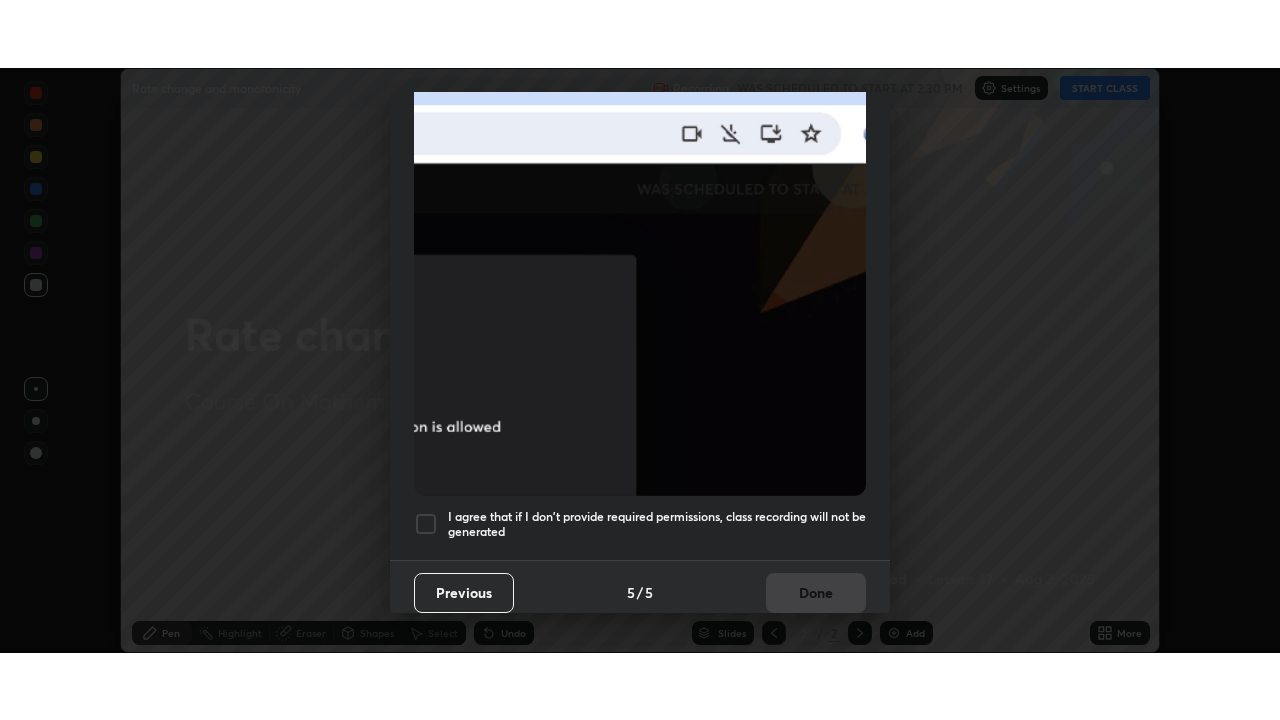 scroll, scrollTop: 479, scrollLeft: 0, axis: vertical 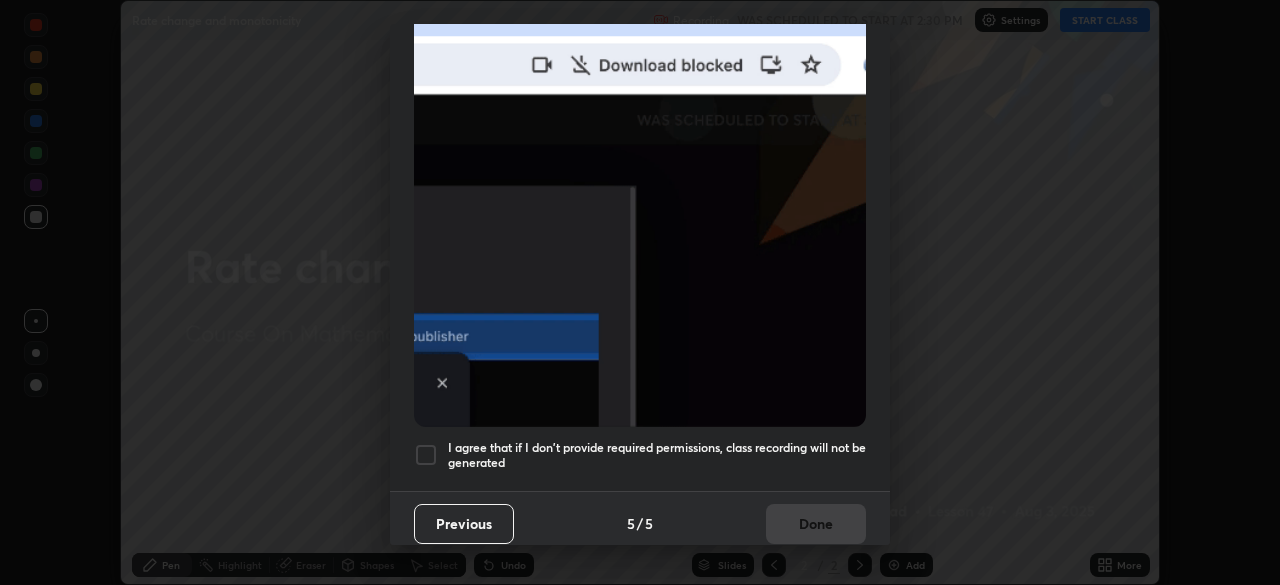 click at bounding box center (426, 455) 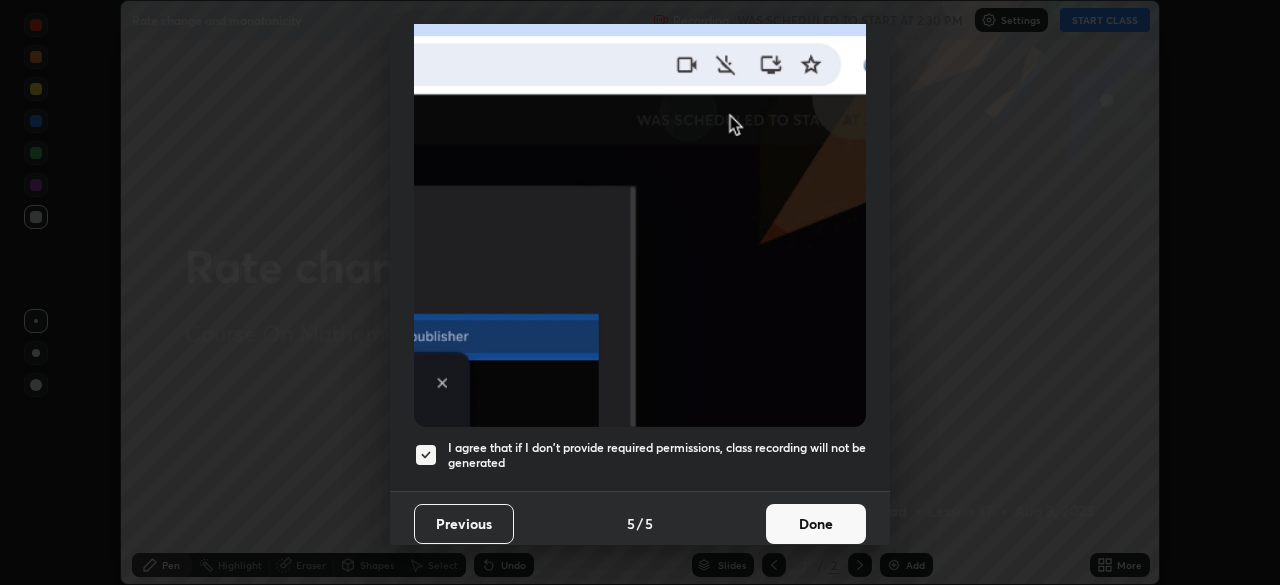 click on "Done" at bounding box center [816, 524] 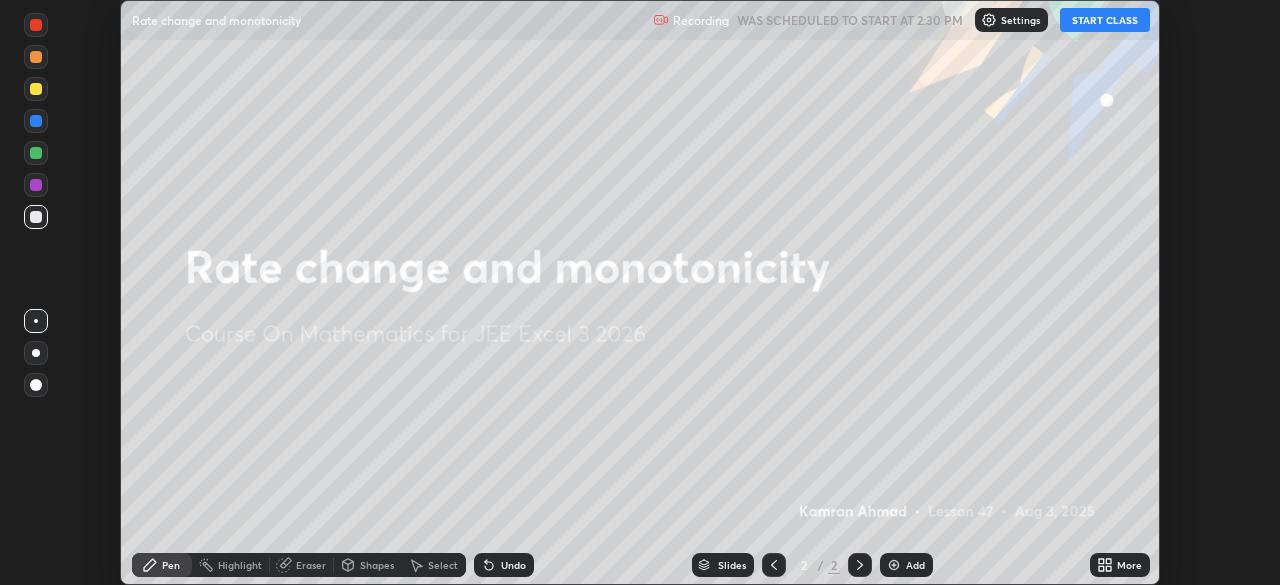 click on "More" at bounding box center (1129, 565) 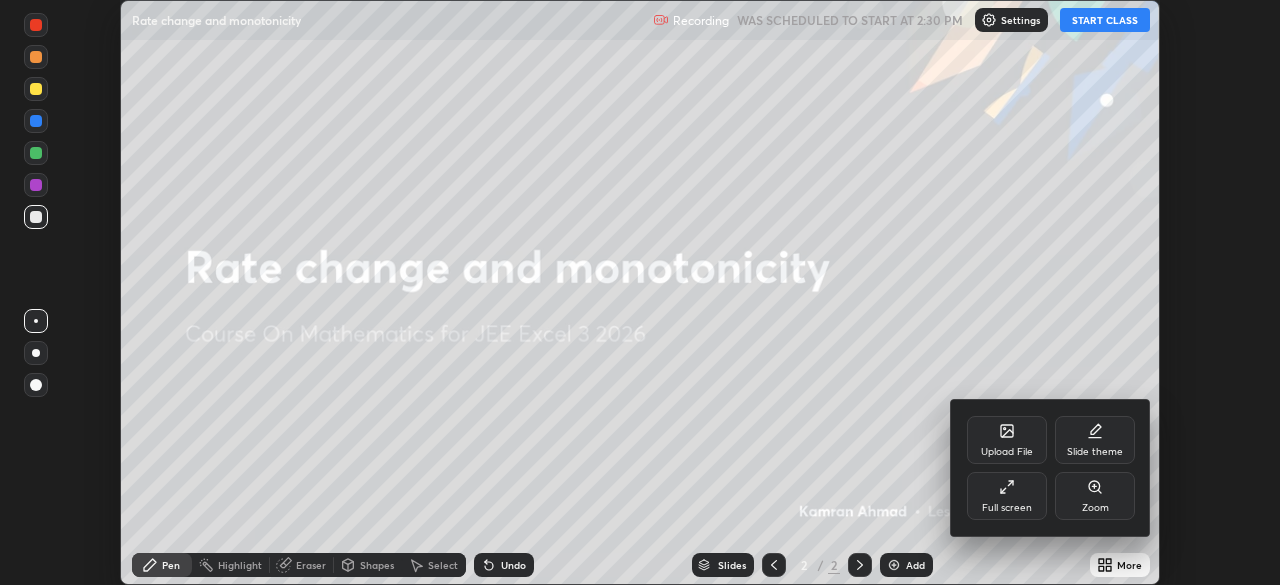 click on "Full screen" at bounding box center (1007, 508) 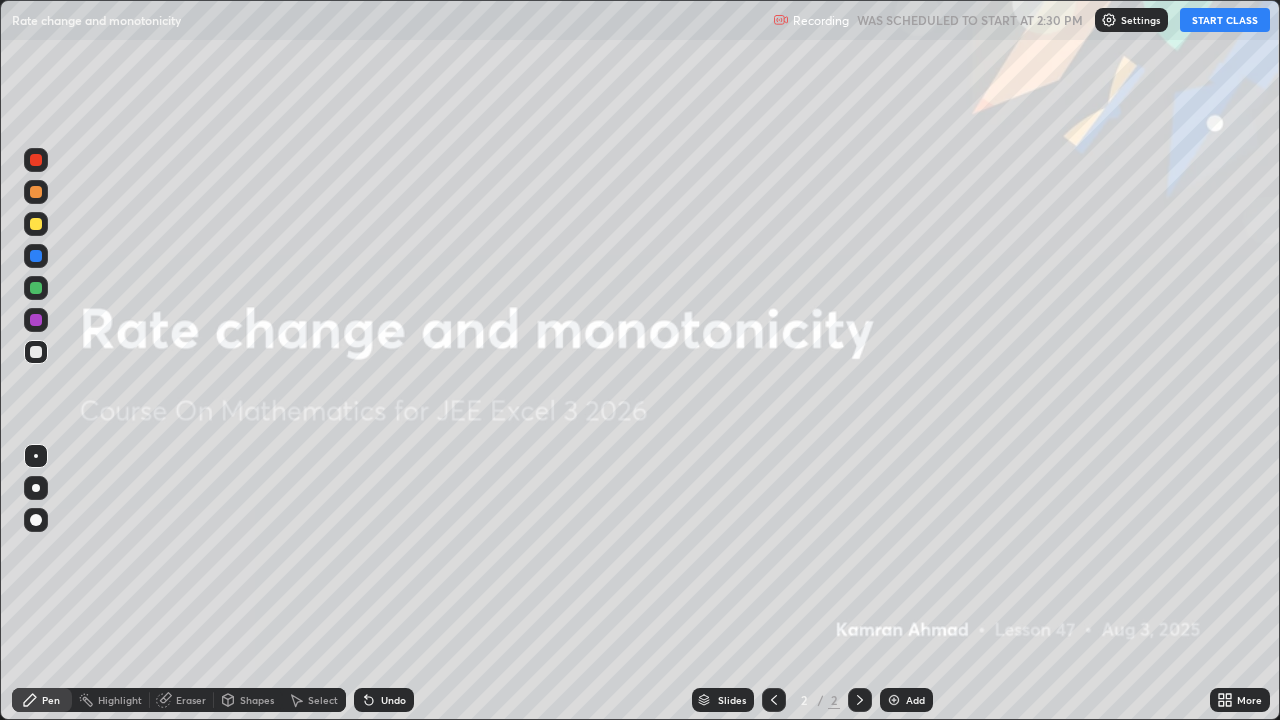 scroll, scrollTop: 99280, scrollLeft: 98720, axis: both 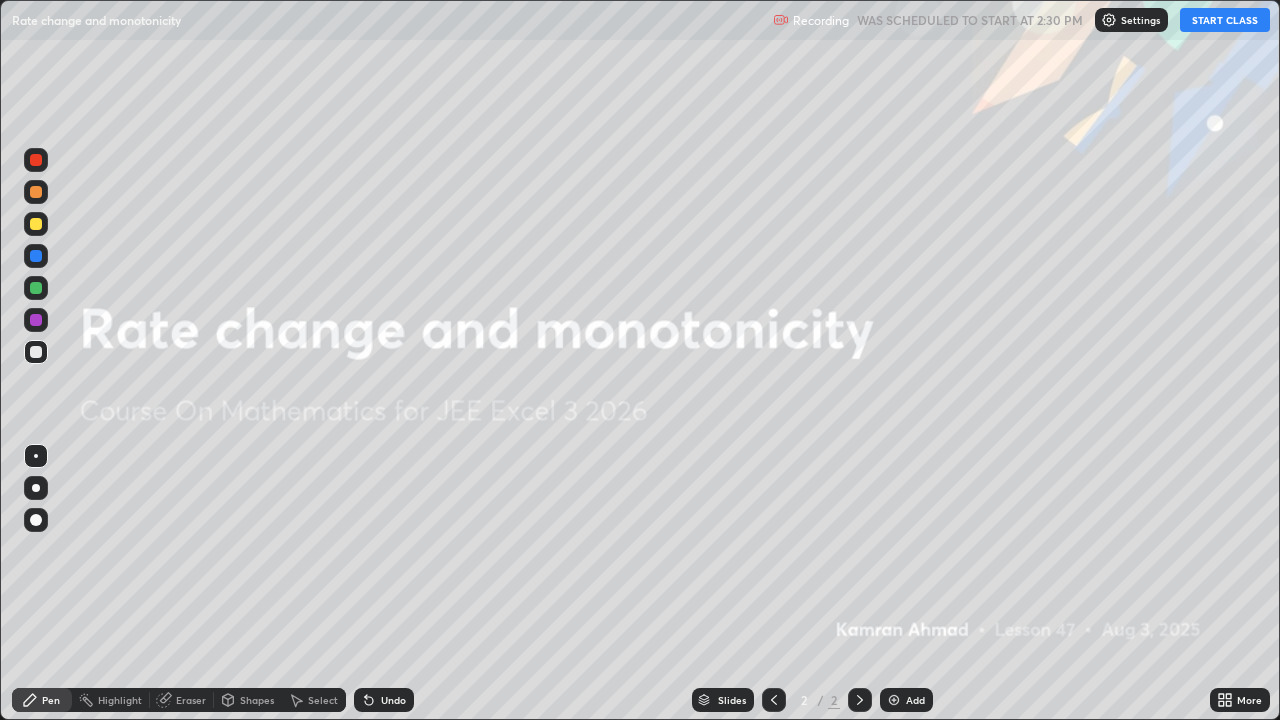 click on "START CLASS" at bounding box center (1225, 20) 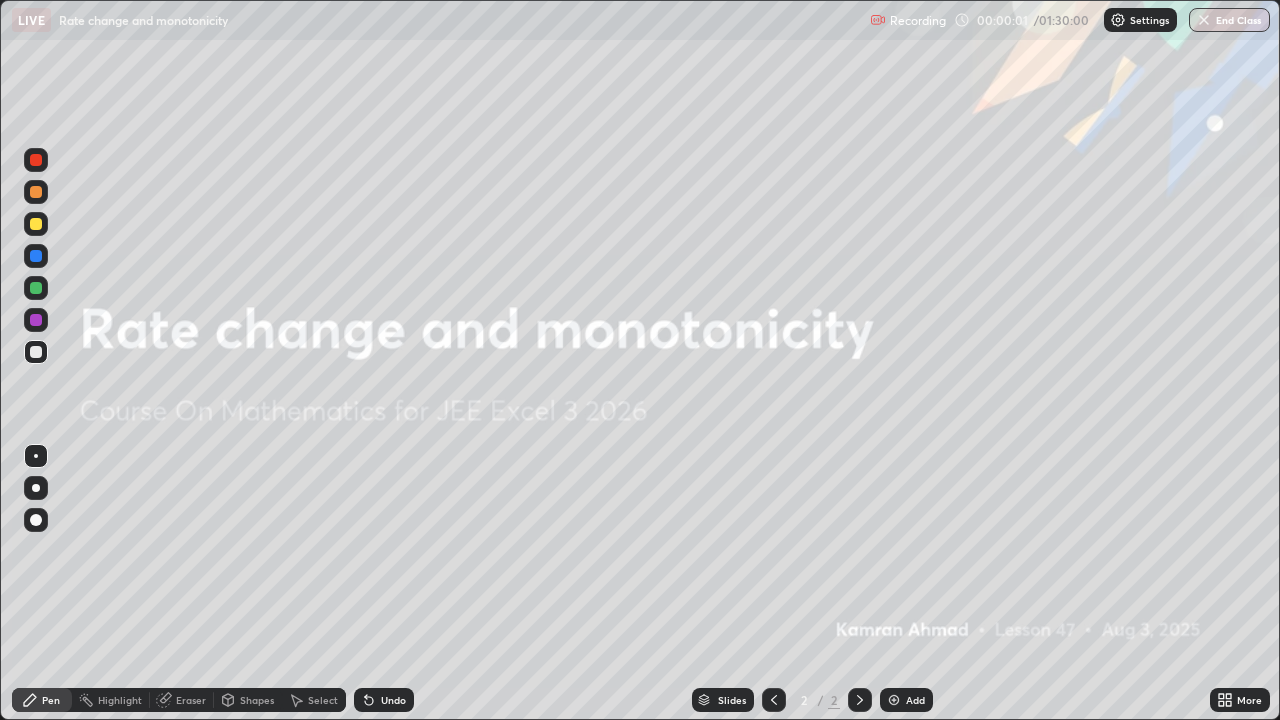 click on "Add" at bounding box center (915, 700) 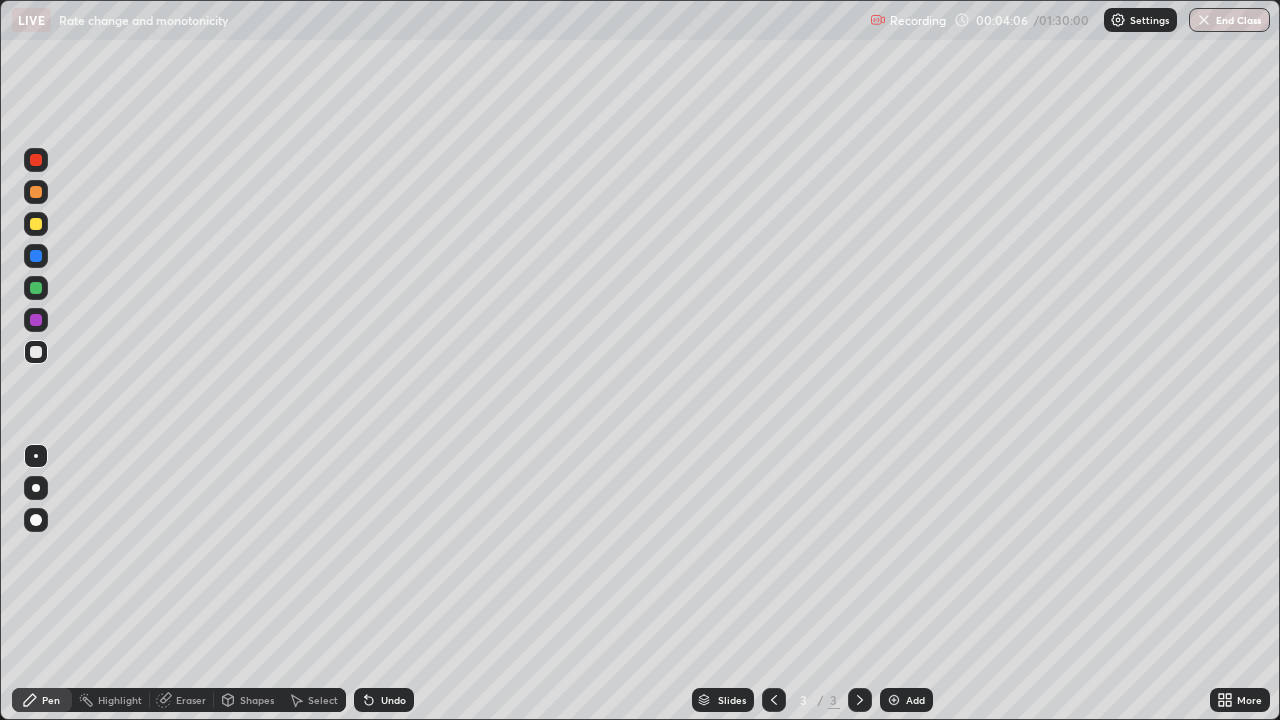 click at bounding box center [36, 224] 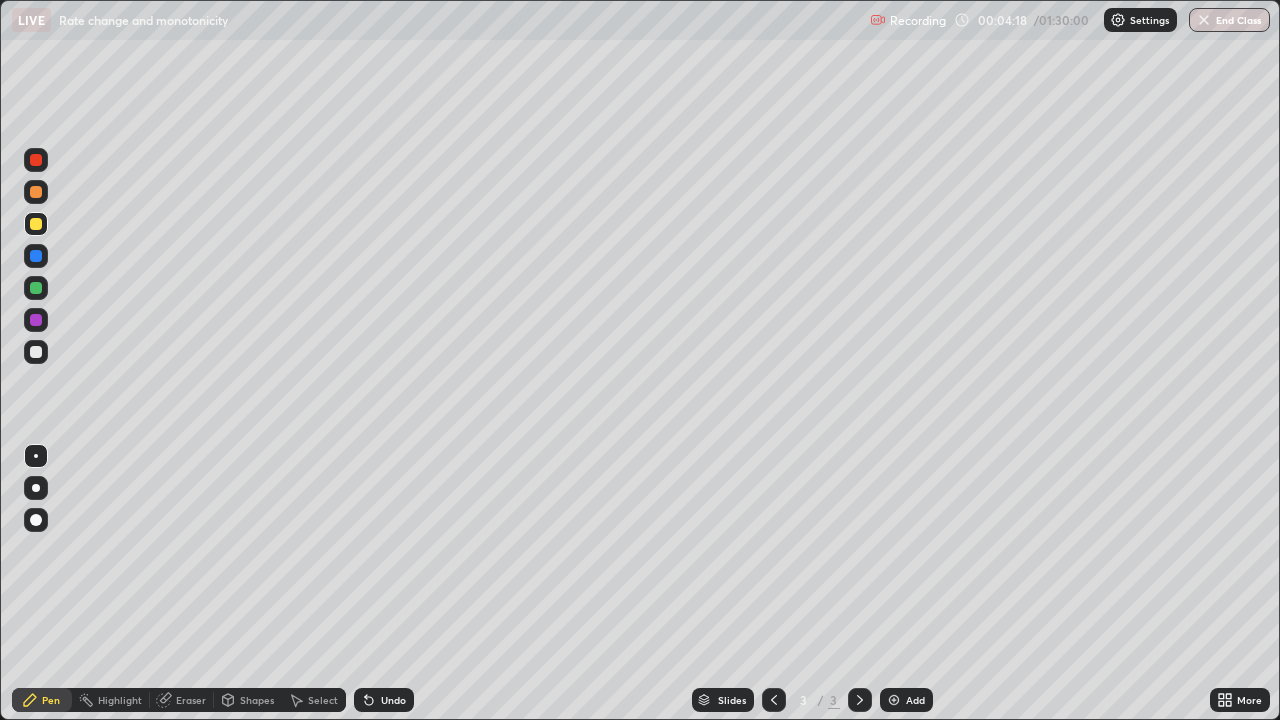 click on "Undo" at bounding box center (393, 700) 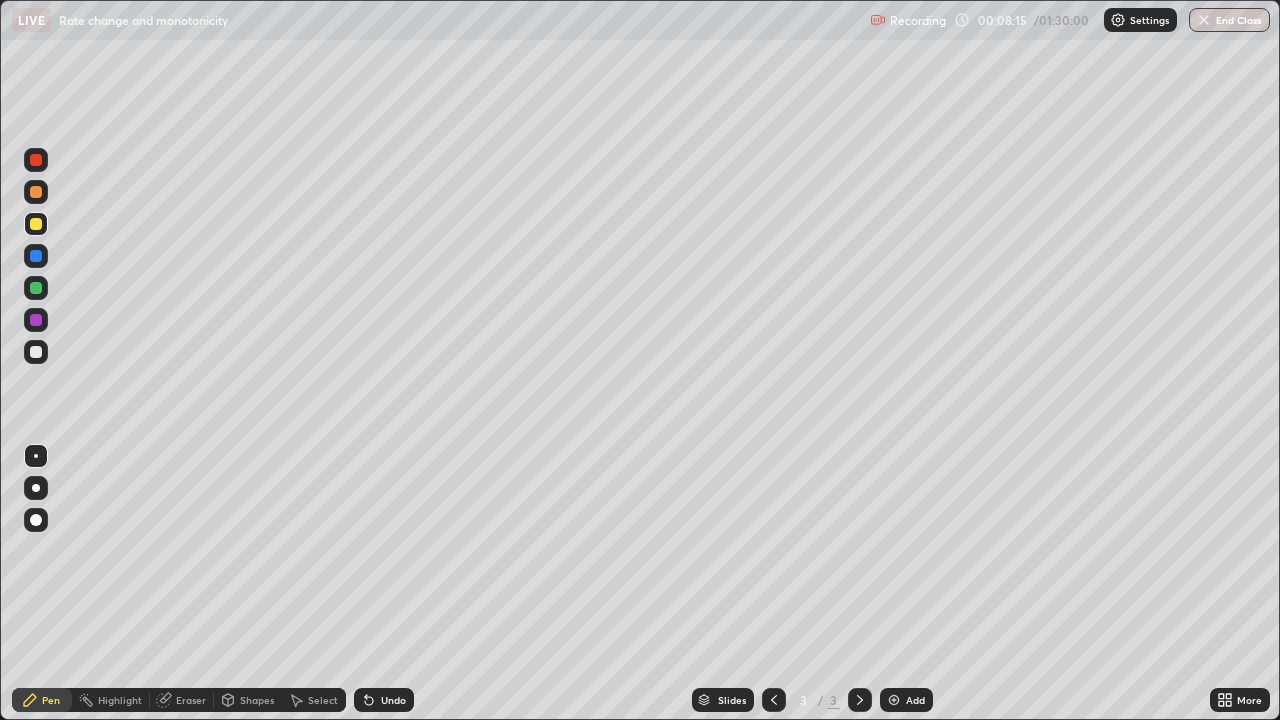 click on "Add" at bounding box center [906, 700] 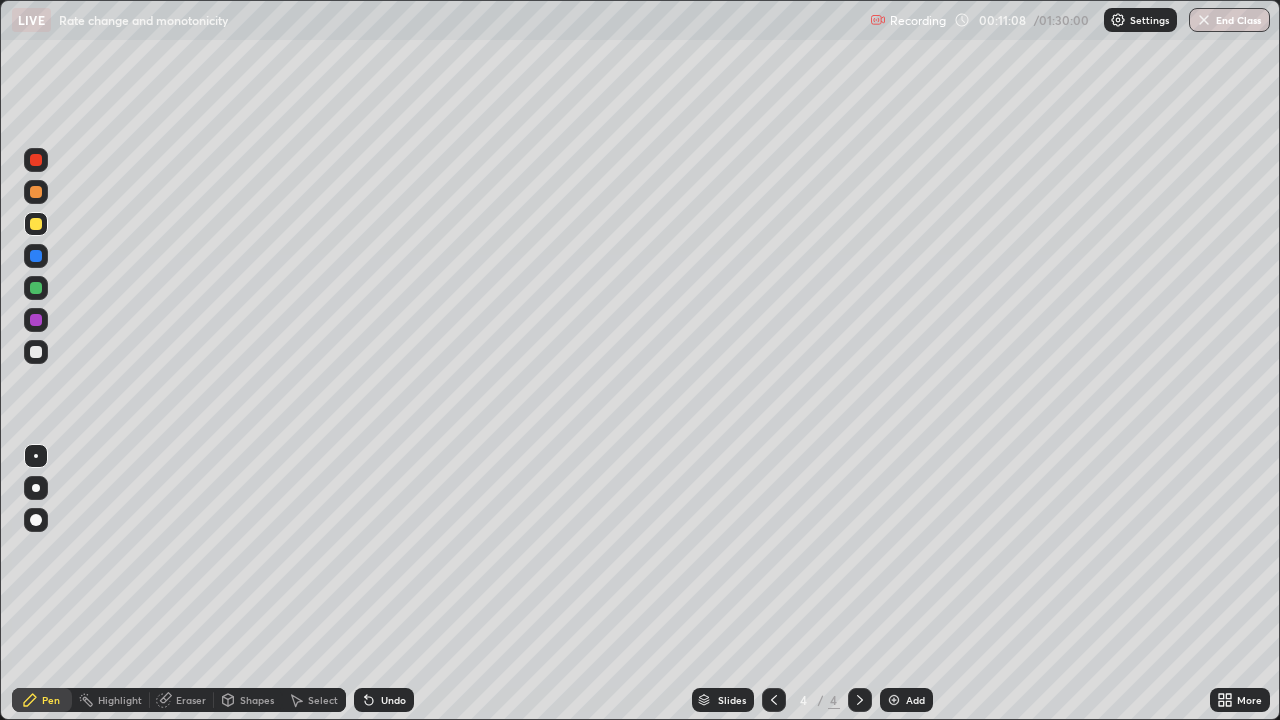 click at bounding box center (36, 352) 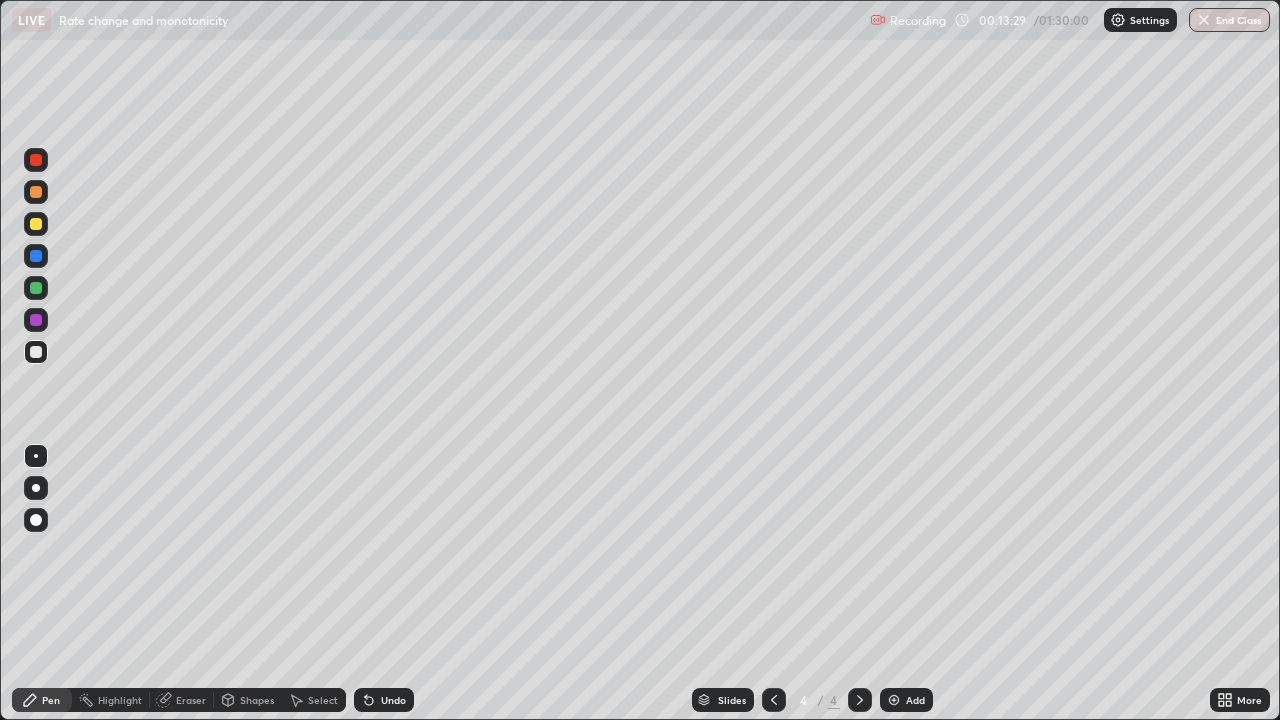 click on "Undo" at bounding box center [393, 700] 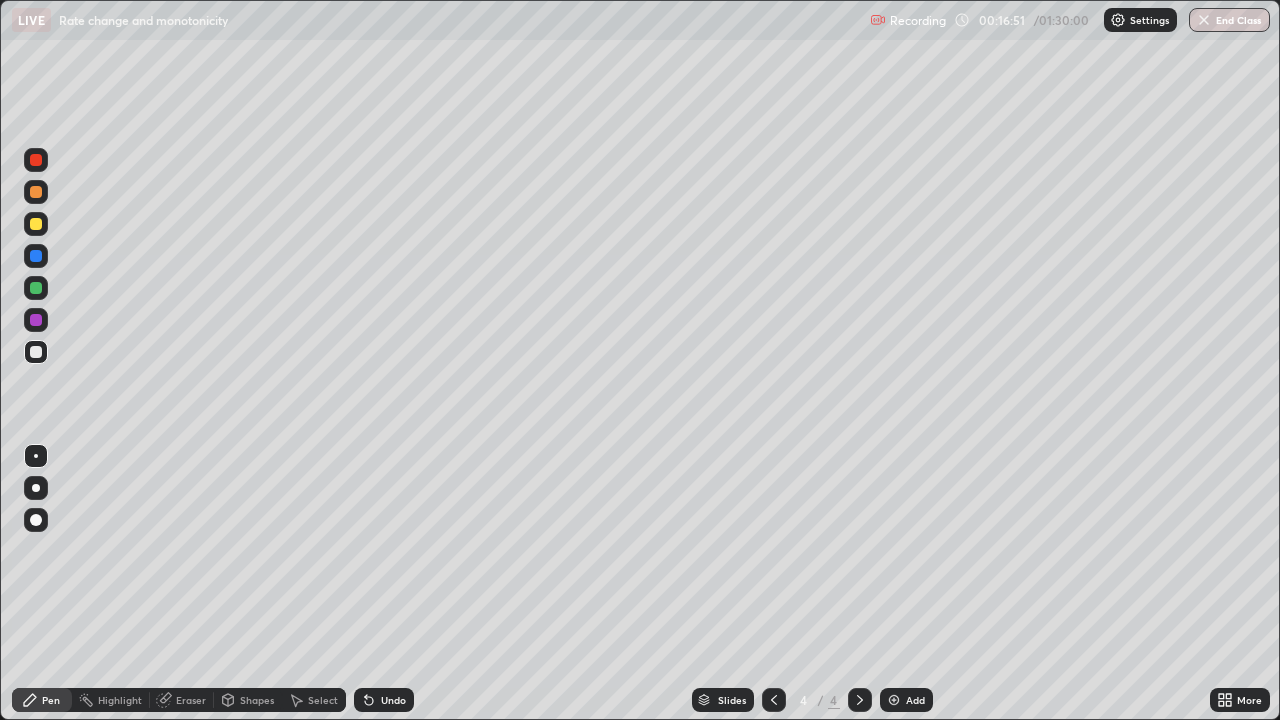 click on "Undo" at bounding box center (393, 700) 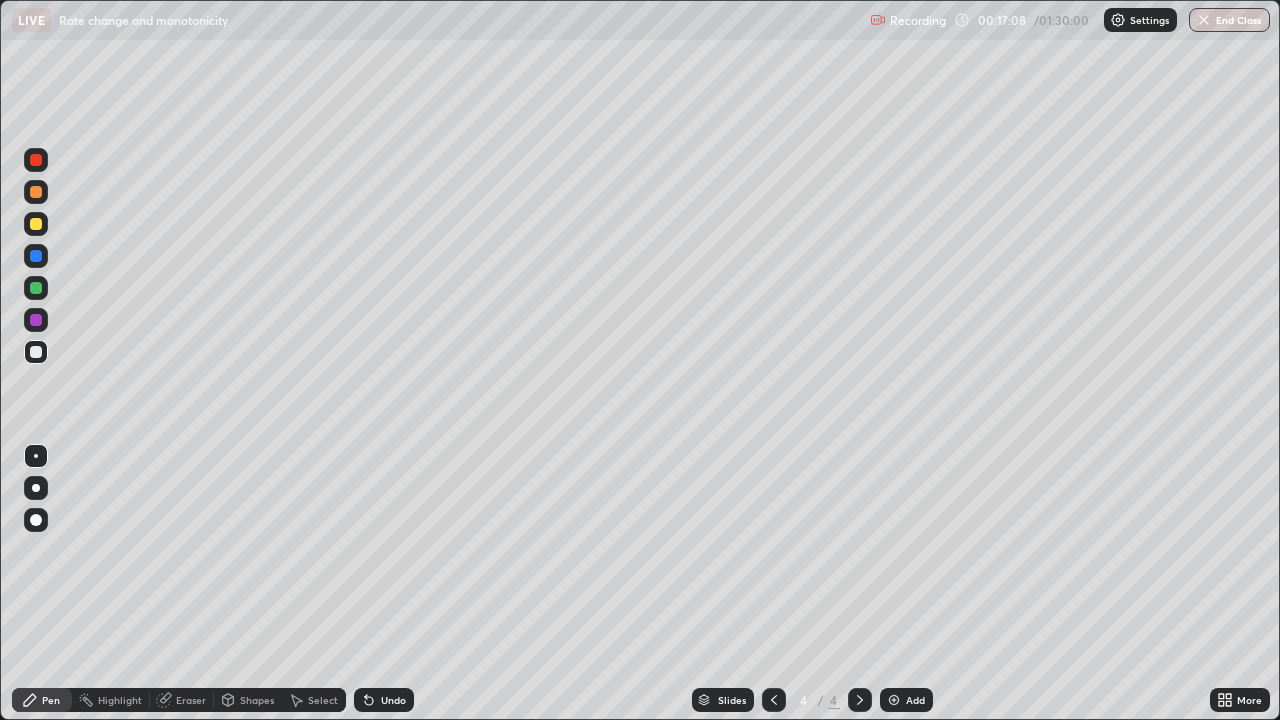 click on "Undo" at bounding box center [384, 700] 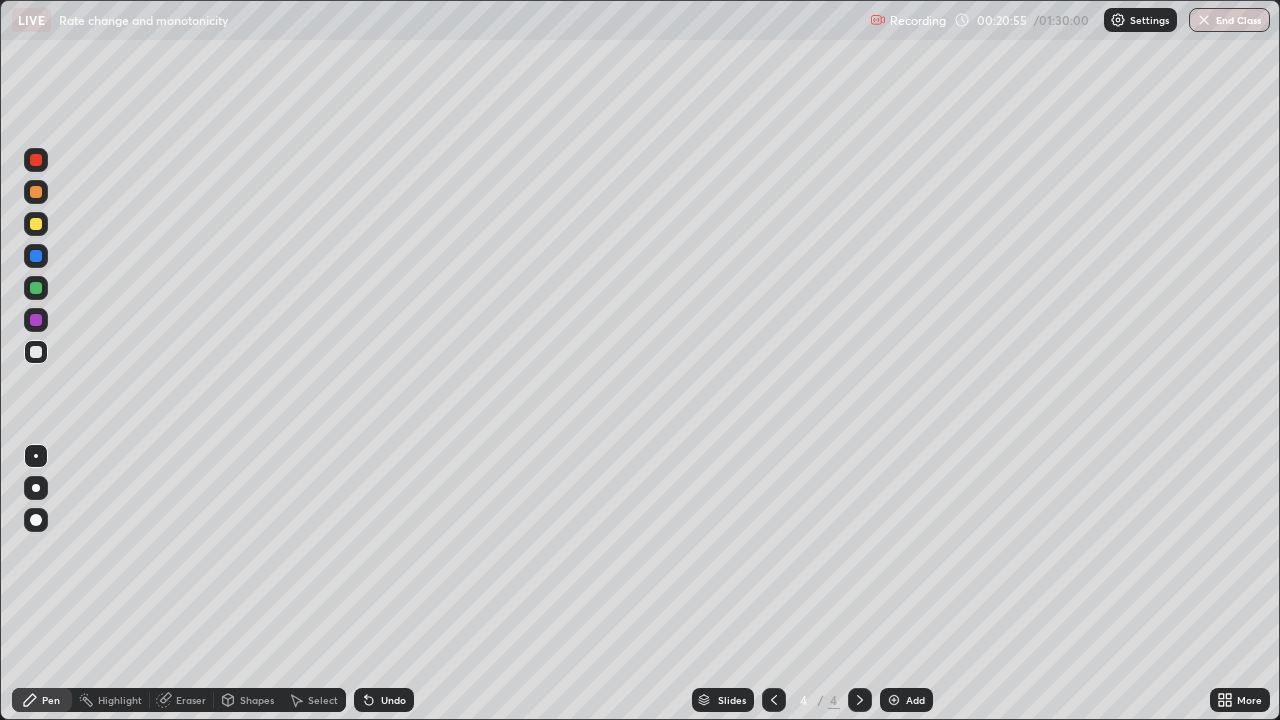 click on "Add" at bounding box center (906, 700) 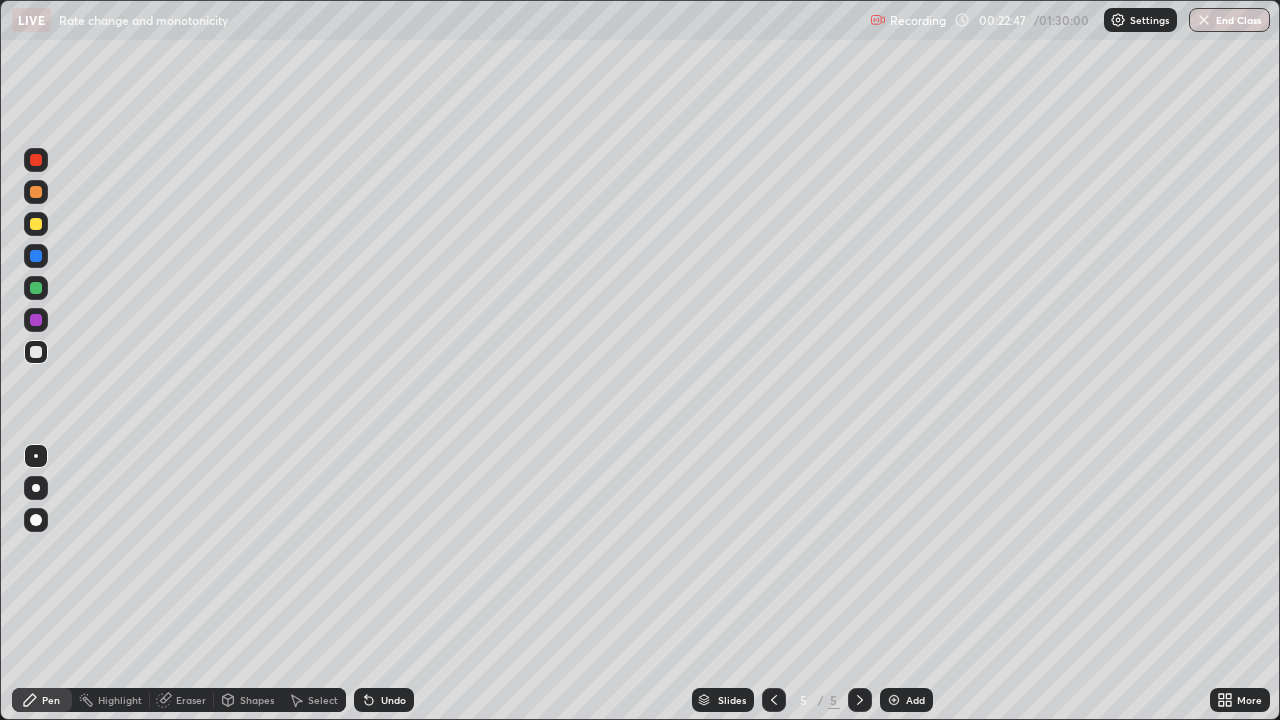 click on "Undo" at bounding box center [393, 700] 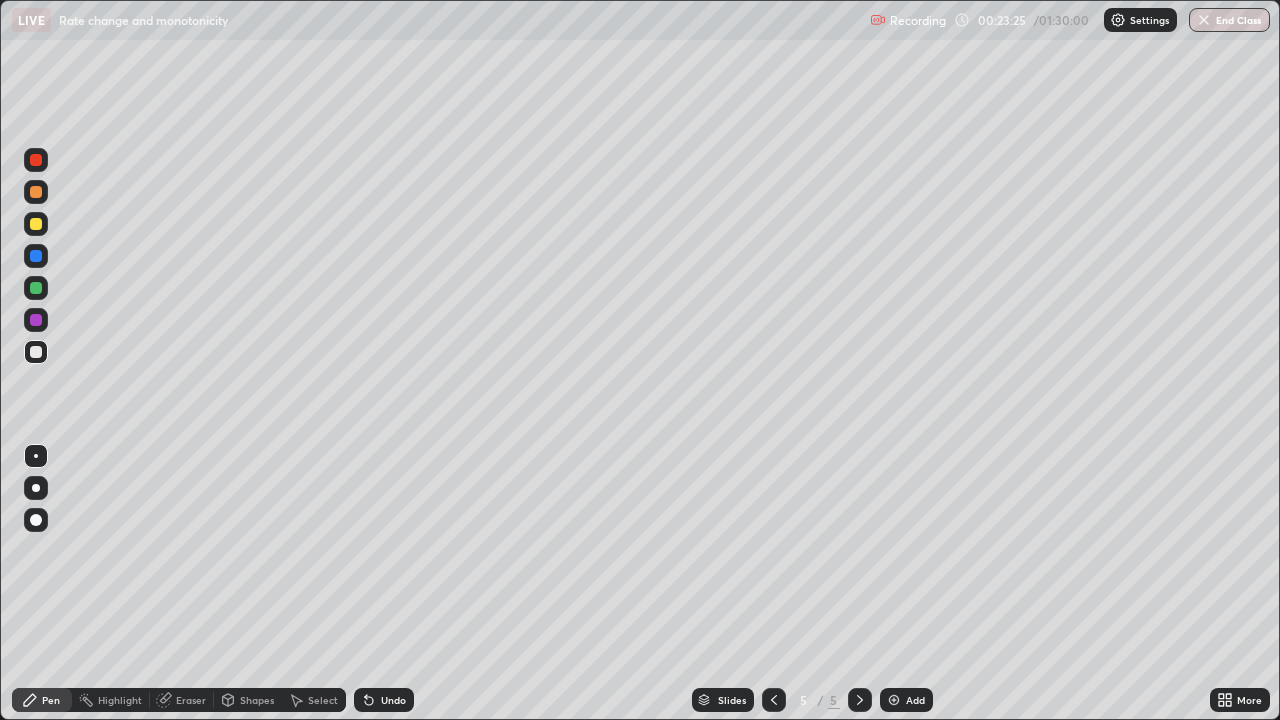 click on "Undo" at bounding box center (393, 700) 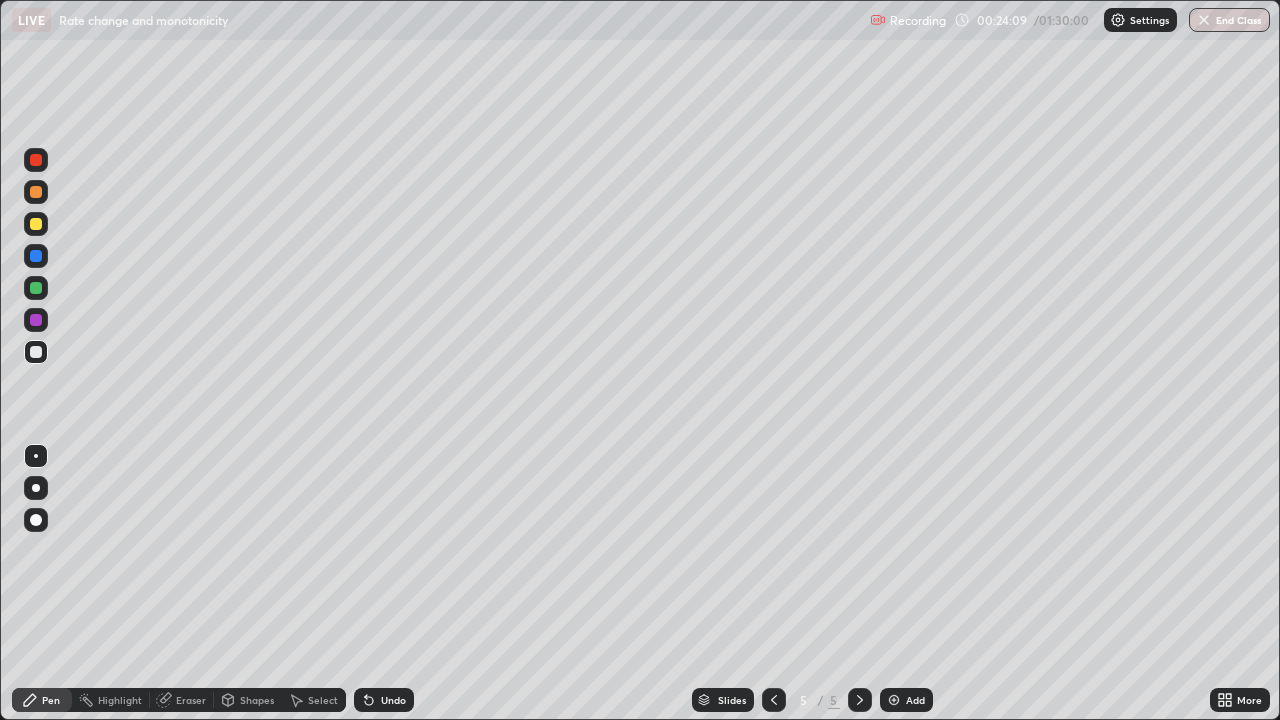 click at bounding box center (36, 224) 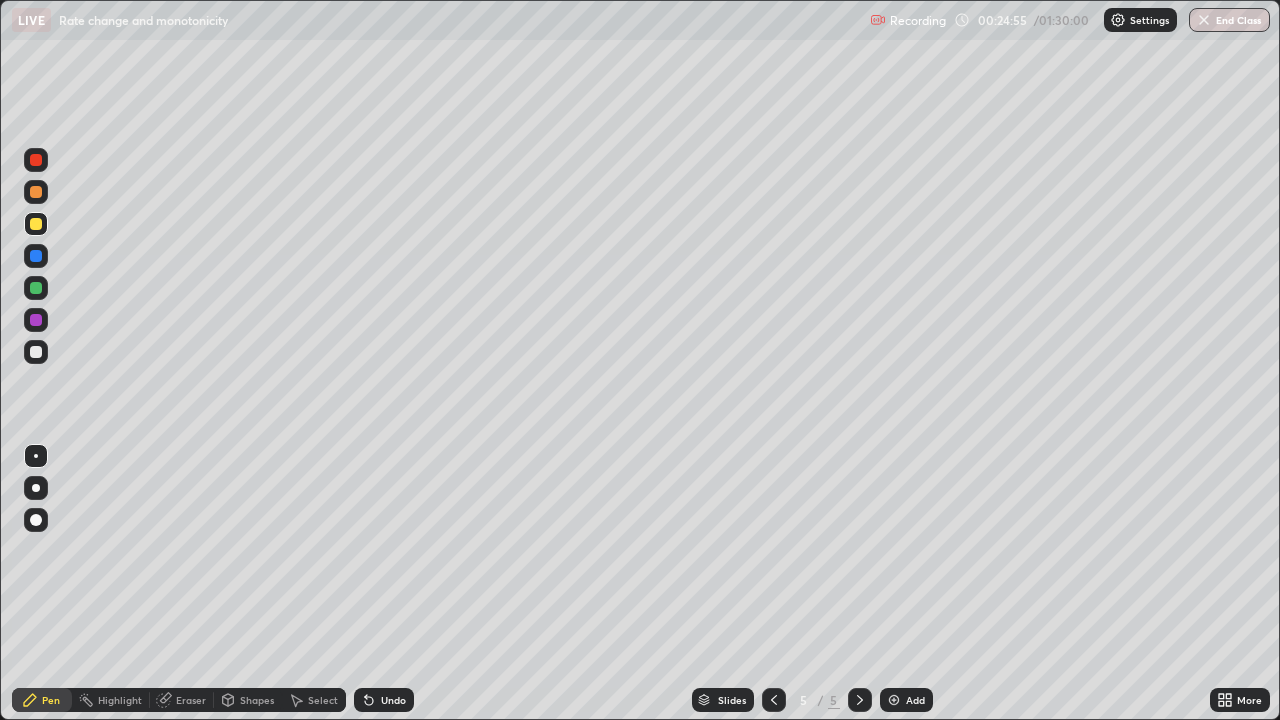 click on "Undo" at bounding box center [380, 700] 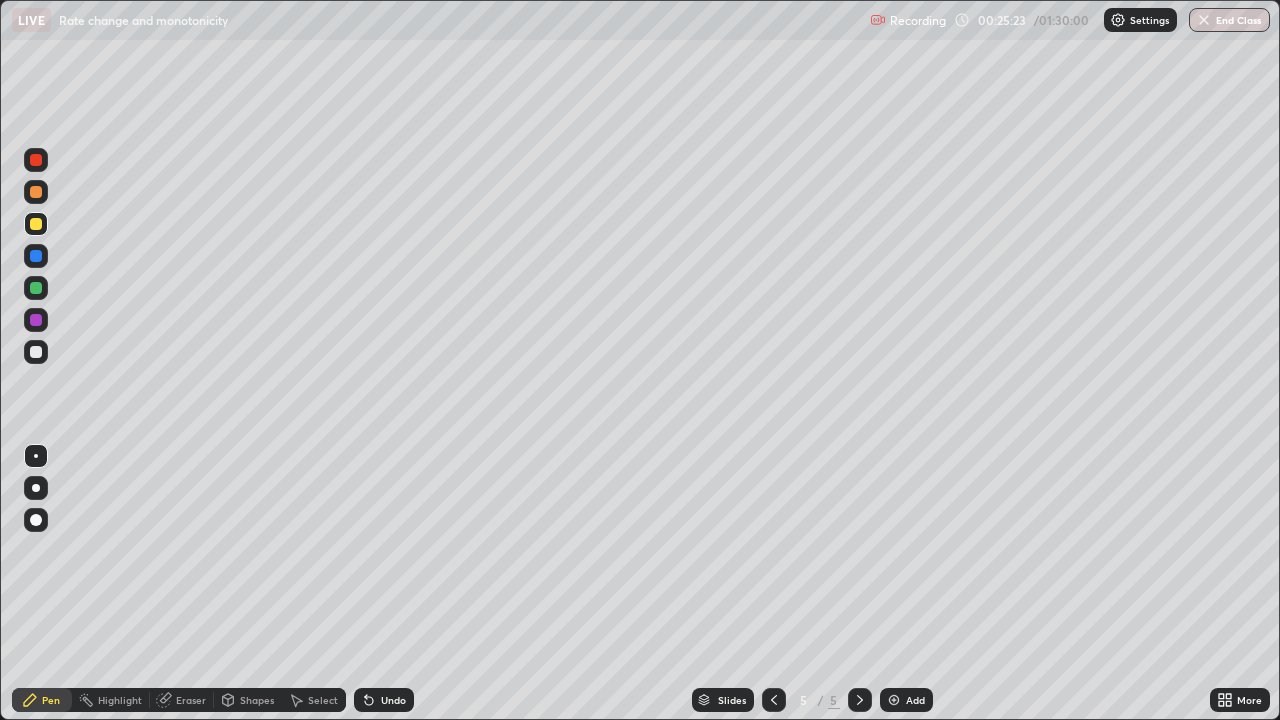 click on "Undo" at bounding box center [393, 700] 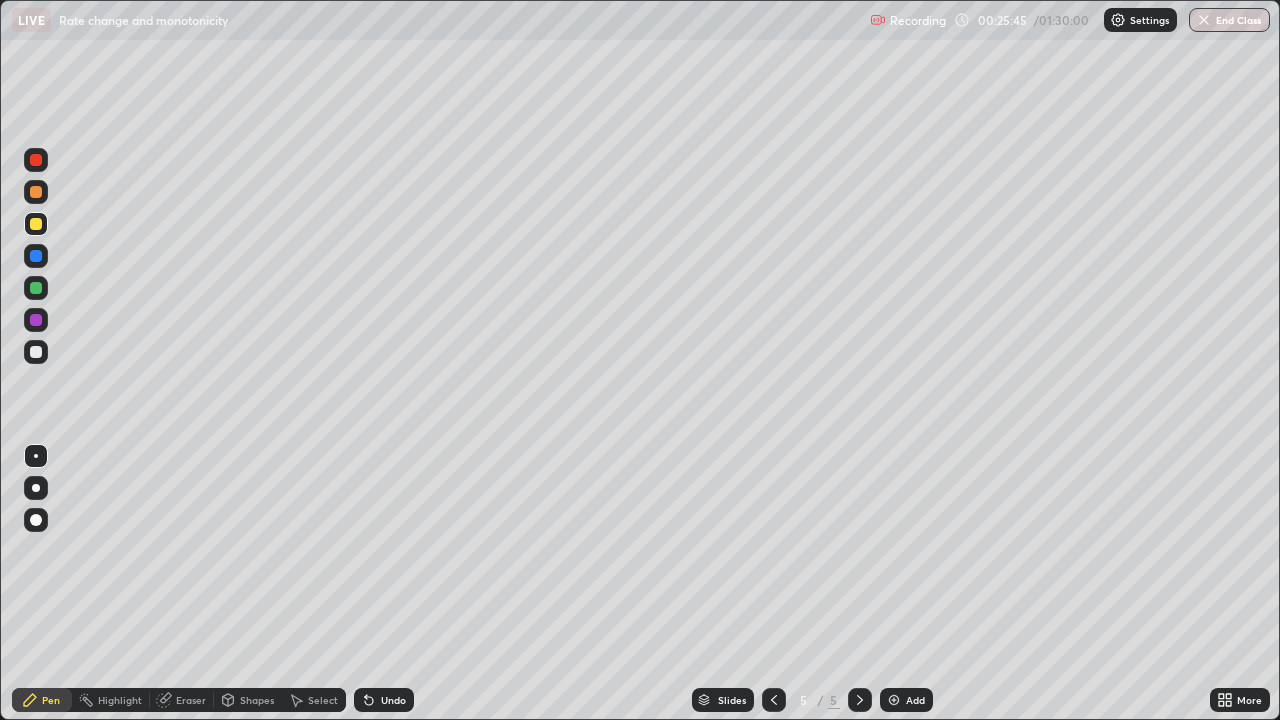 click on "Undo" at bounding box center [393, 700] 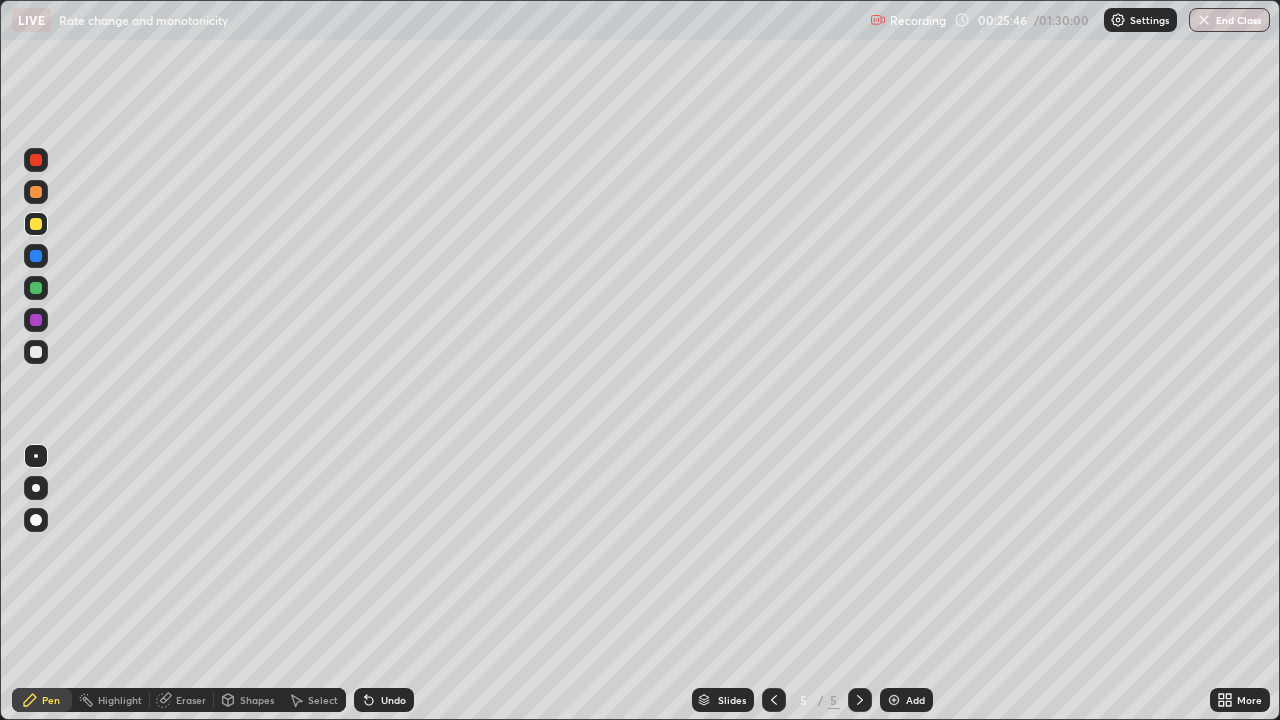 click on "Undo" at bounding box center (384, 700) 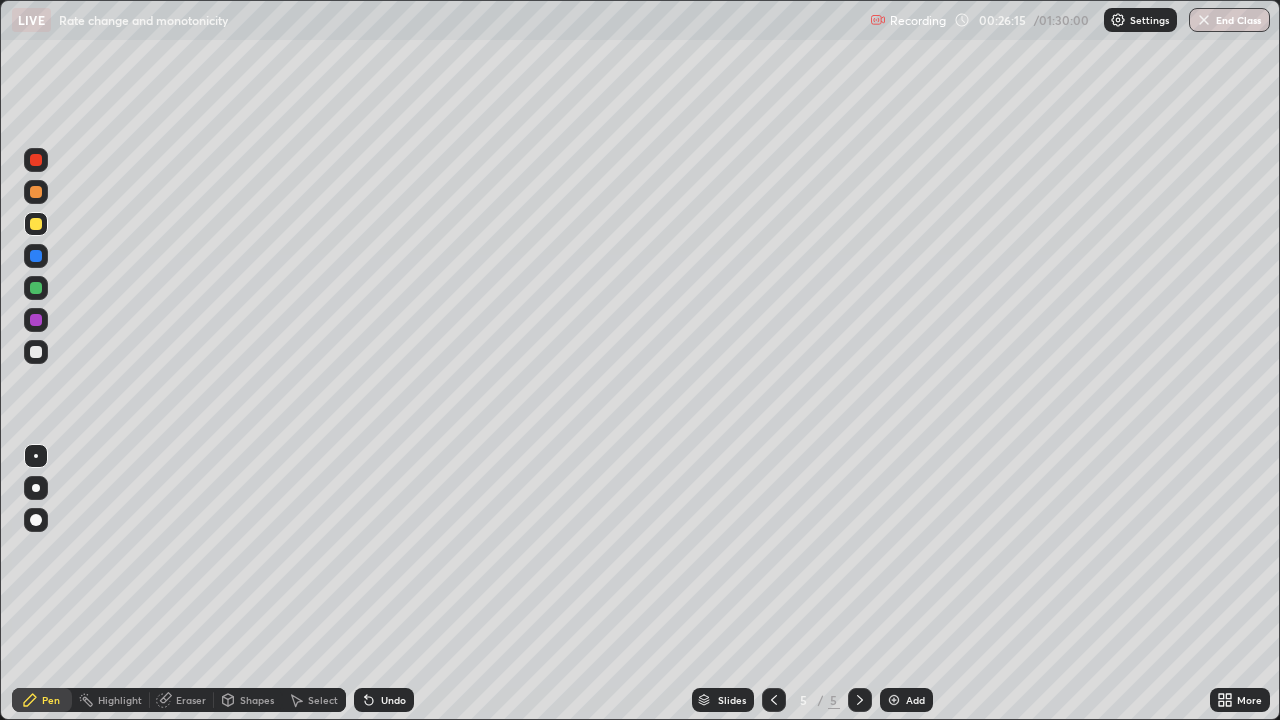 click at bounding box center (36, 320) 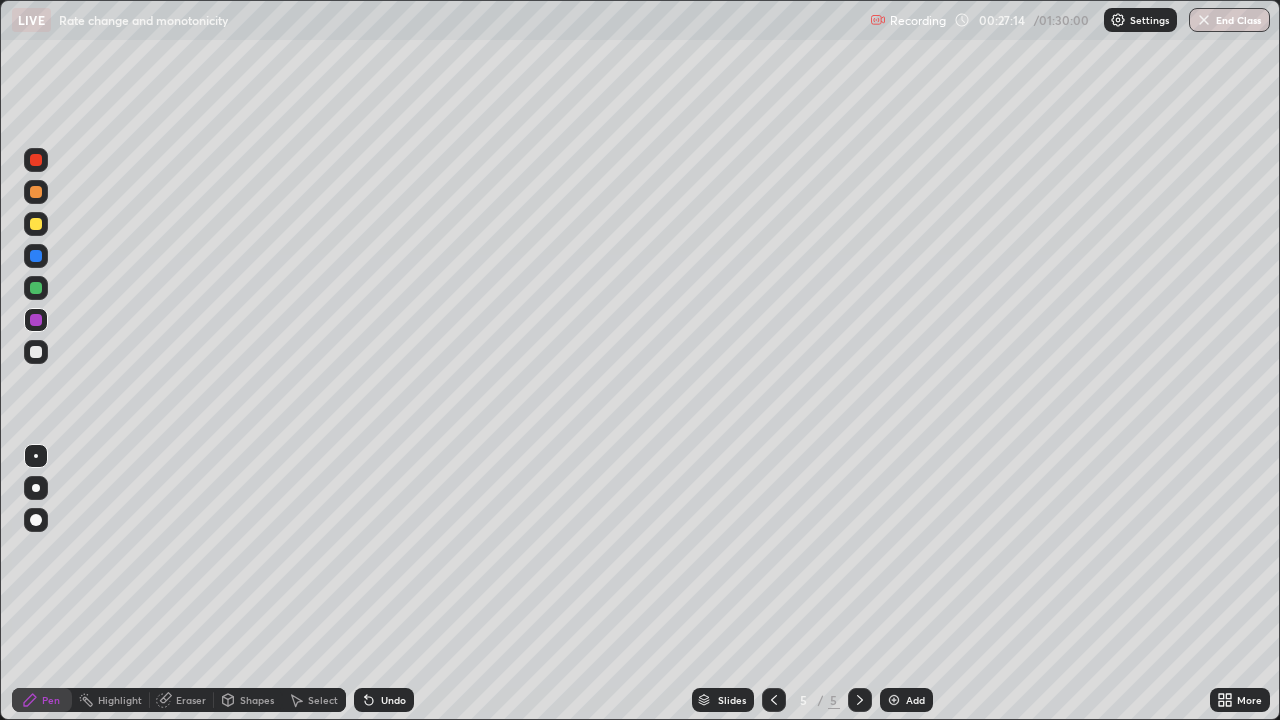 click at bounding box center (36, 256) 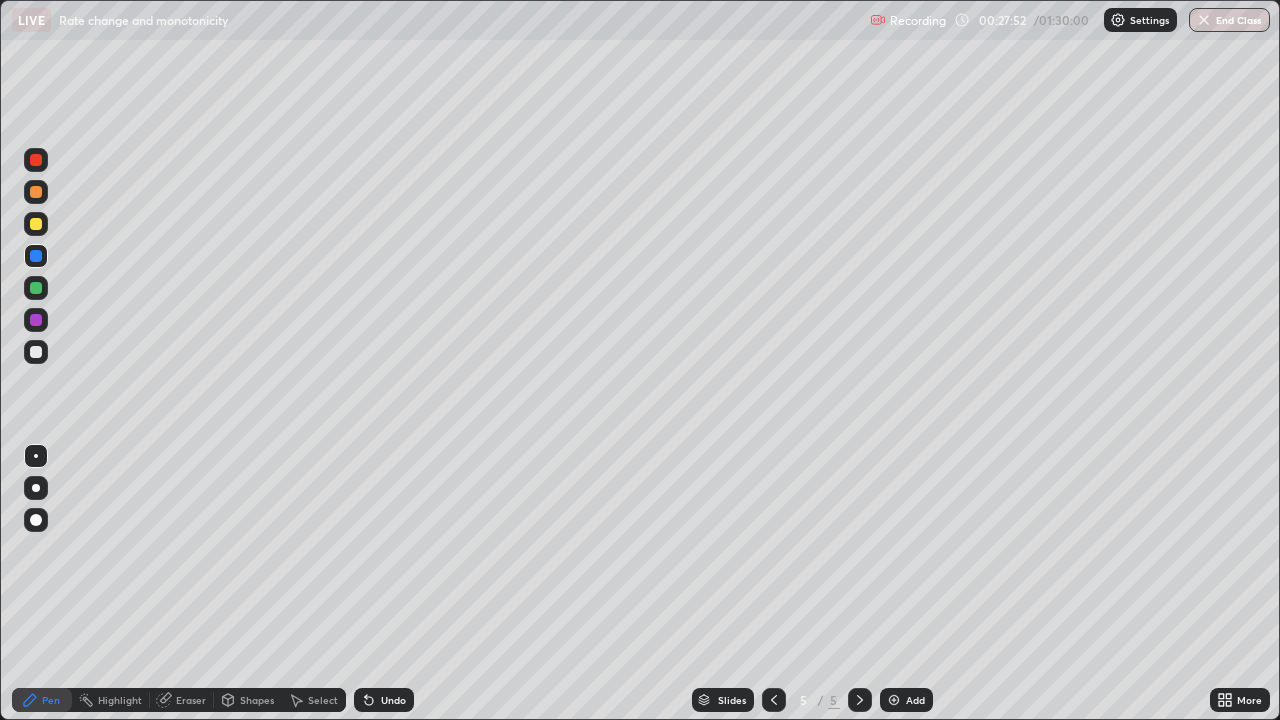 click at bounding box center (36, 352) 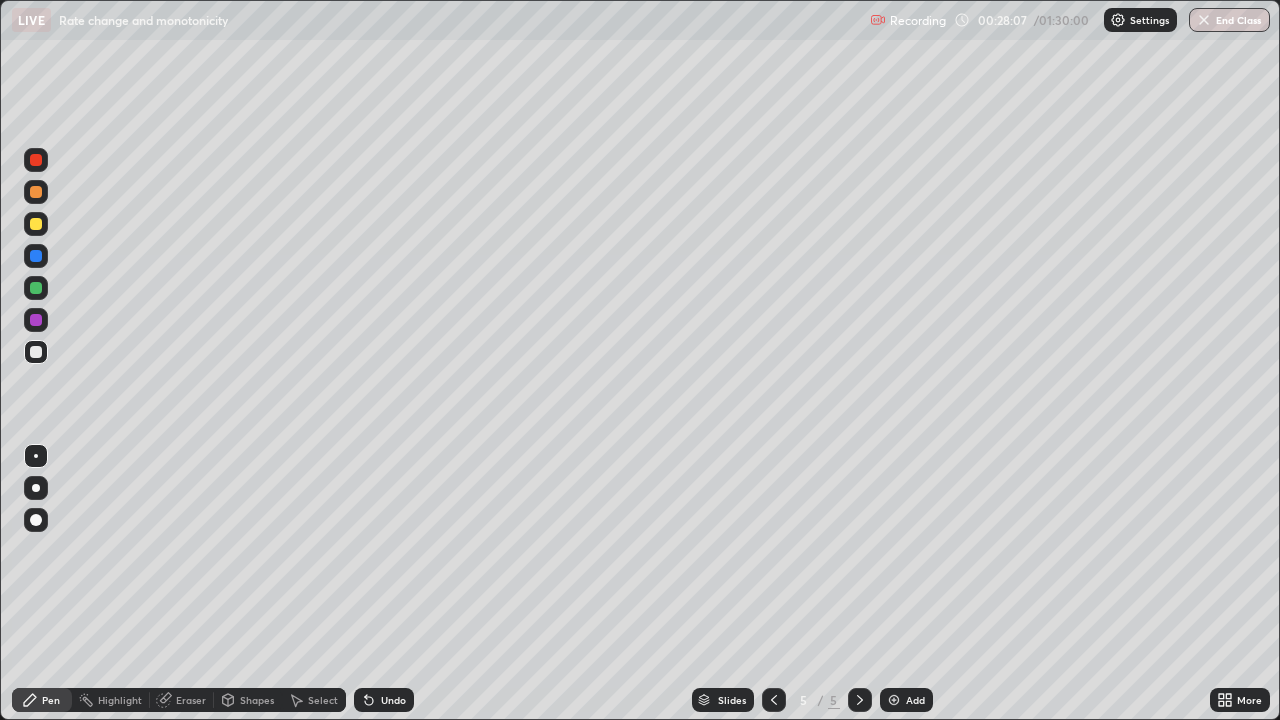 click on "Undo" at bounding box center (384, 700) 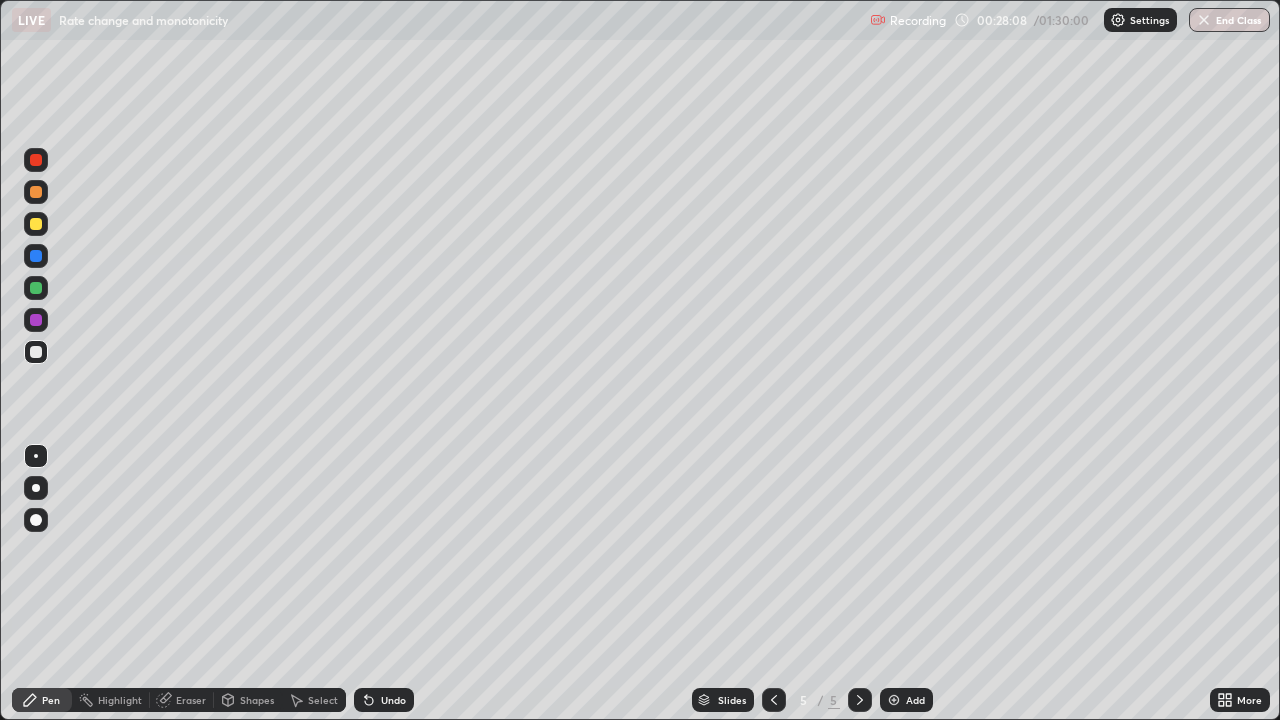 click on "Undo" at bounding box center (393, 700) 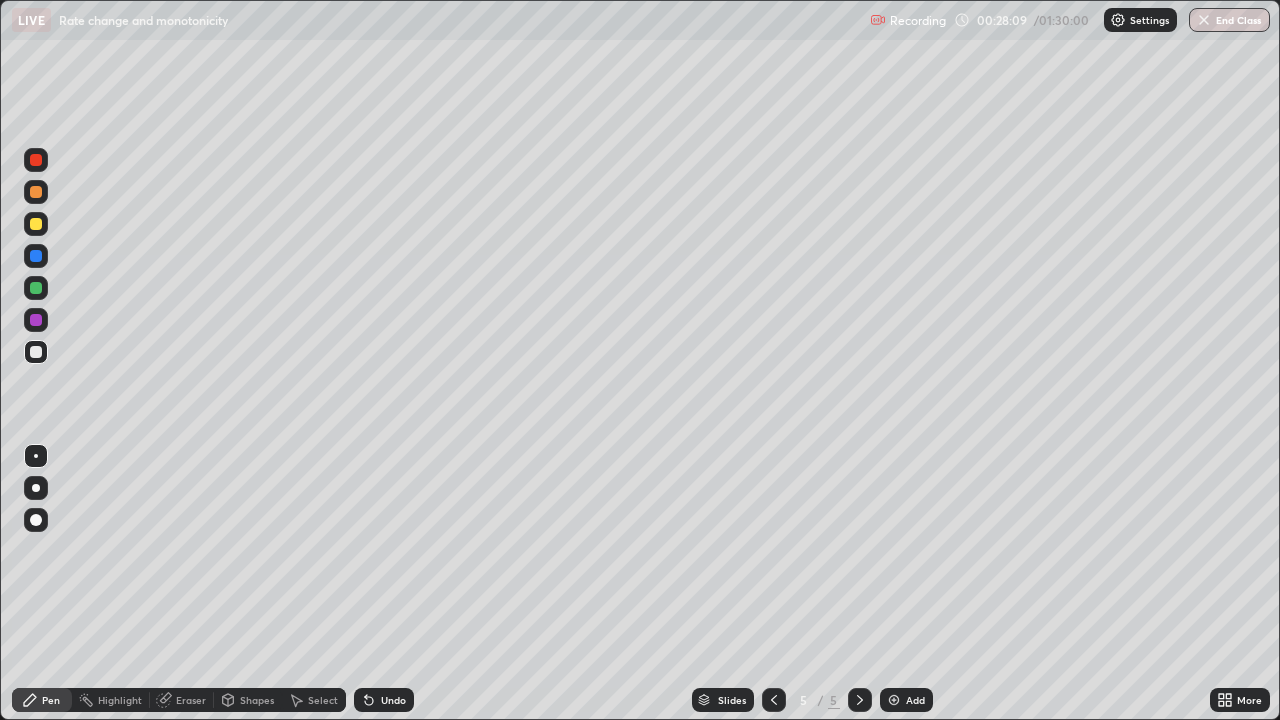 click on "Undo" at bounding box center [393, 700] 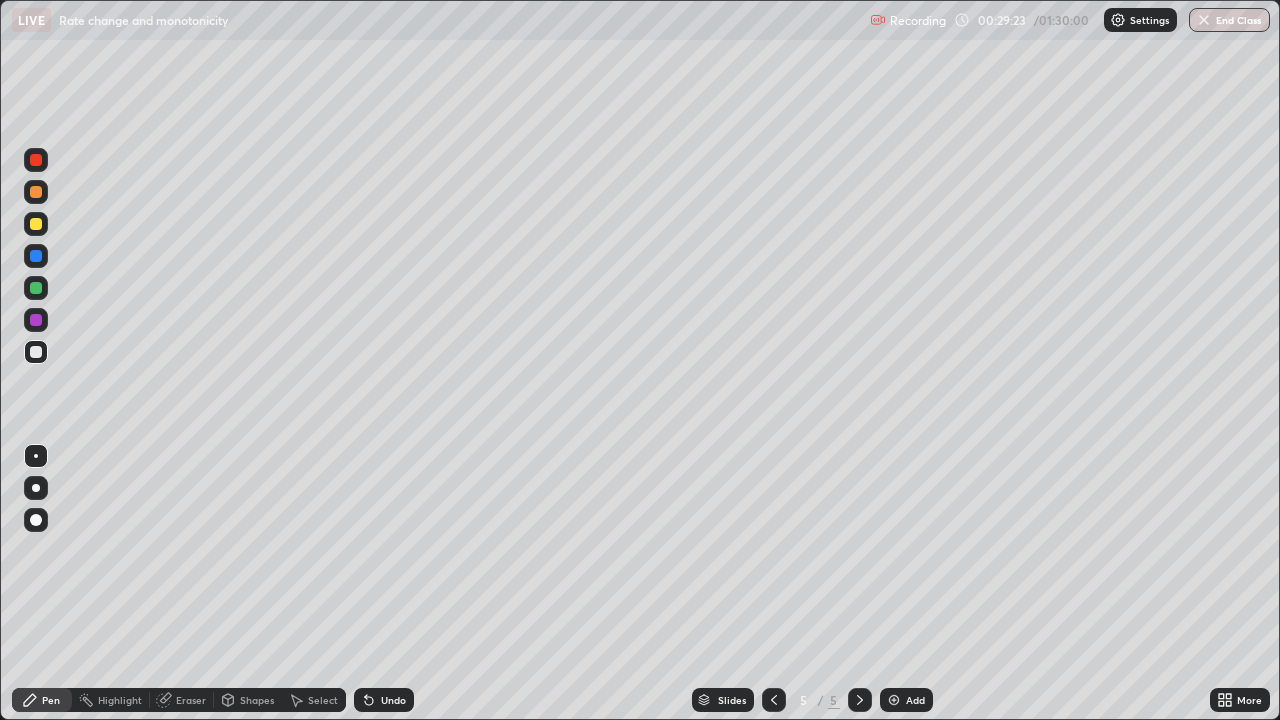 click on "Undo" at bounding box center [384, 700] 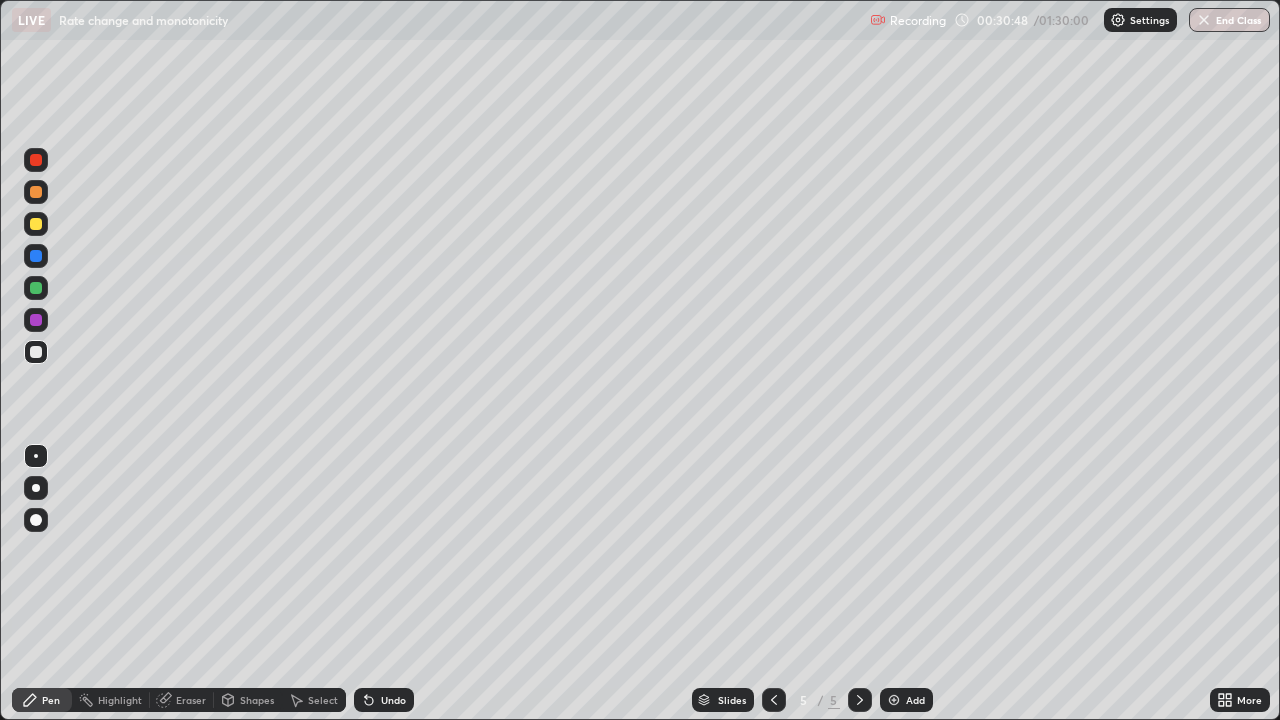 click on "Add" at bounding box center (906, 700) 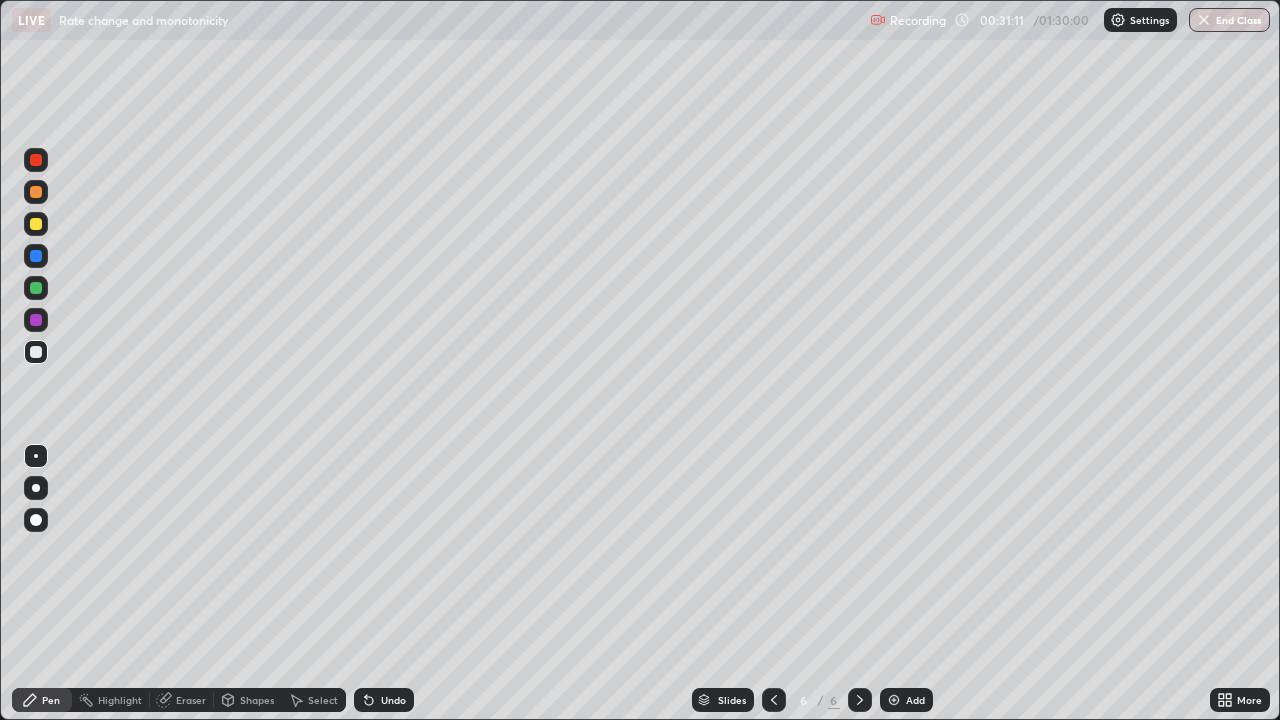 click 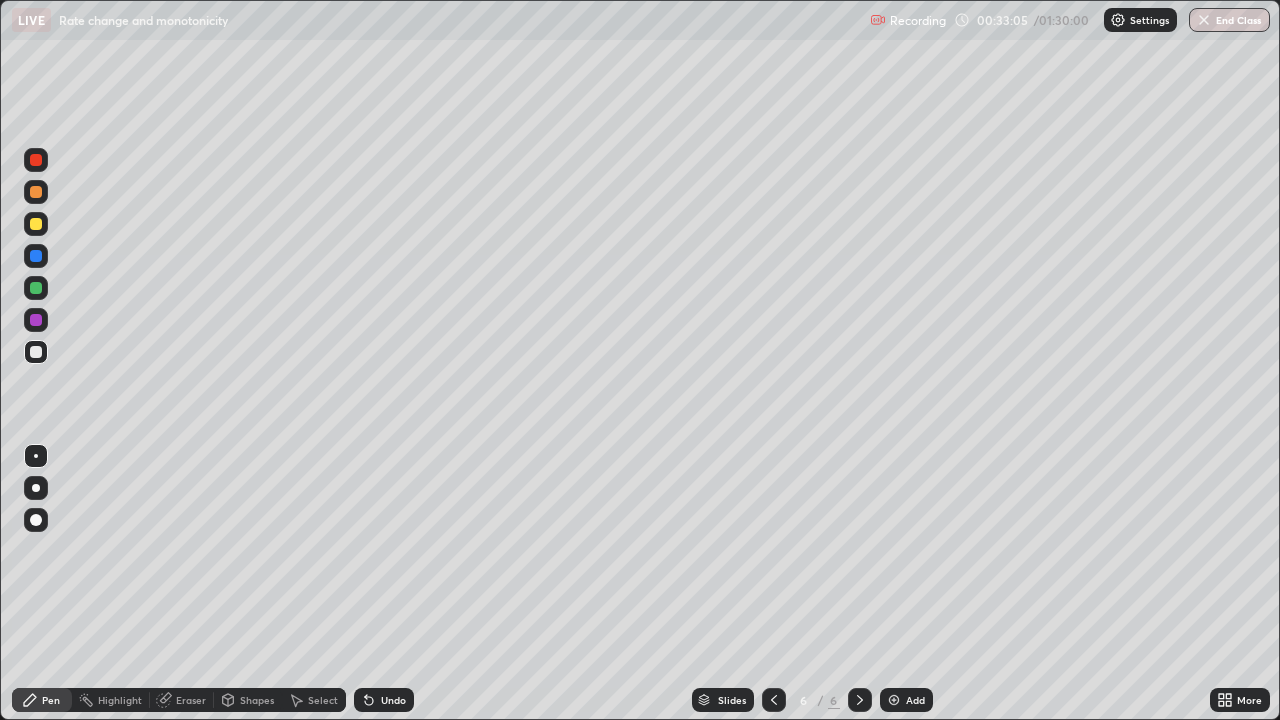 click at bounding box center [36, 224] 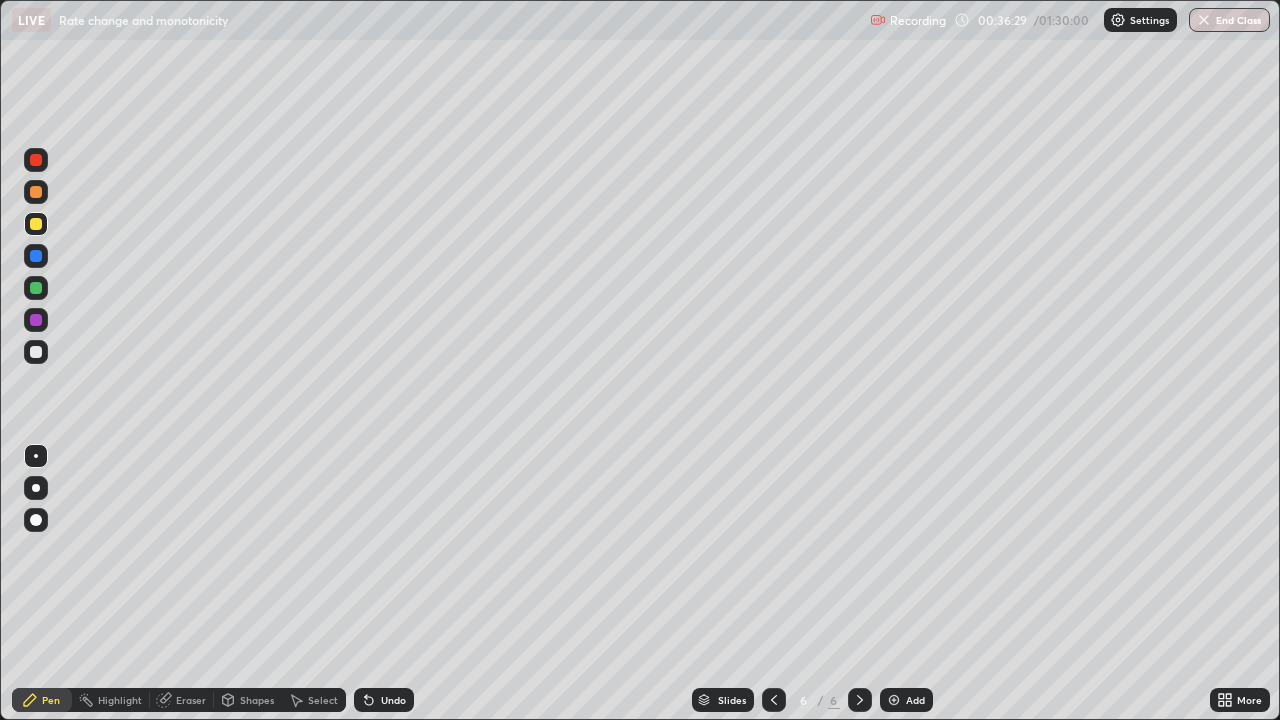 click at bounding box center [36, 256] 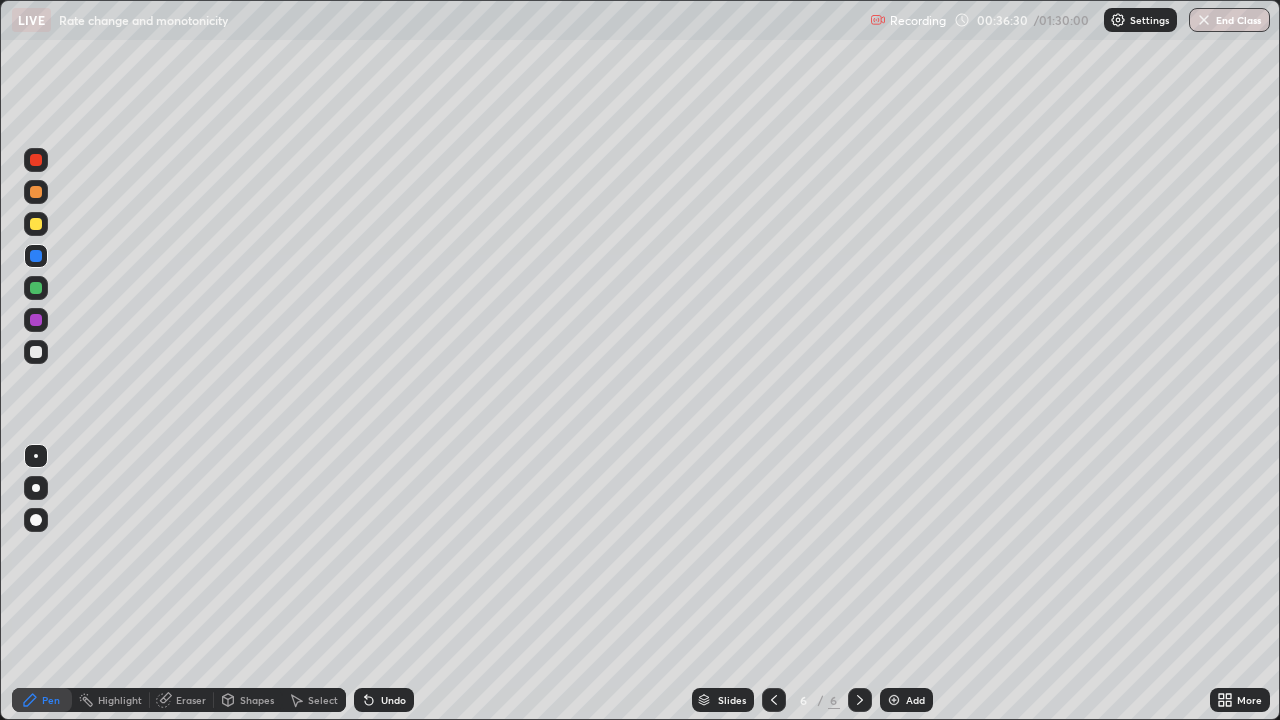 click at bounding box center [36, 320] 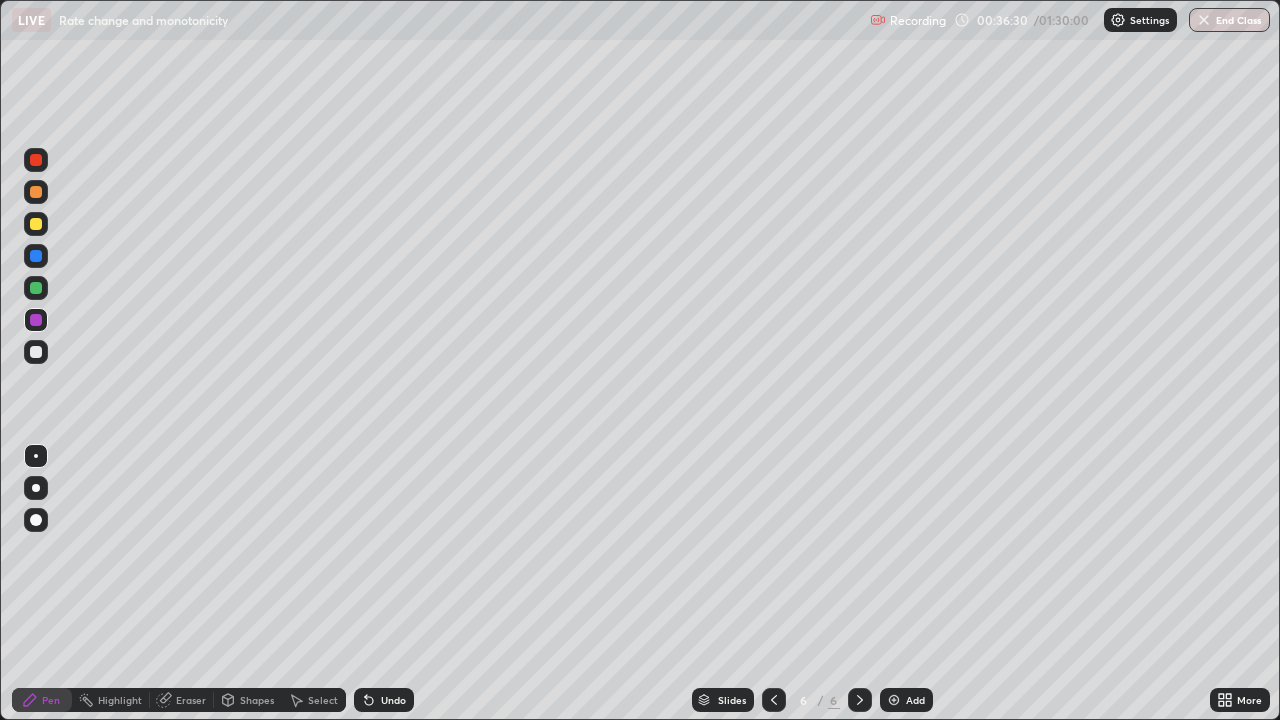 click at bounding box center [36, 352] 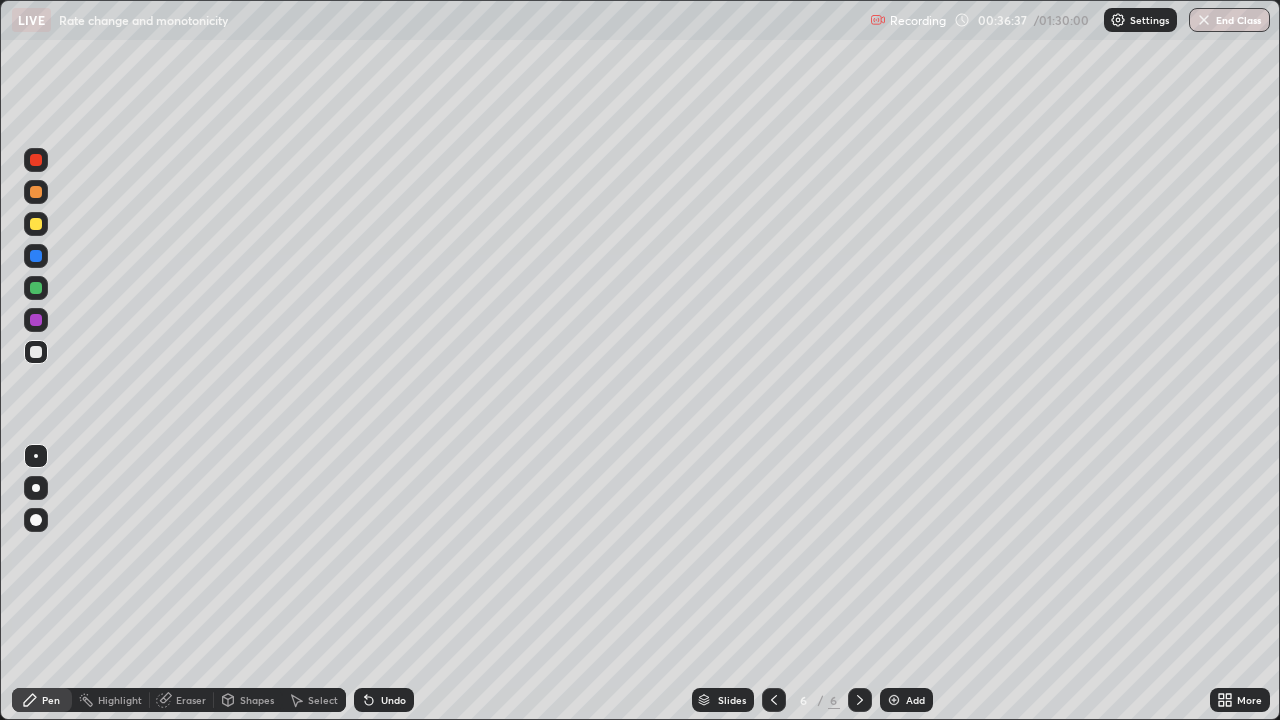 click at bounding box center [36, 288] 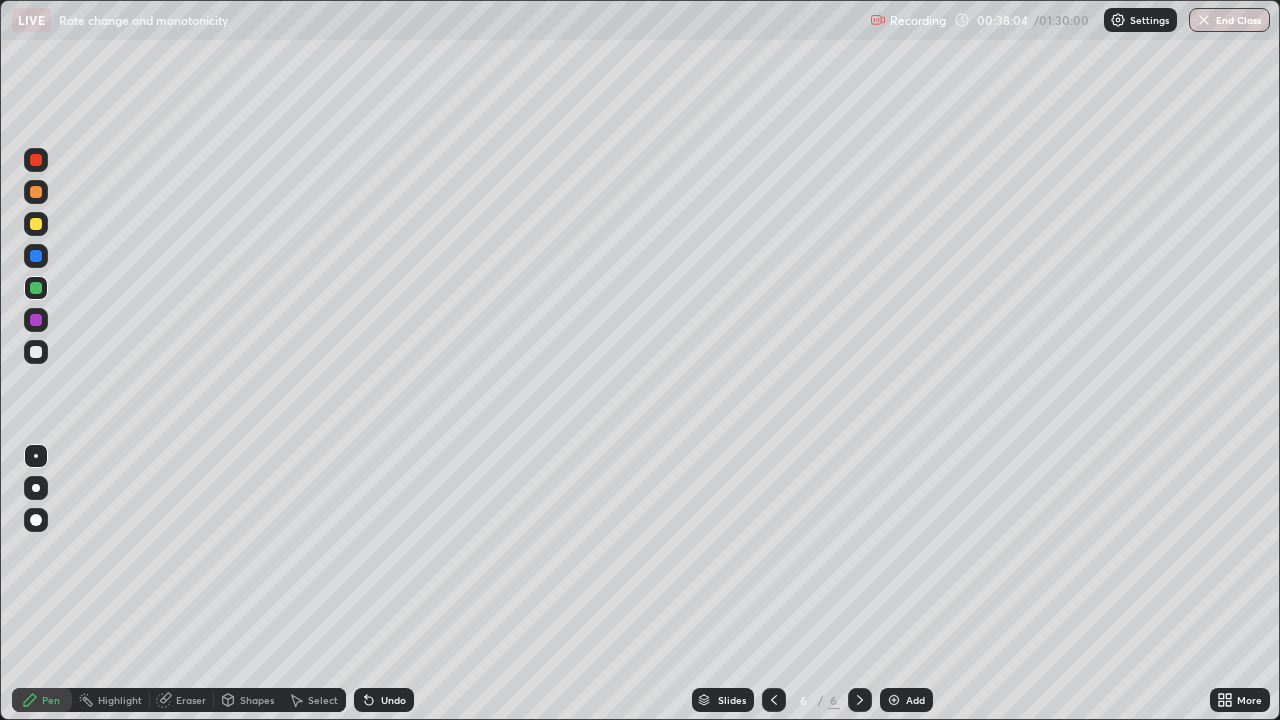 click at bounding box center [36, 256] 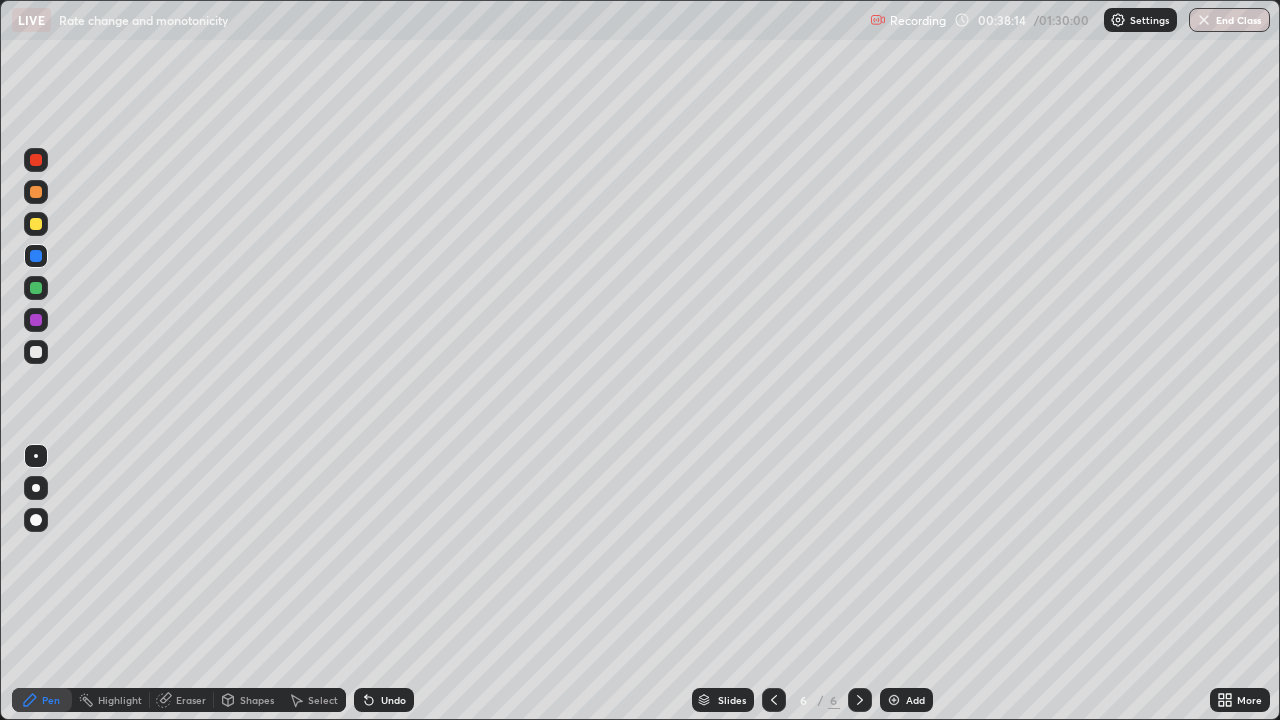 click at bounding box center (36, 352) 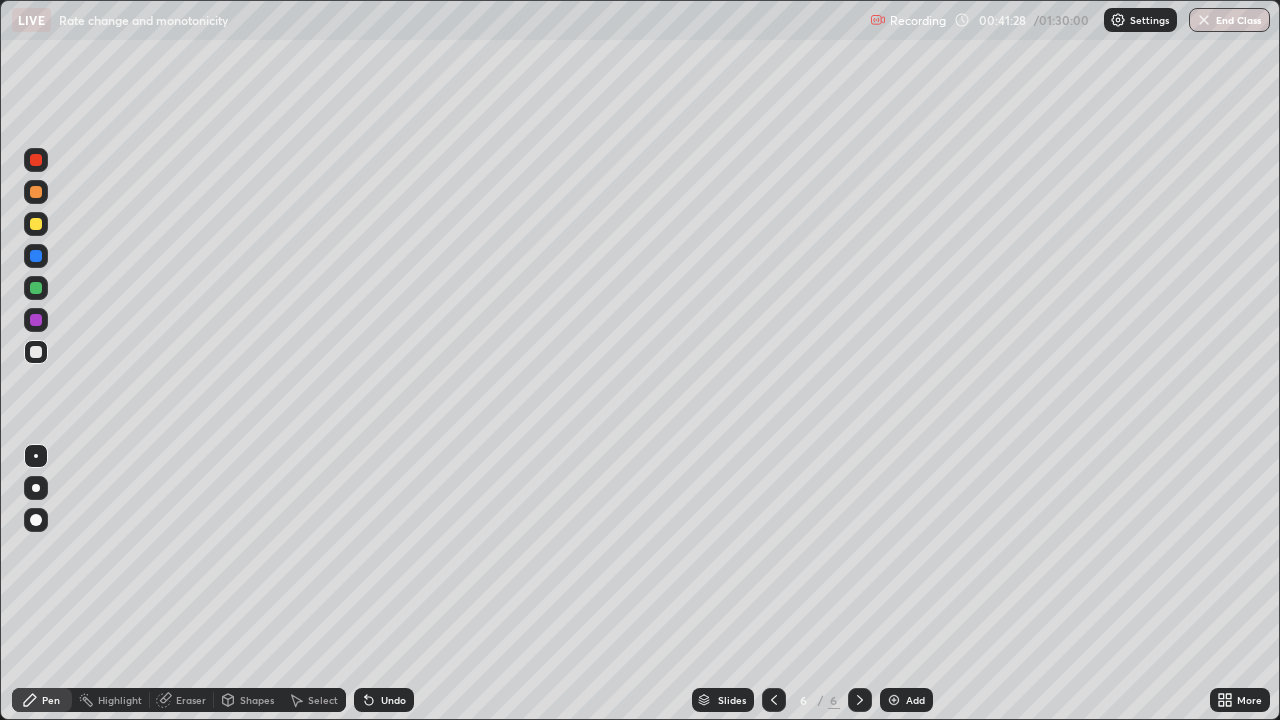 click at bounding box center [894, 700] 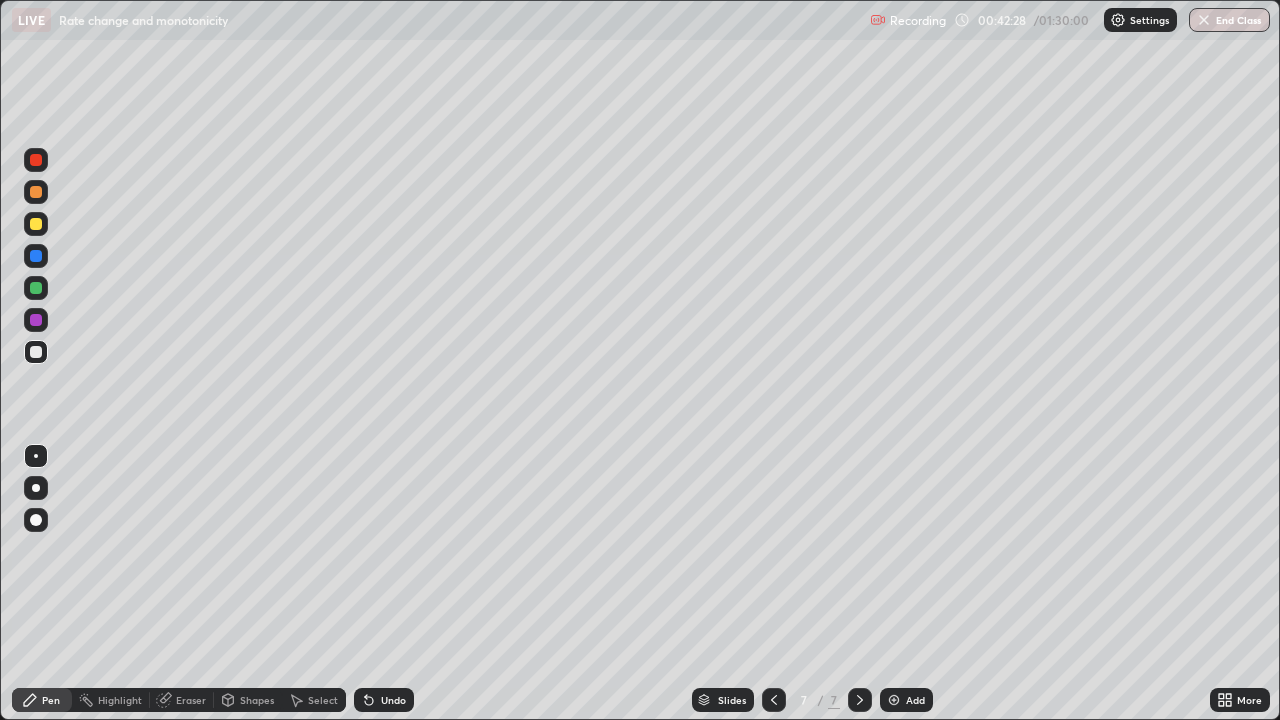 click at bounding box center (36, 224) 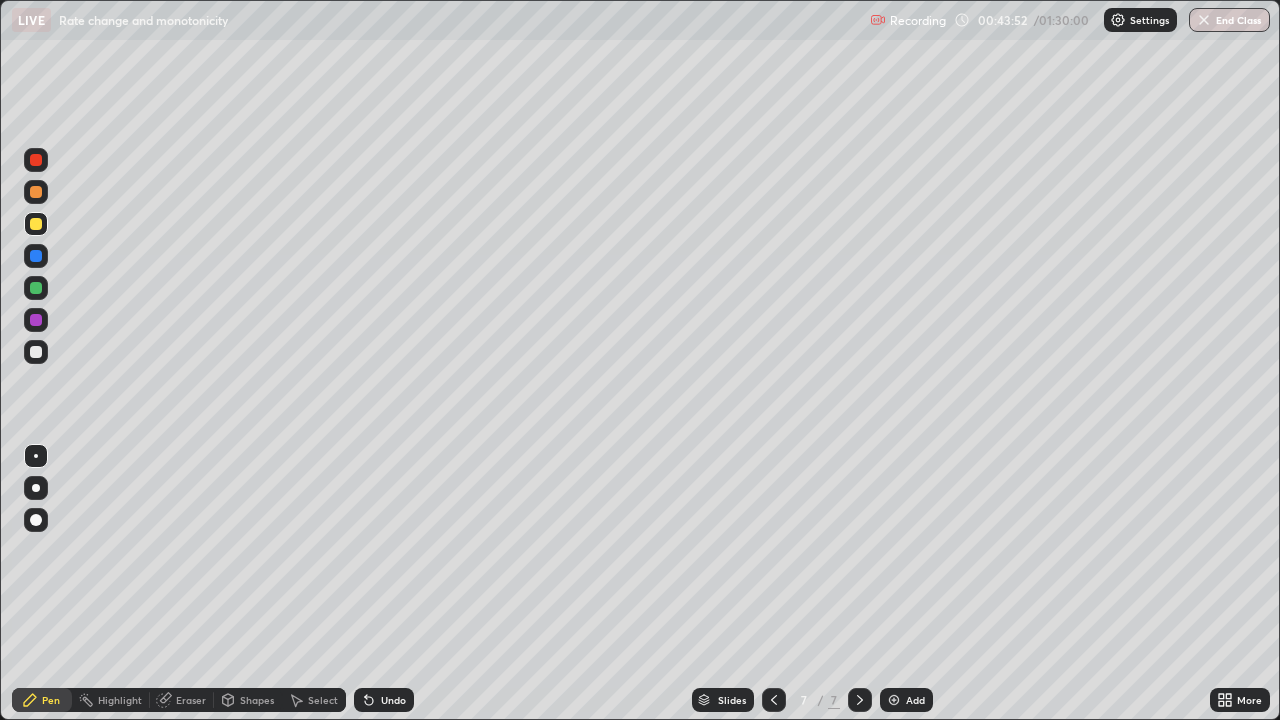 click on "Eraser" at bounding box center [191, 700] 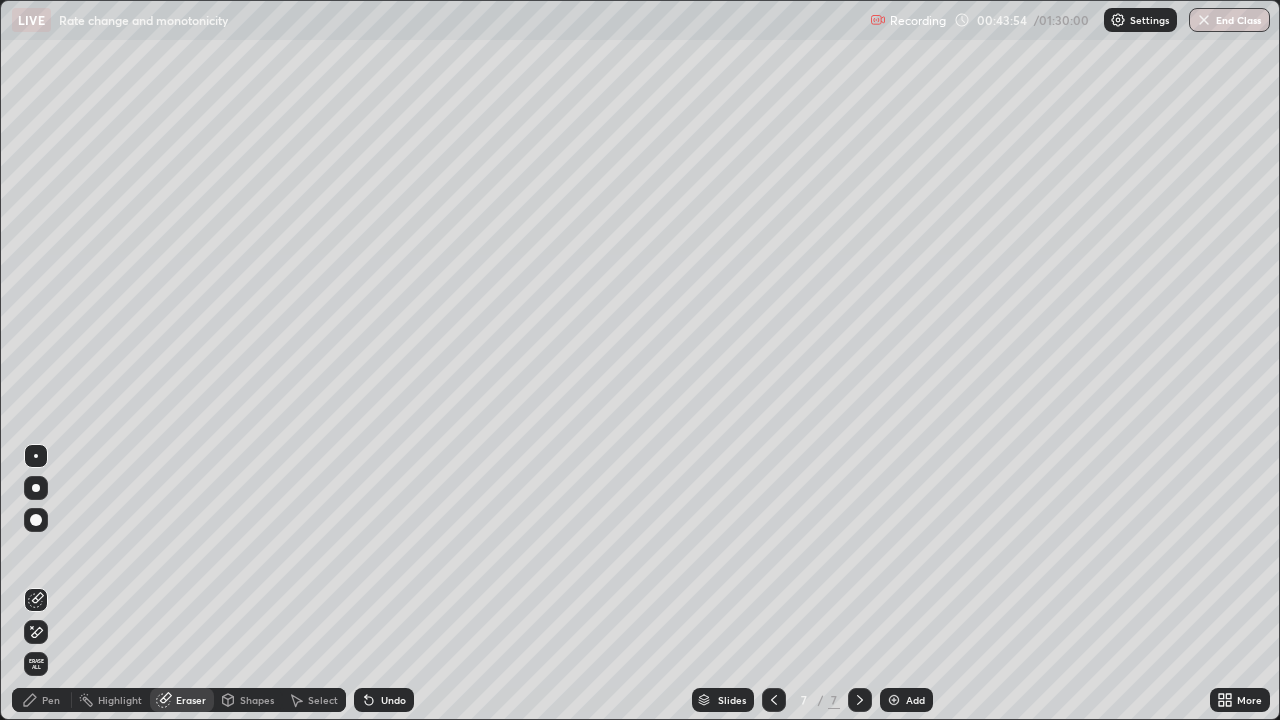 click on "Pen" at bounding box center (51, 700) 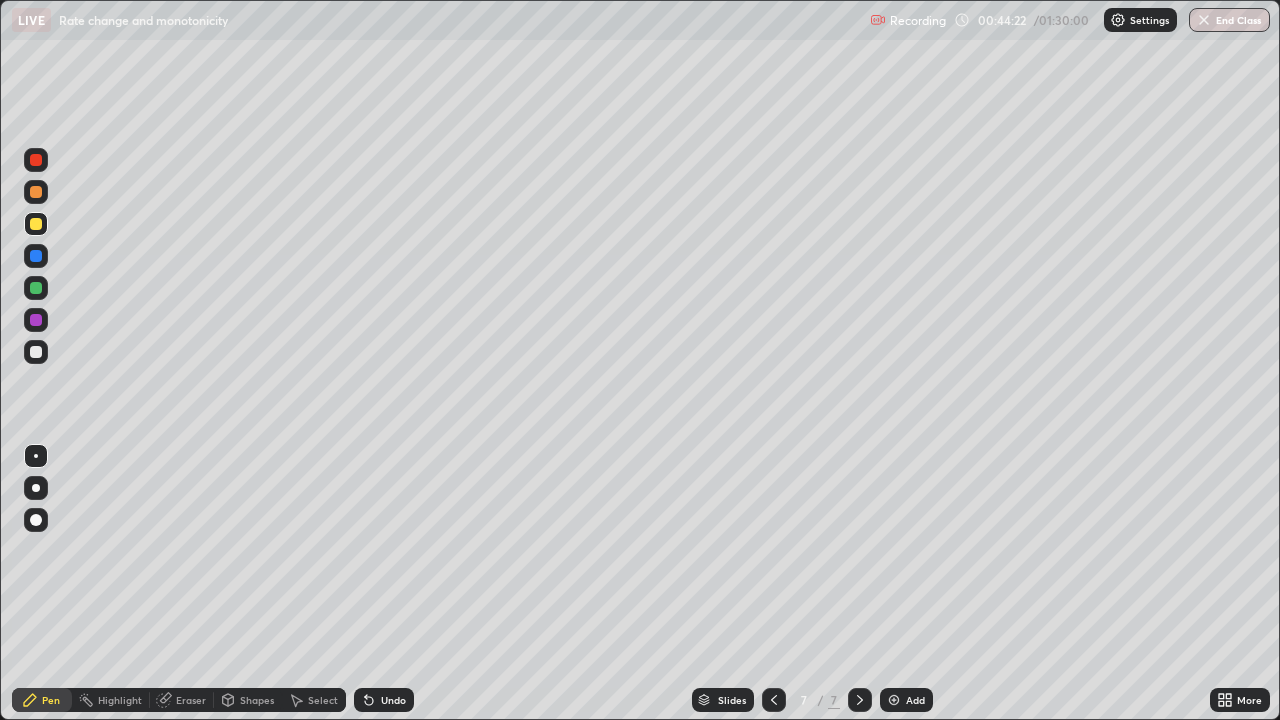 click on "Undo" at bounding box center [384, 700] 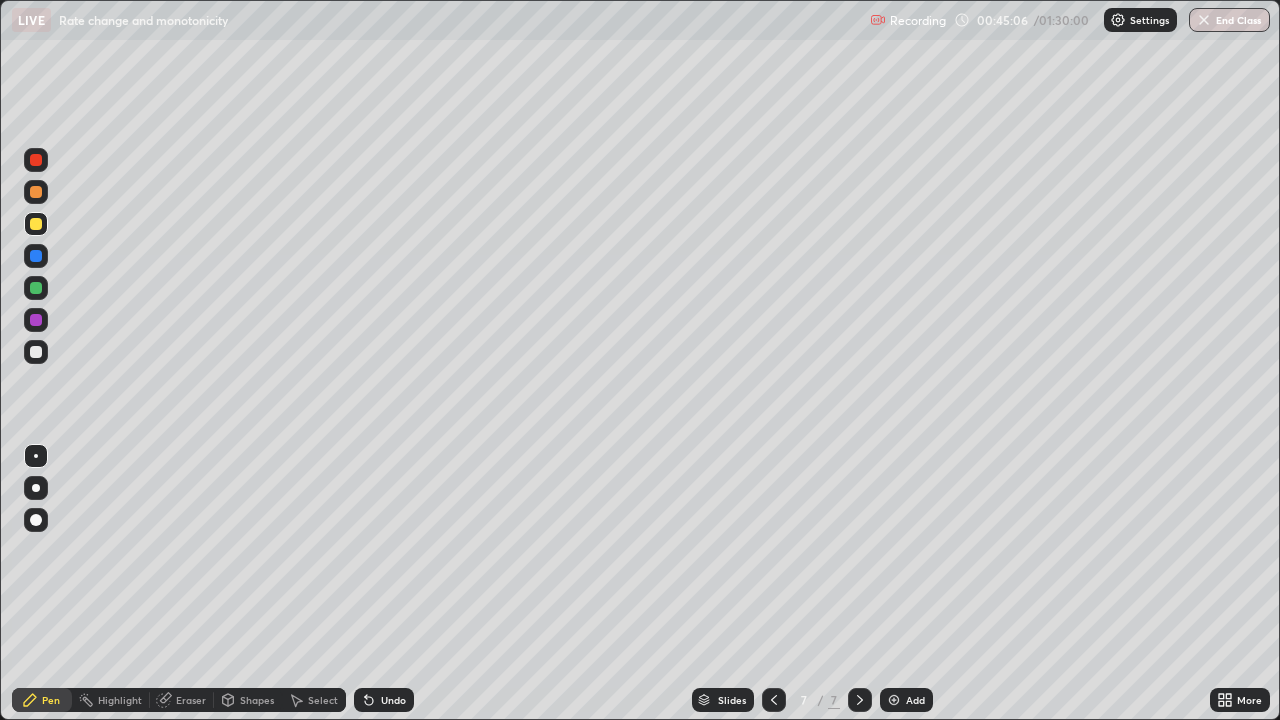 click on "Undo" at bounding box center [384, 700] 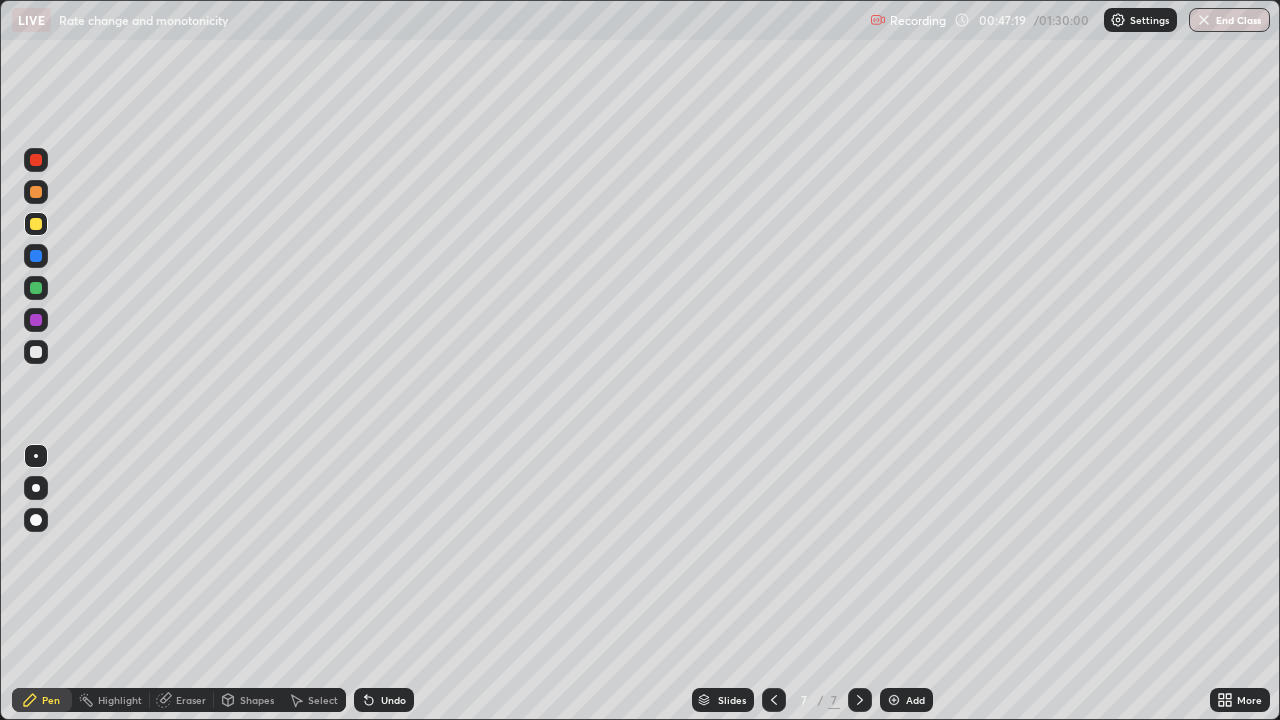 click on "Add" at bounding box center [915, 700] 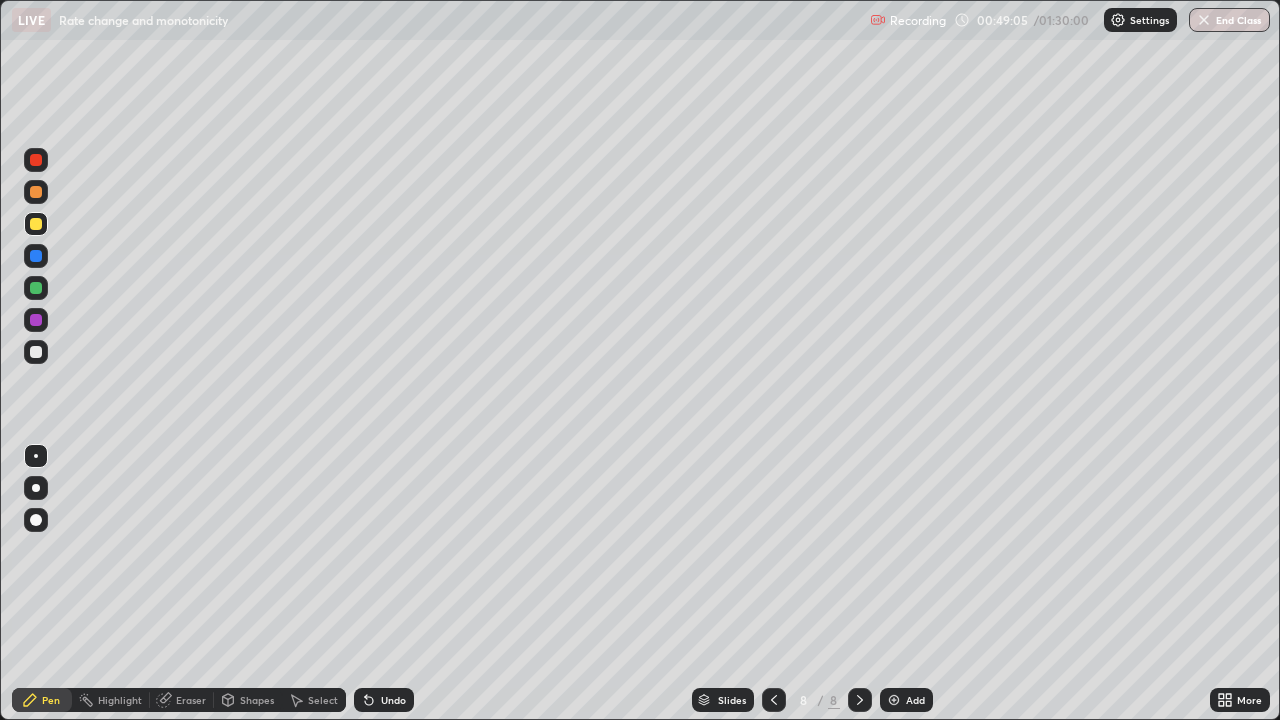 click at bounding box center (36, 352) 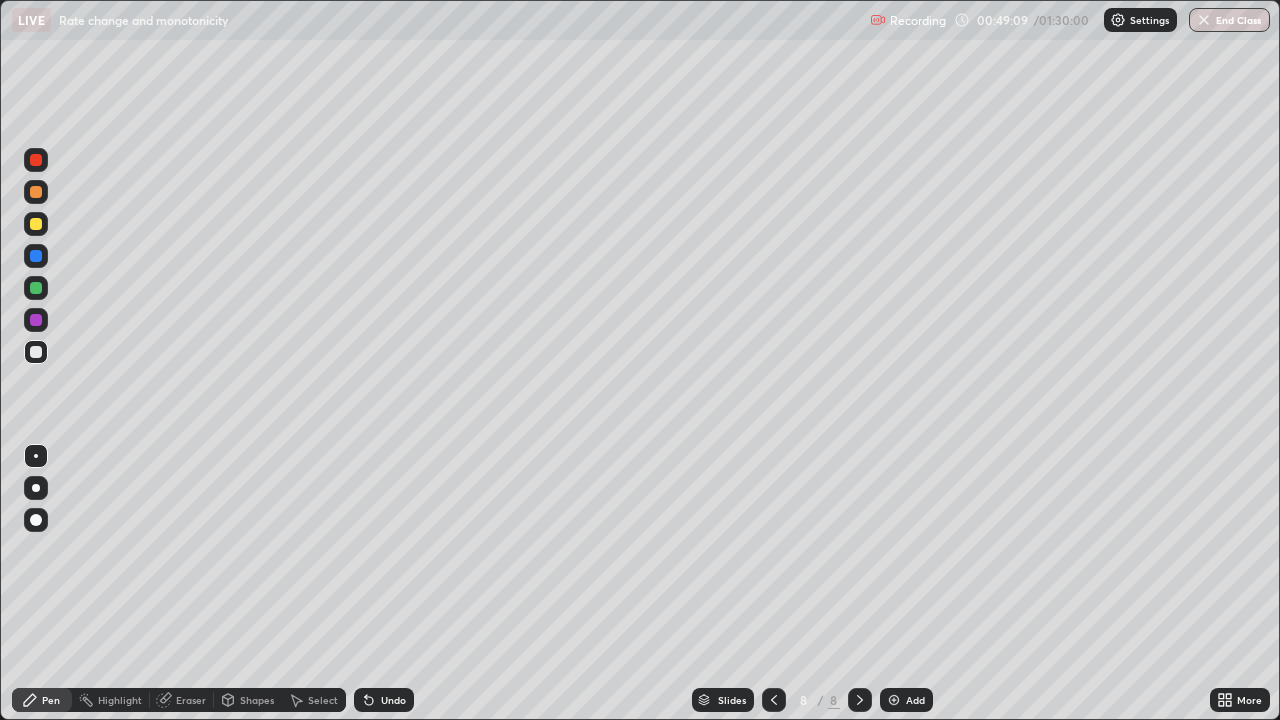 click on "Undo" at bounding box center [393, 700] 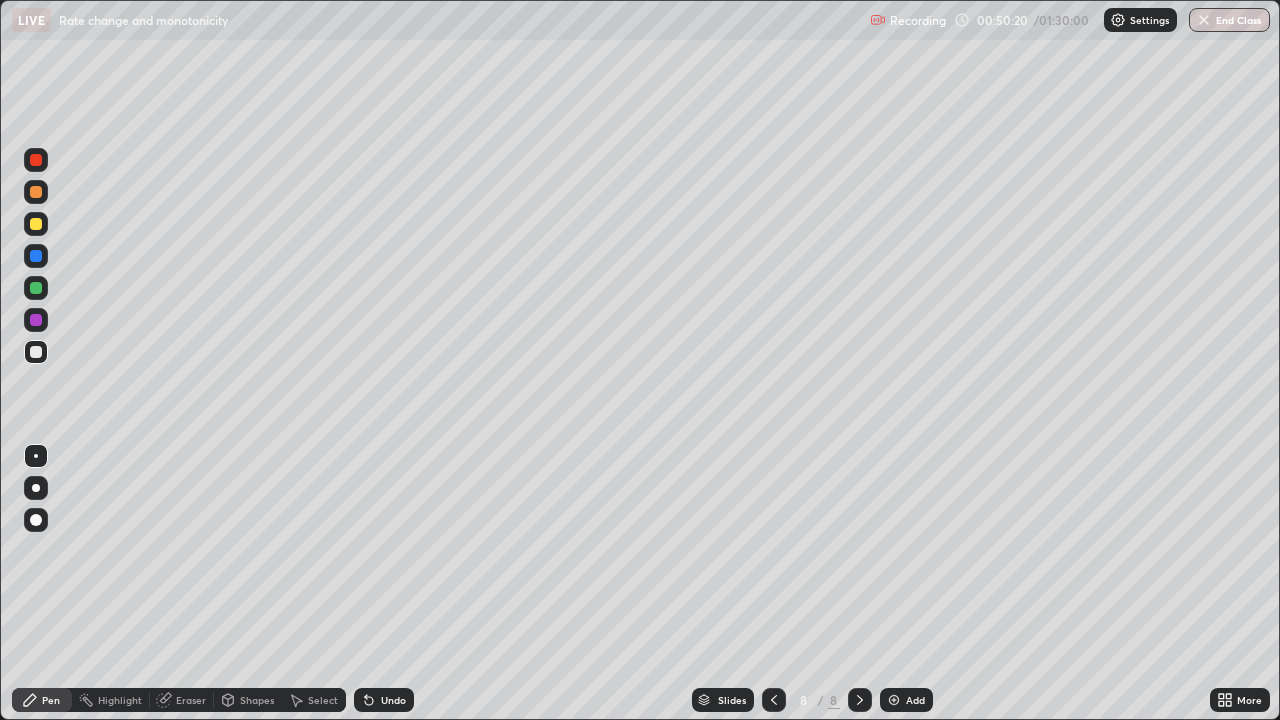 click at bounding box center [36, 288] 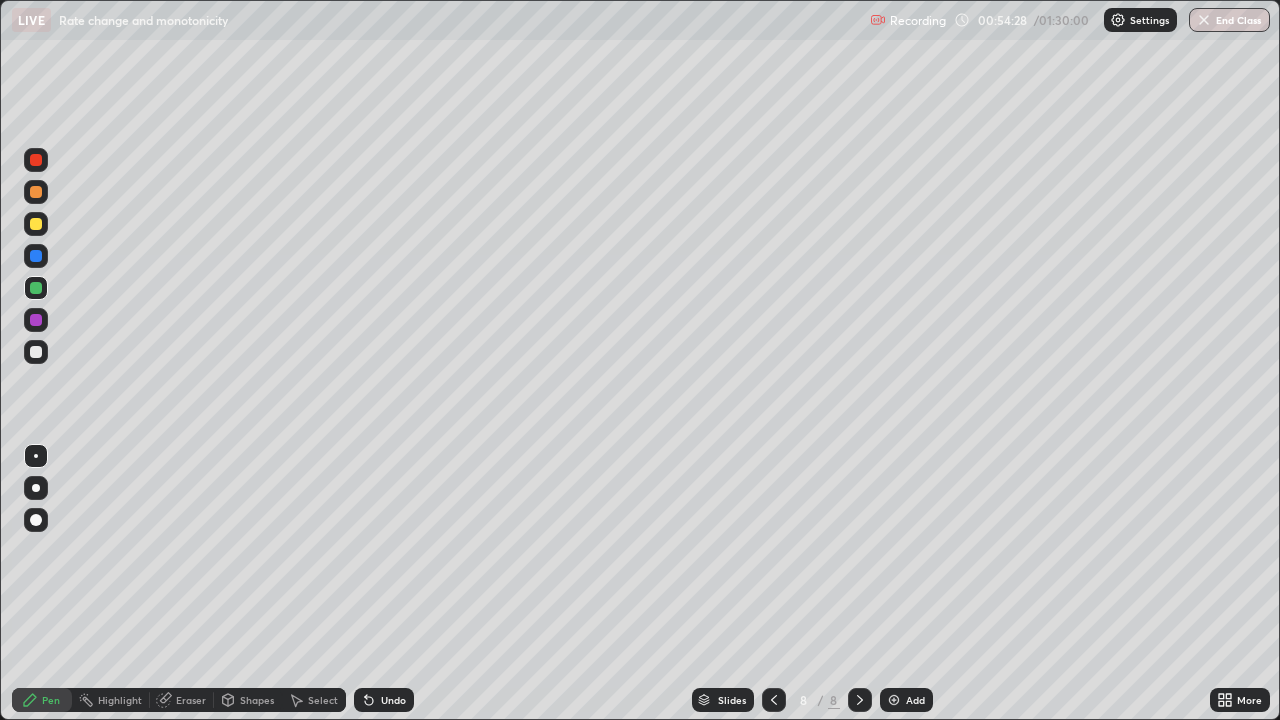click at bounding box center [894, 700] 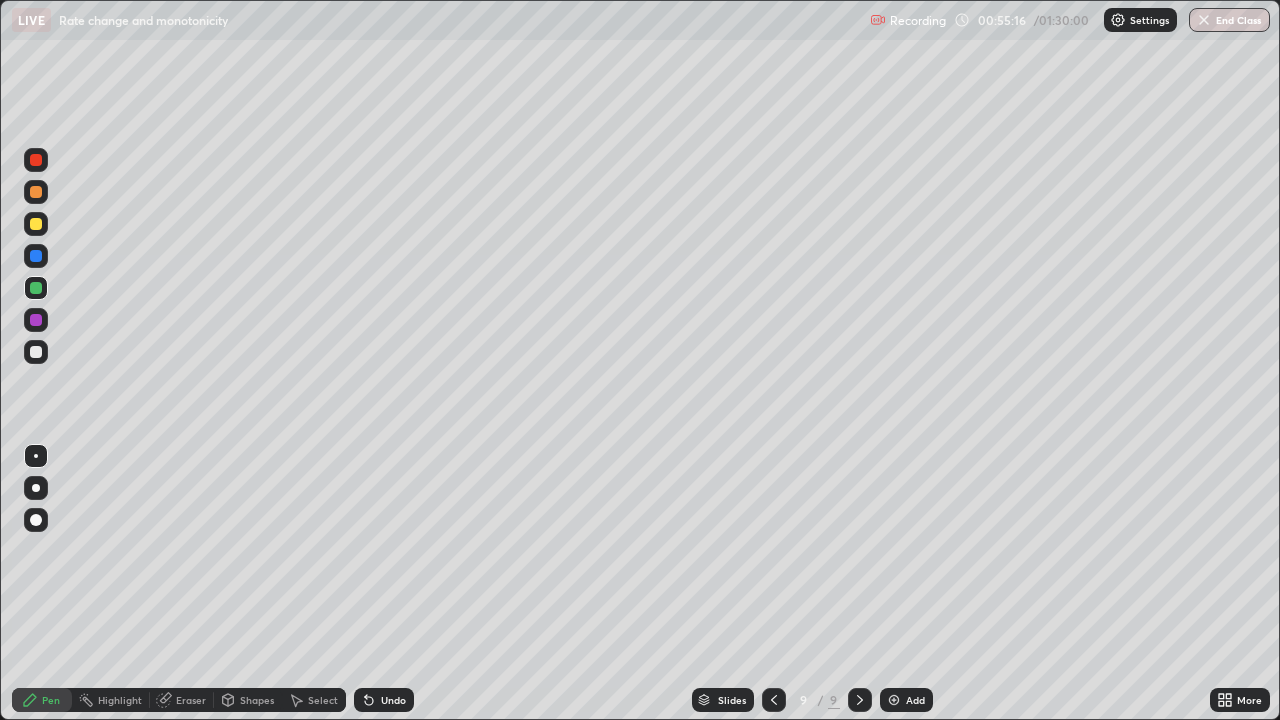 click on "Undo" at bounding box center (393, 700) 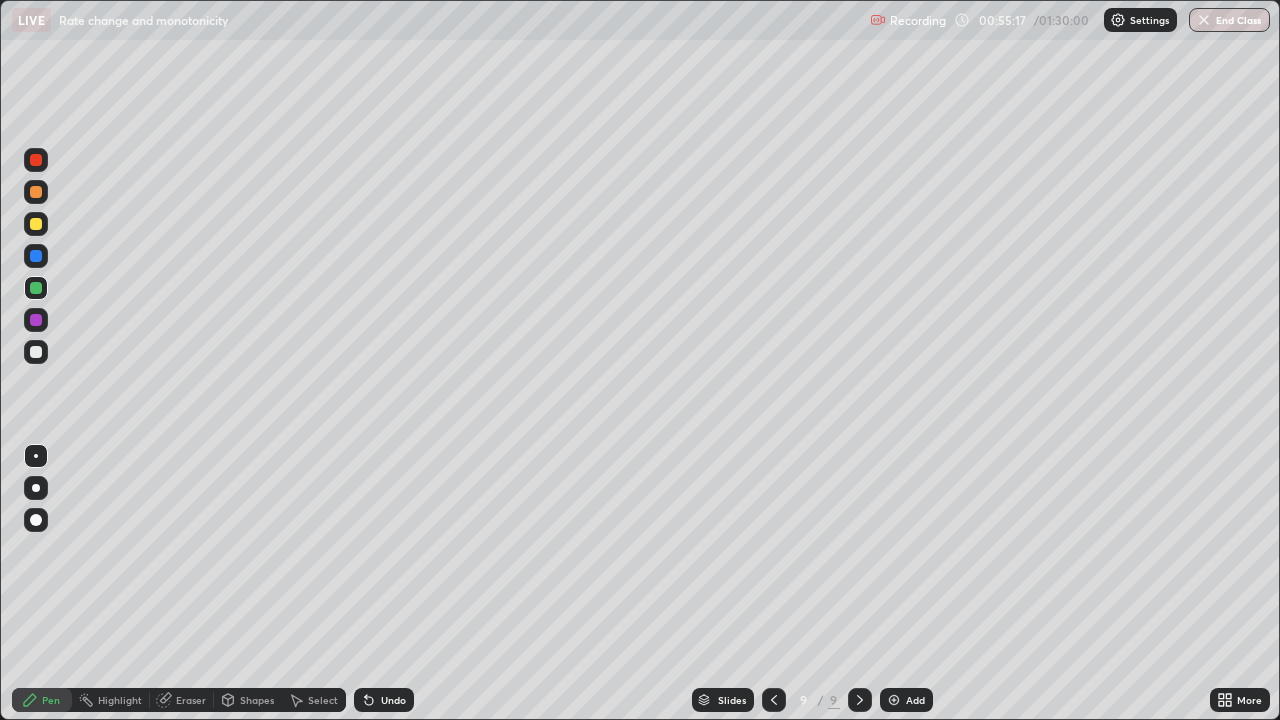 click on "Undo" at bounding box center [380, 700] 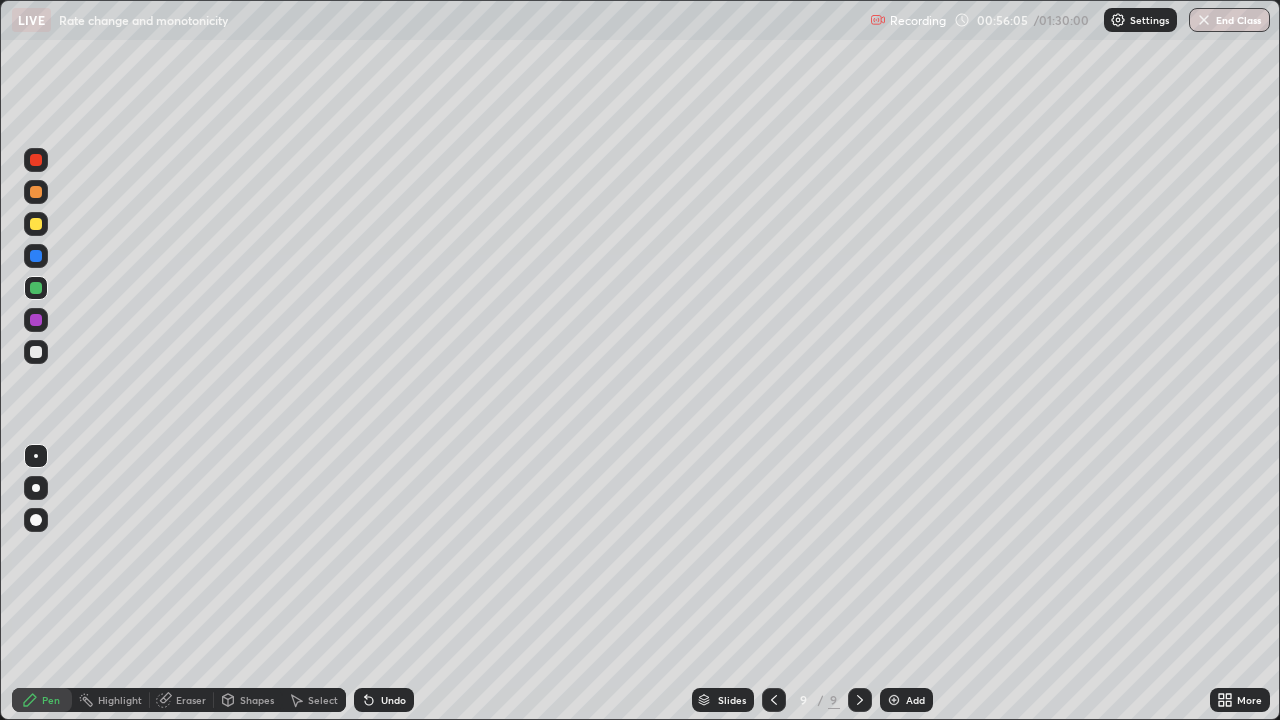 click at bounding box center (36, 224) 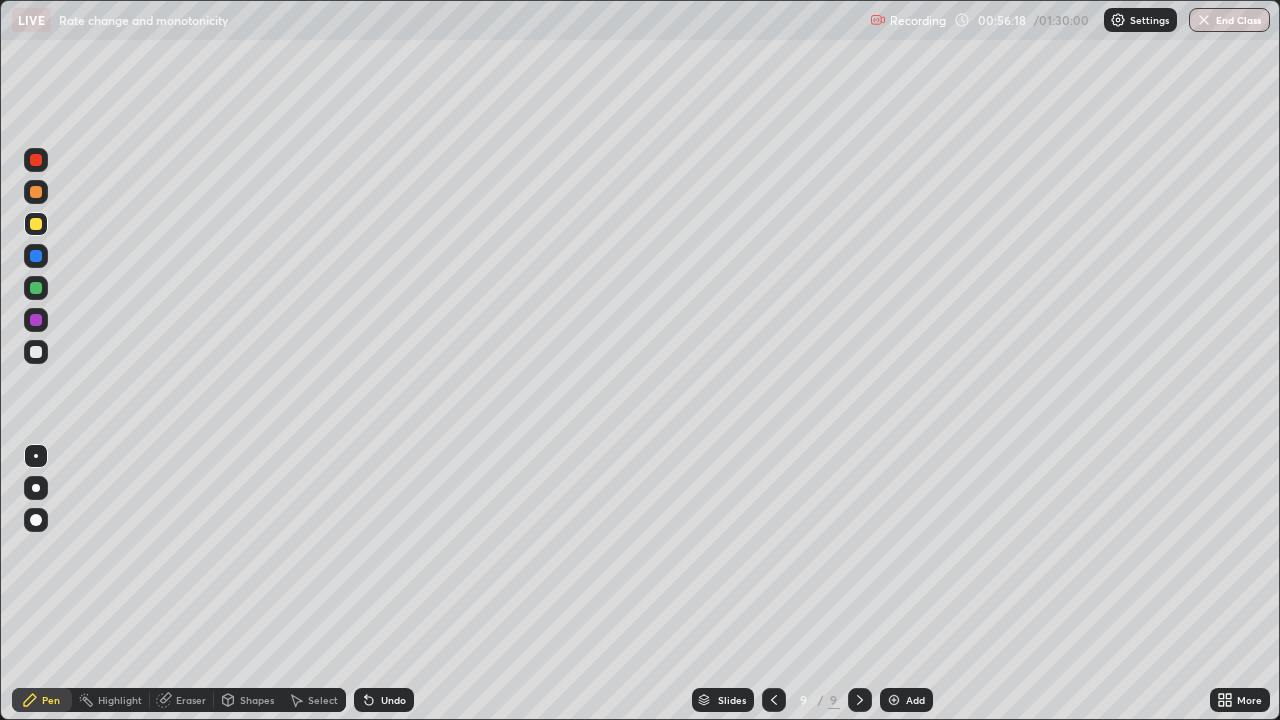 click on "Undo" at bounding box center [393, 700] 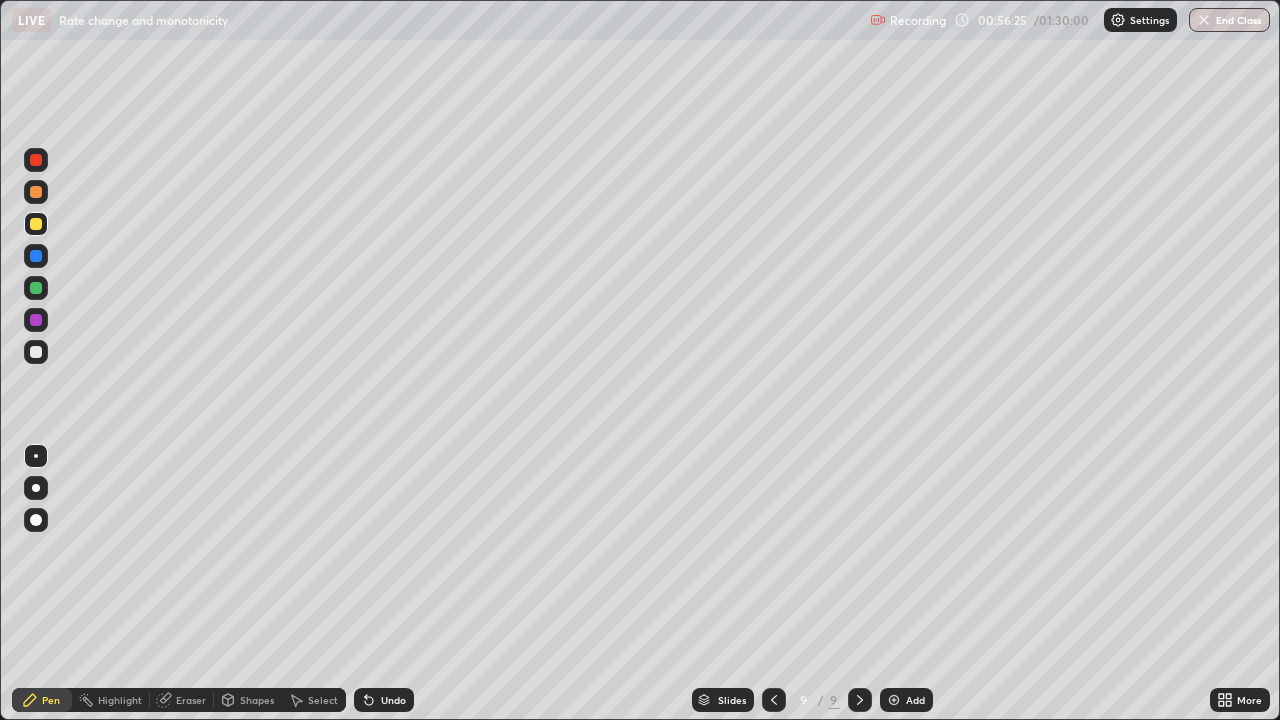 click on "Undo" at bounding box center [393, 700] 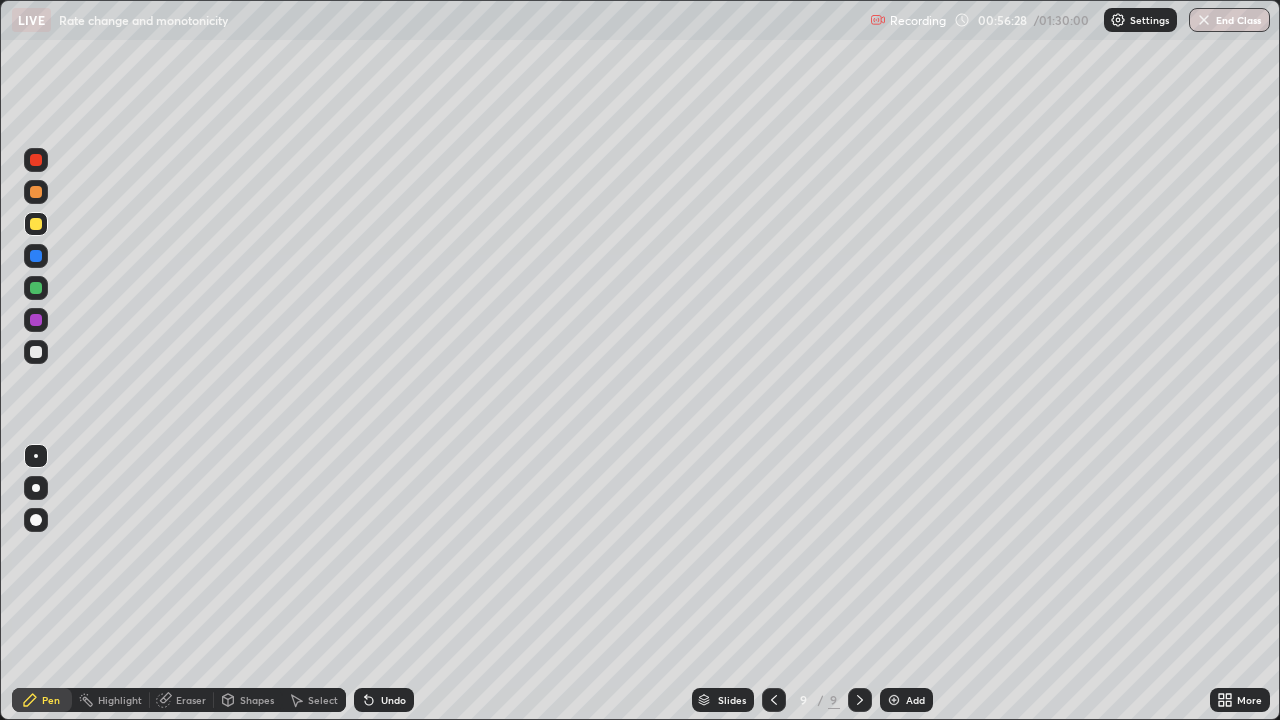click on "Undo" at bounding box center (393, 700) 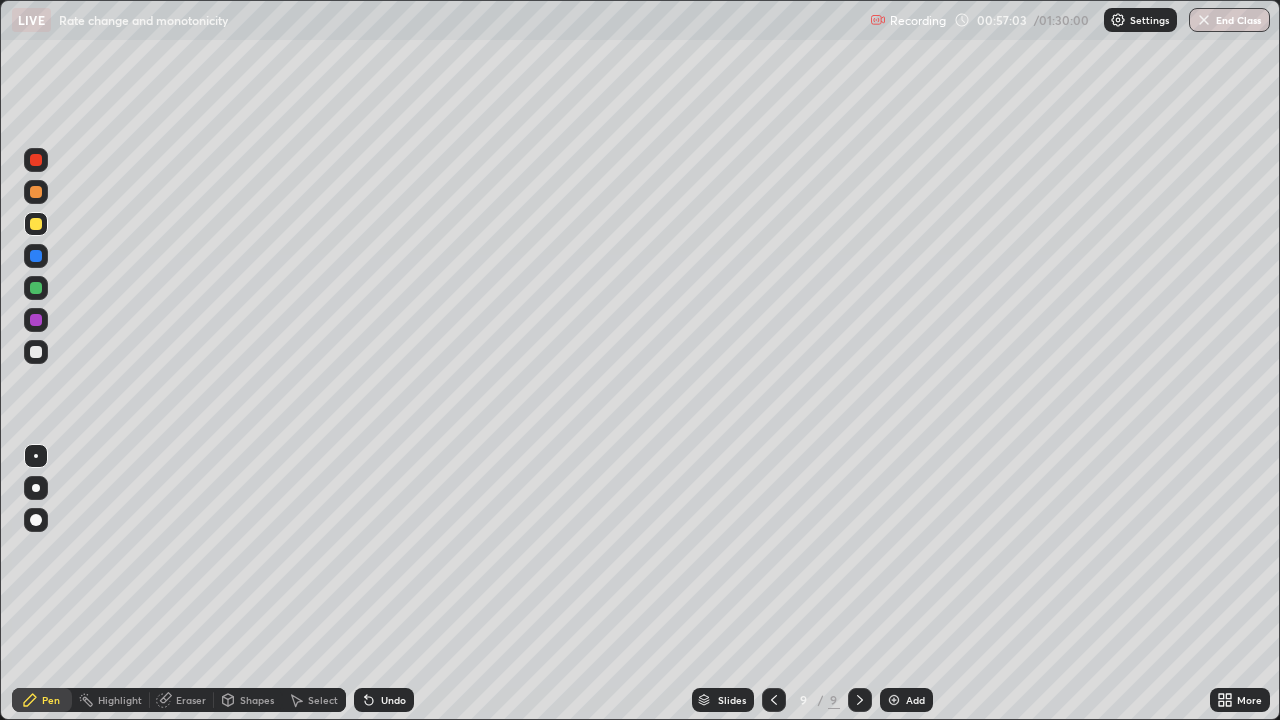 click on "Undo" at bounding box center (380, 700) 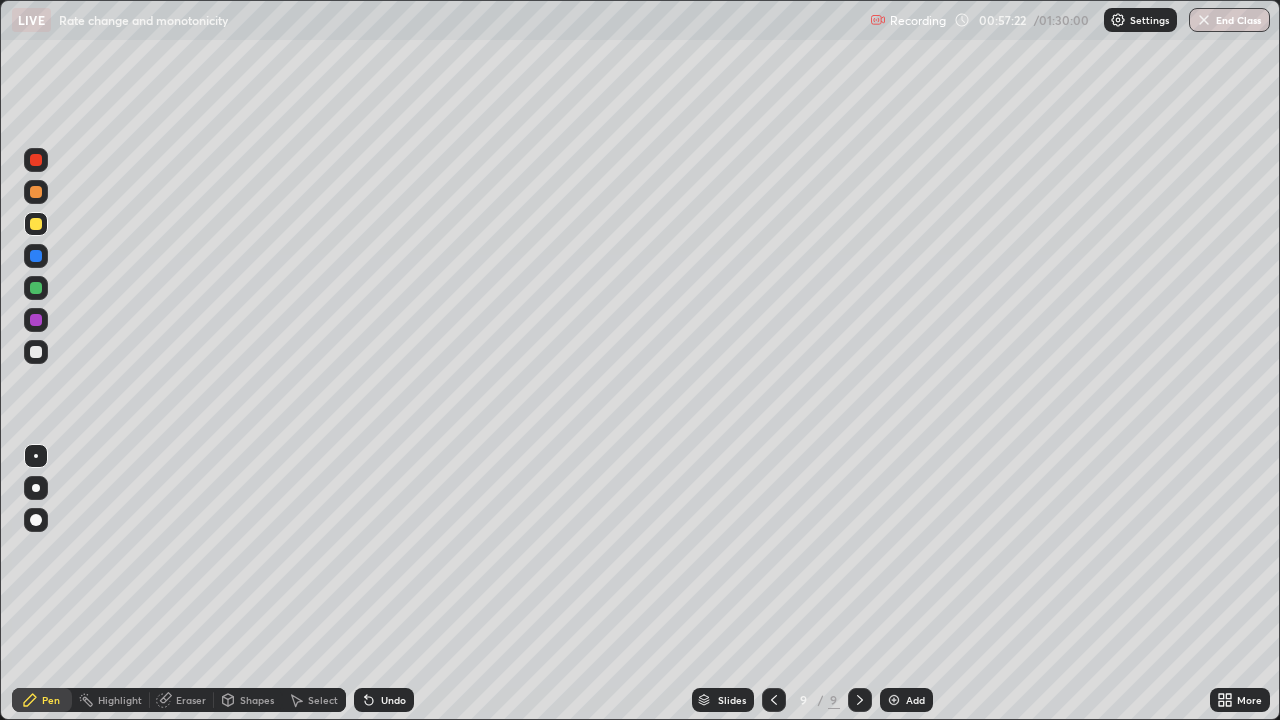 click at bounding box center (36, 288) 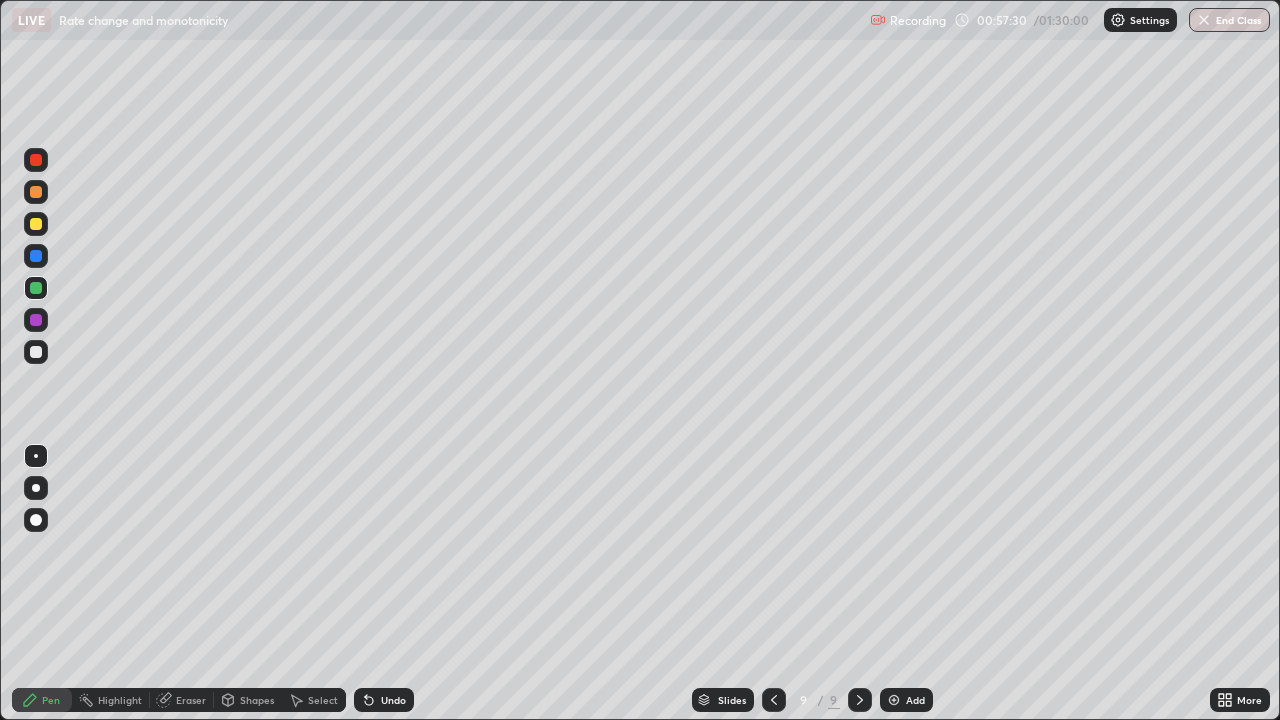 click at bounding box center [36, 320] 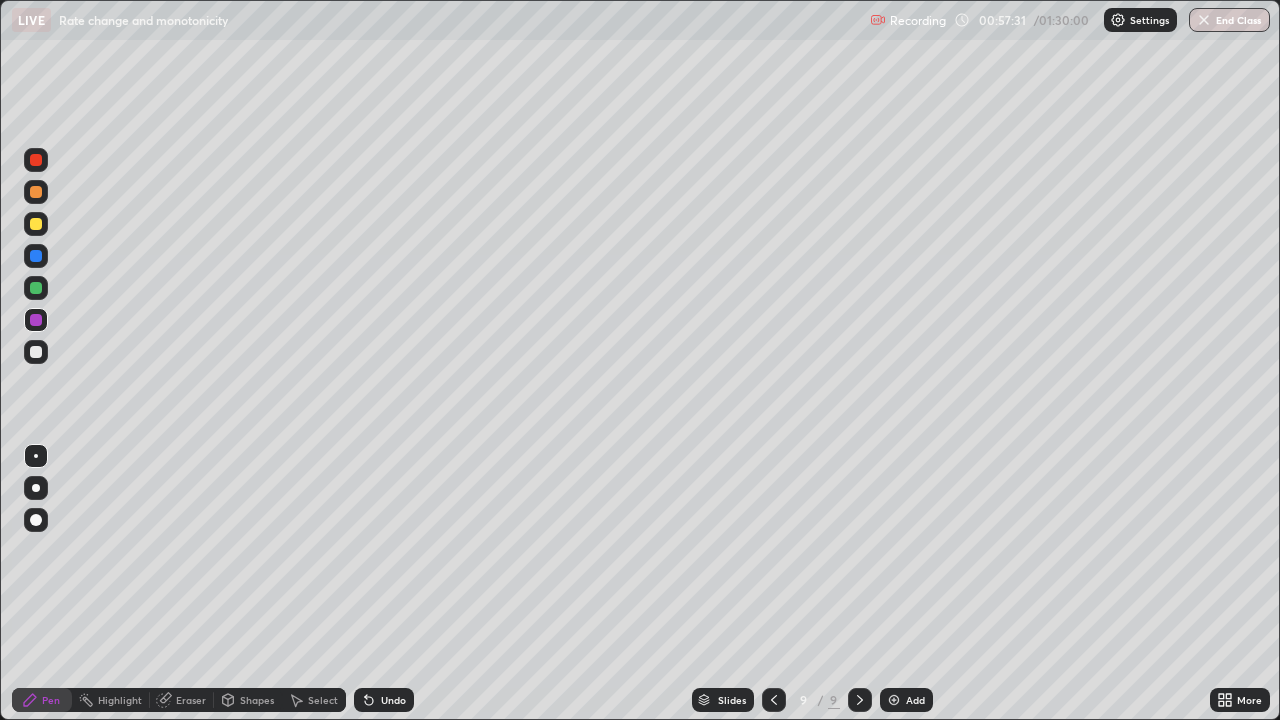click at bounding box center (36, 352) 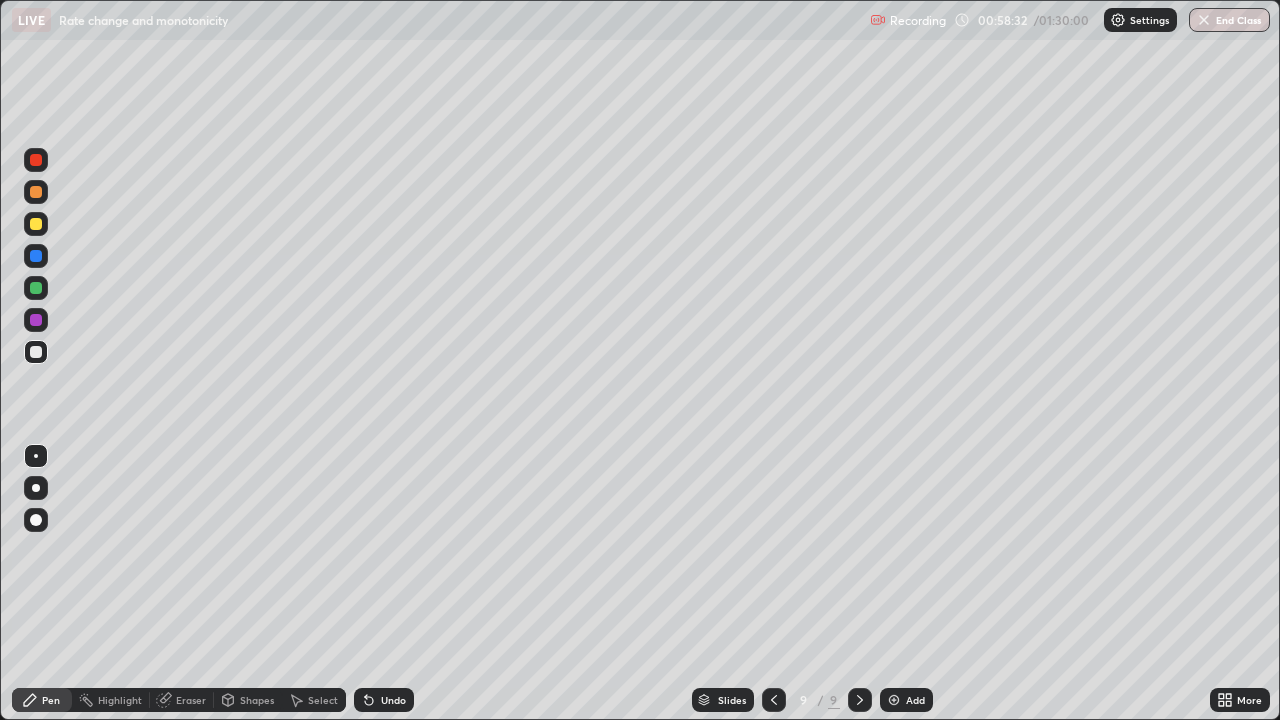 click at bounding box center (36, 320) 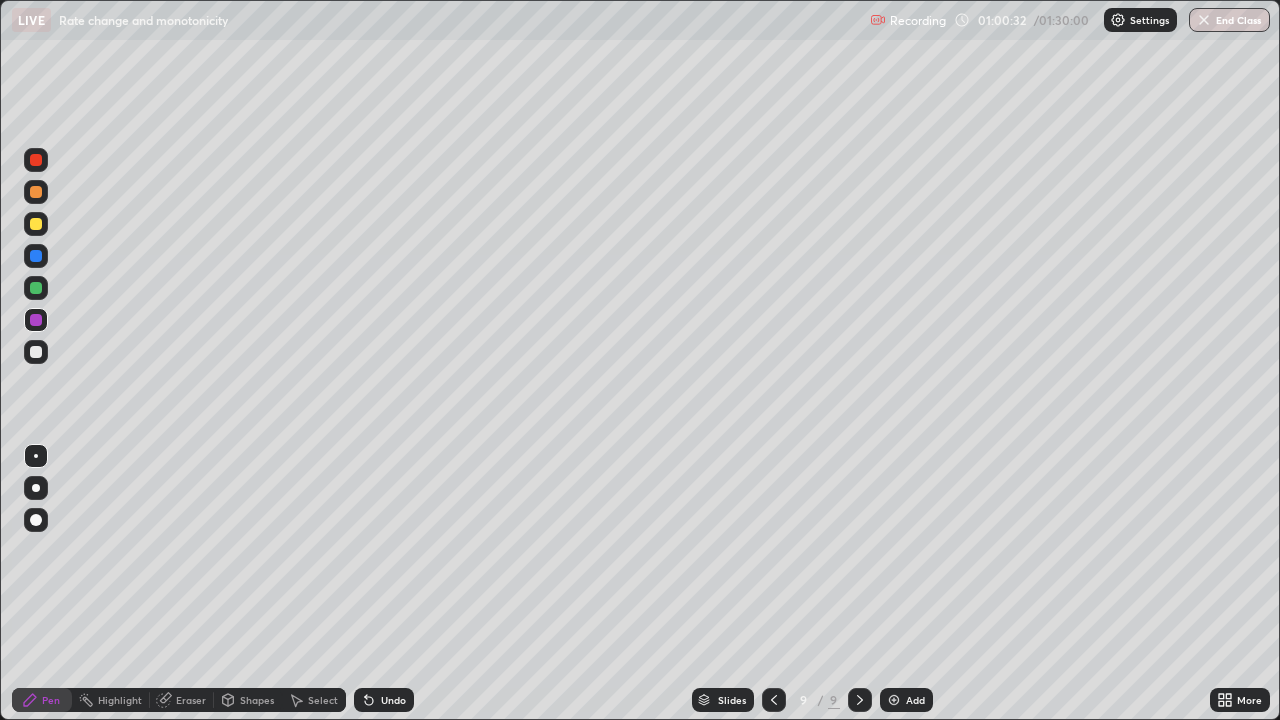 click on "Add" at bounding box center (906, 700) 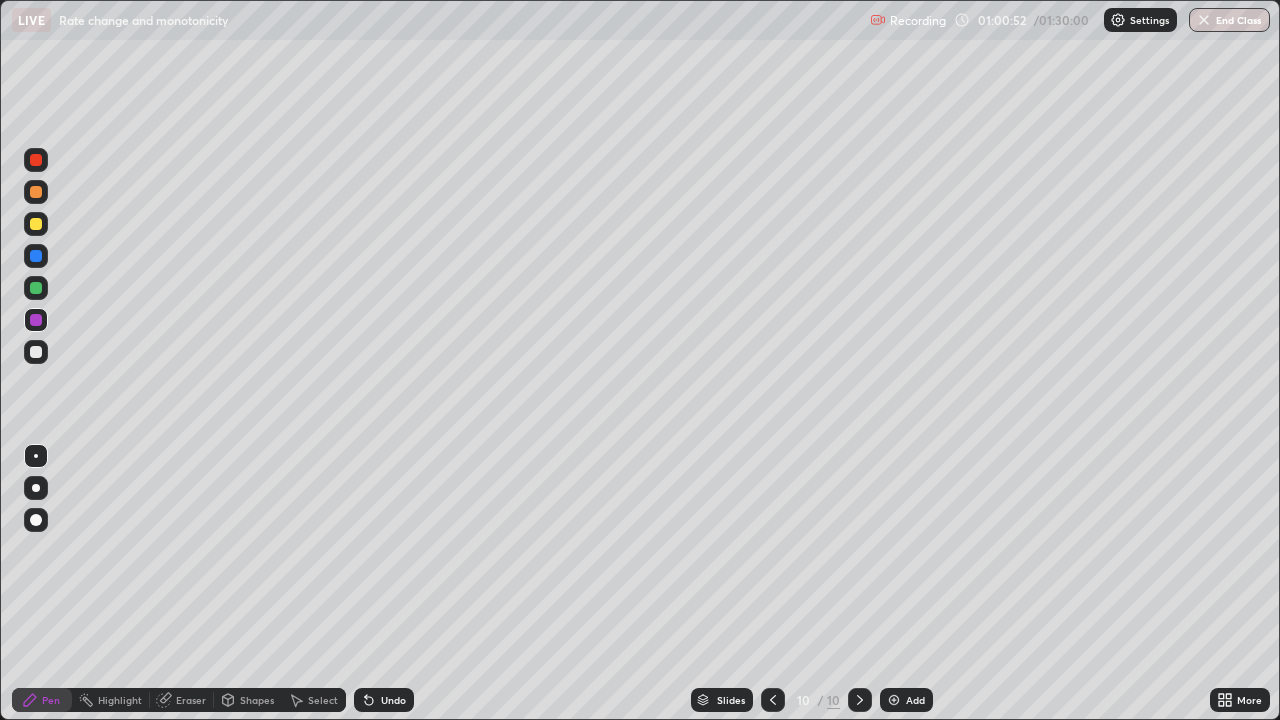 click on "Eraser" at bounding box center [182, 700] 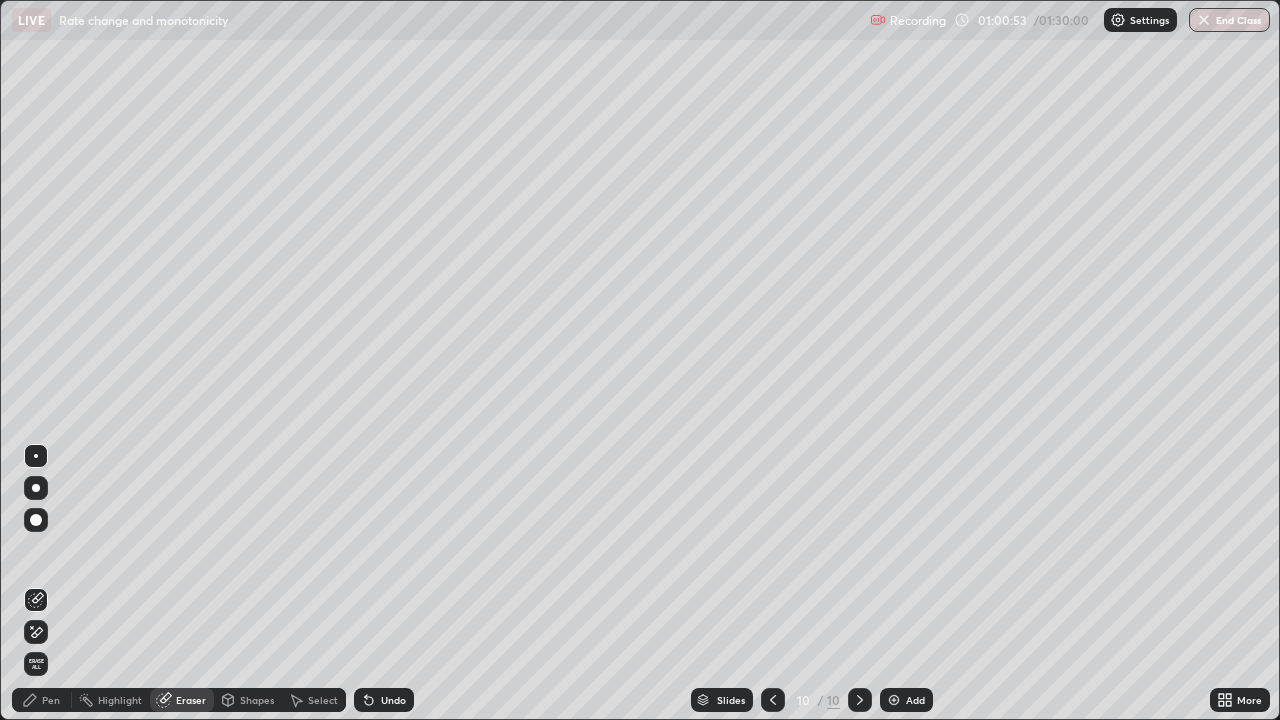 click 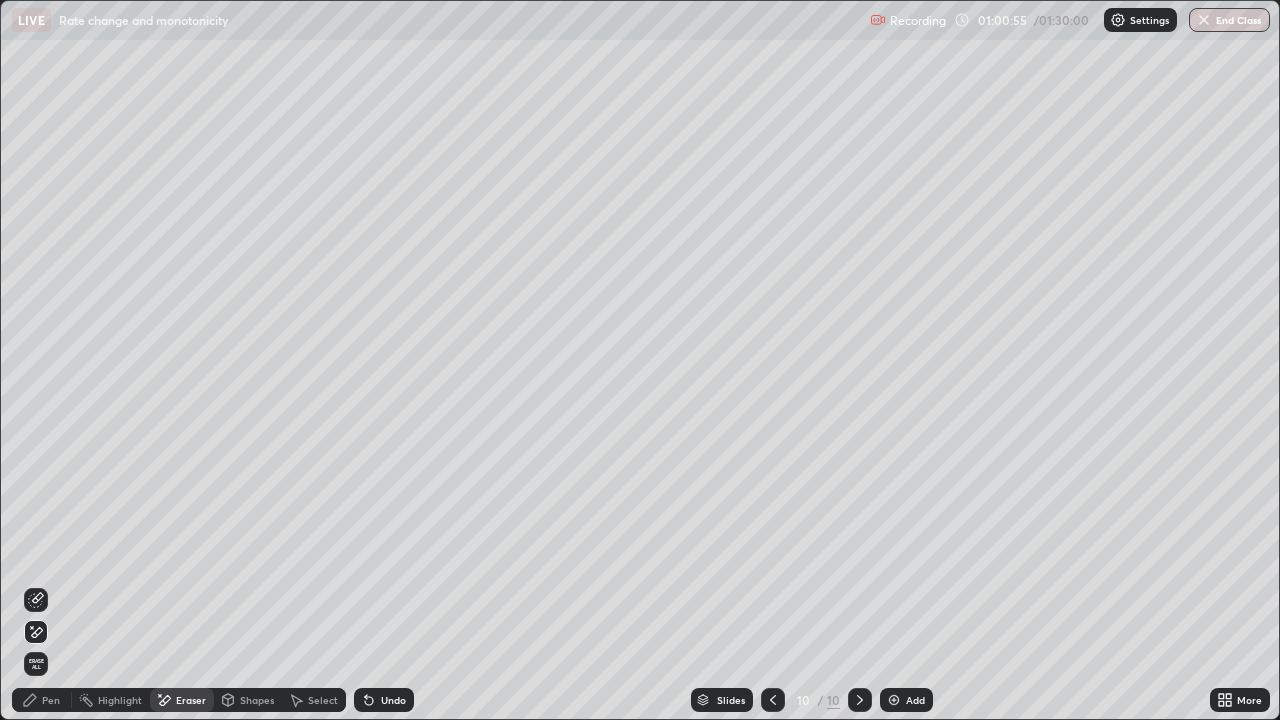 click on "Pen" at bounding box center [51, 700] 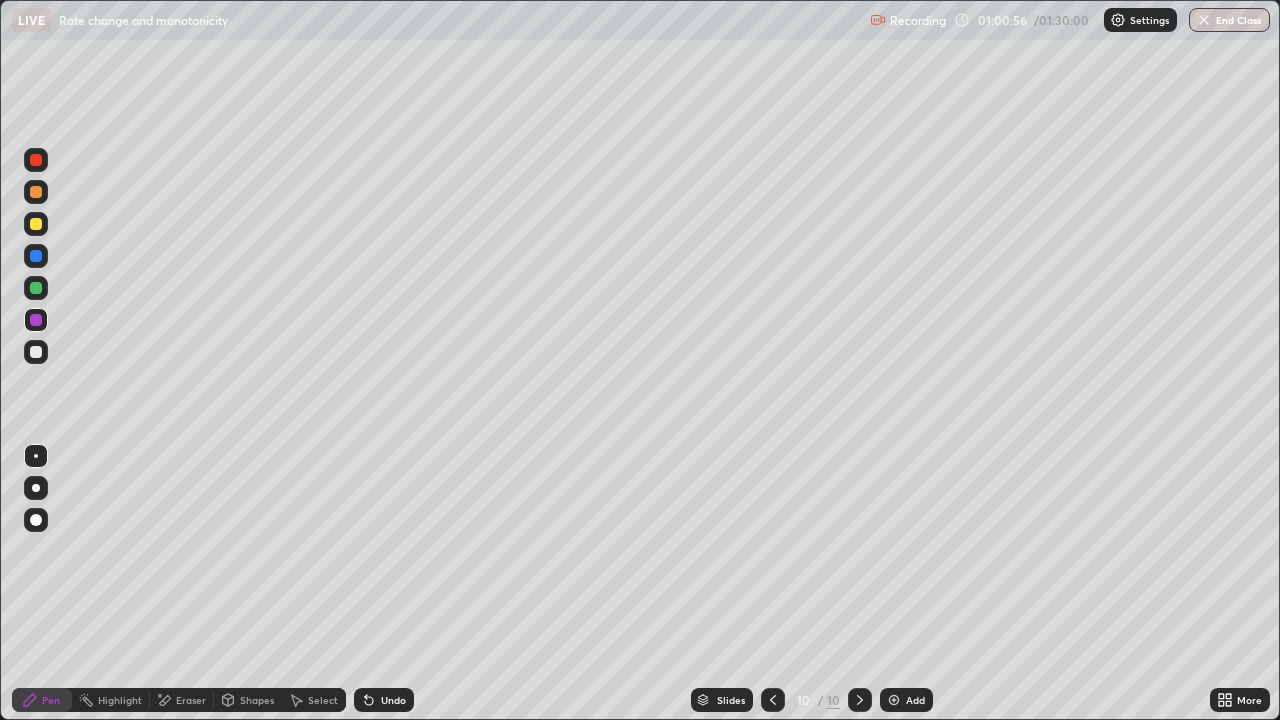 click at bounding box center [36, 224] 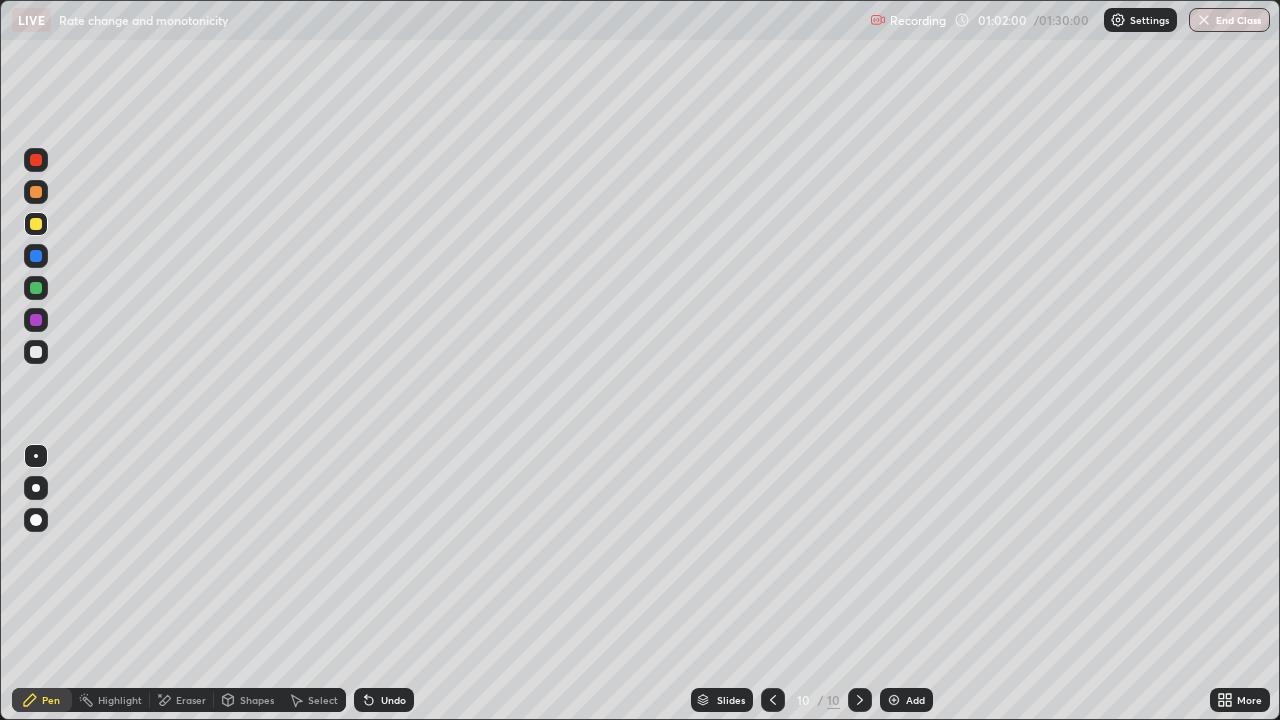 click at bounding box center [36, 352] 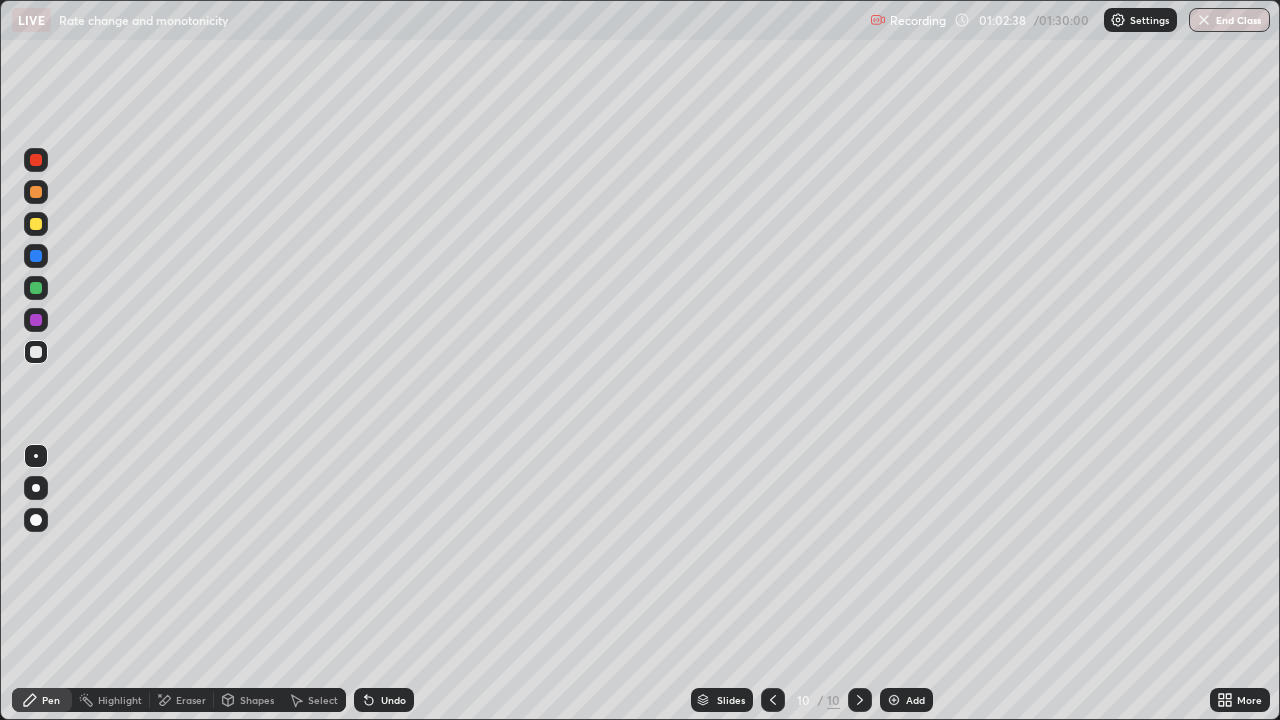 click on "Undo" at bounding box center [380, 700] 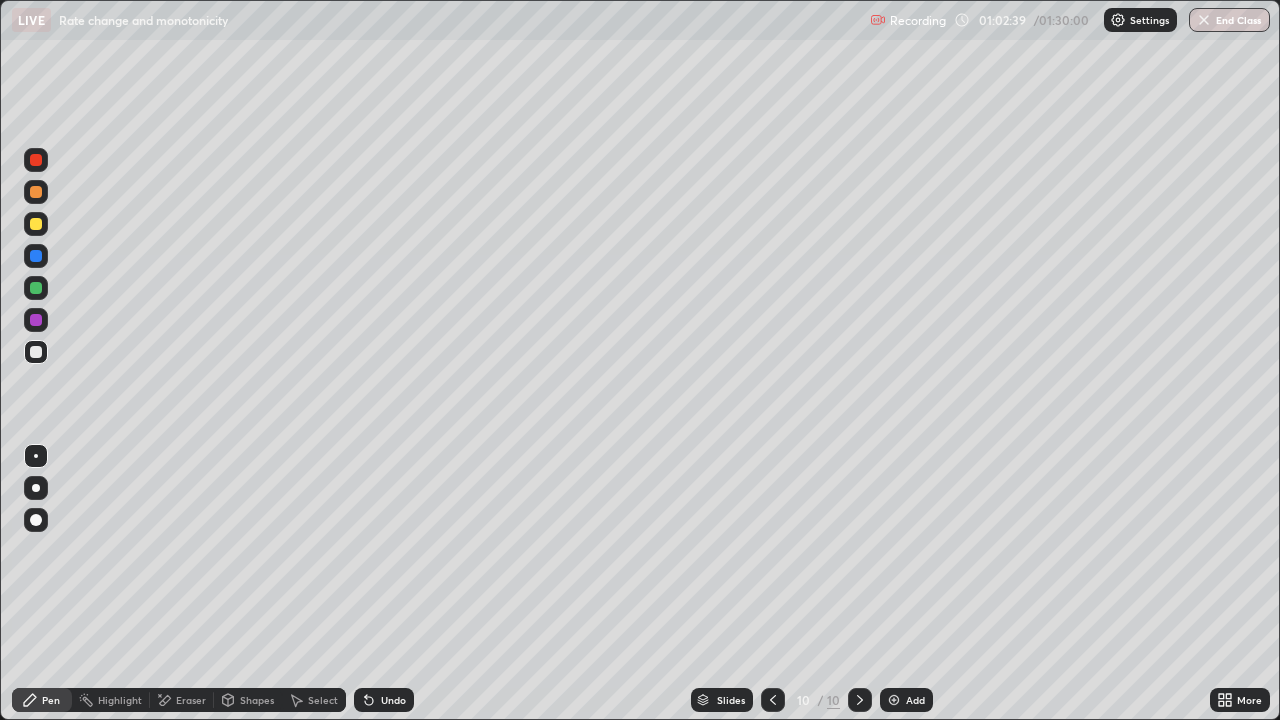 click on "Undo" at bounding box center (380, 700) 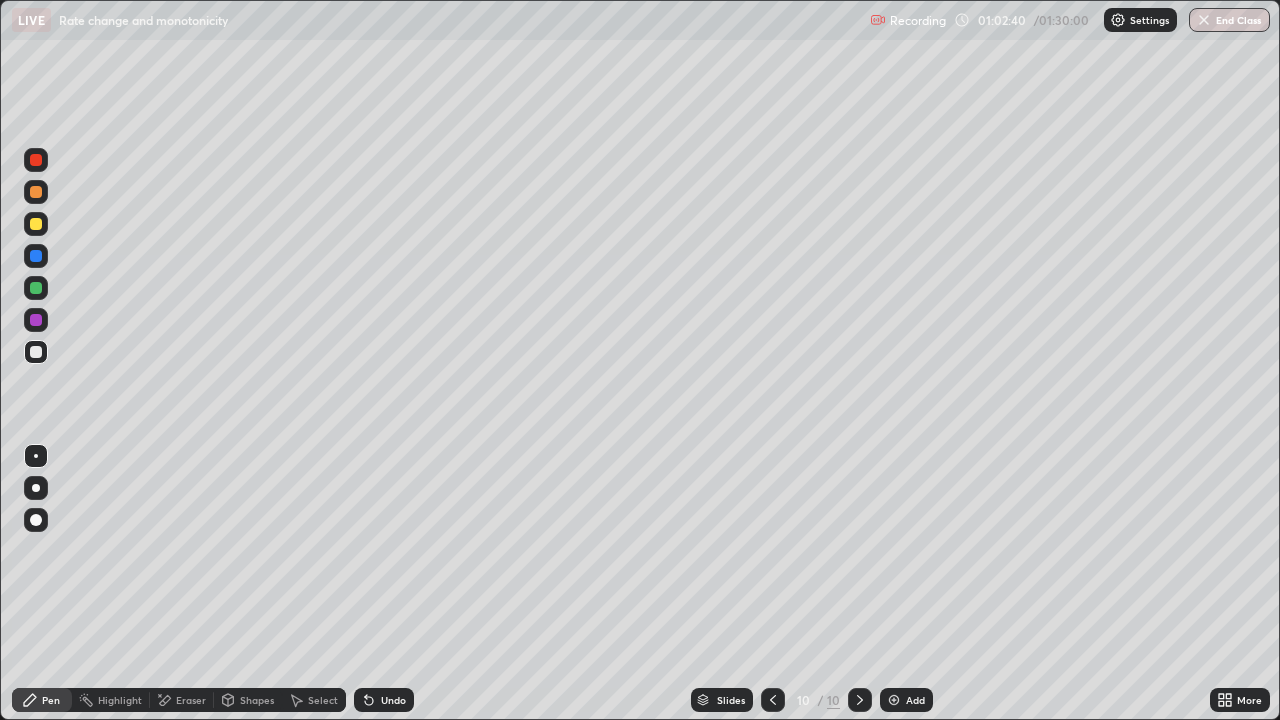 click on "Undo" at bounding box center [393, 700] 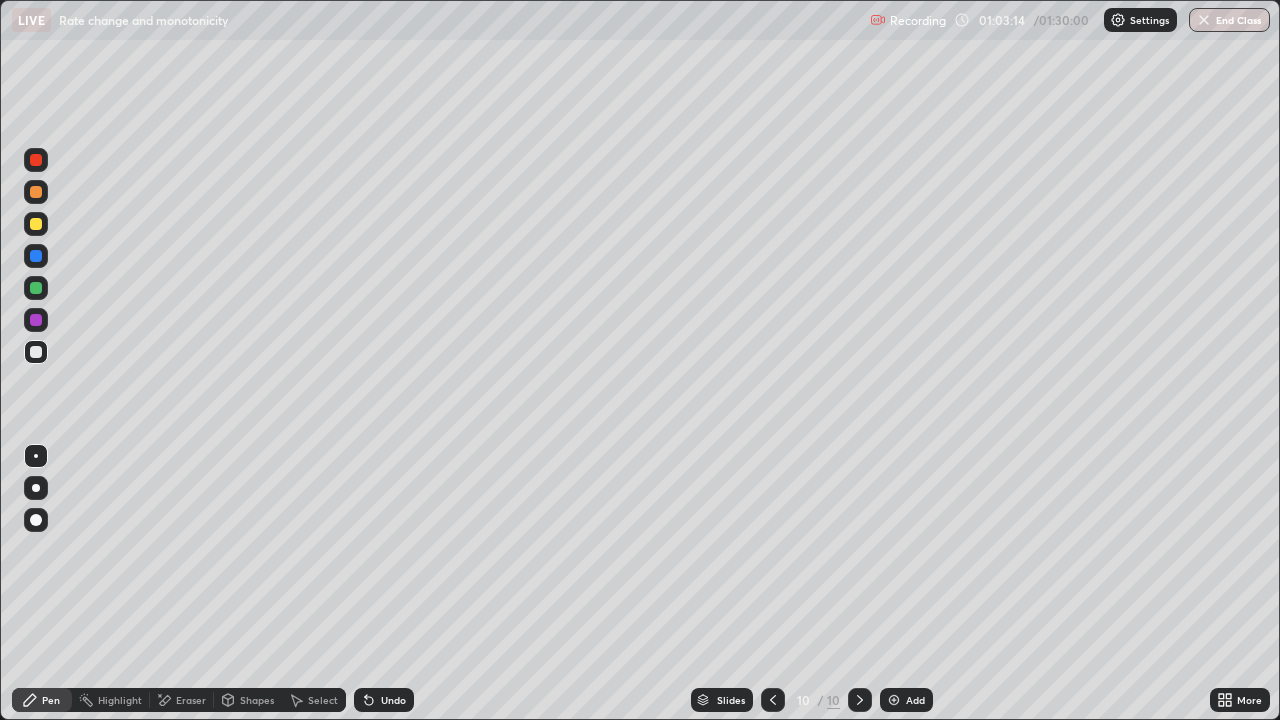 click at bounding box center (36, 224) 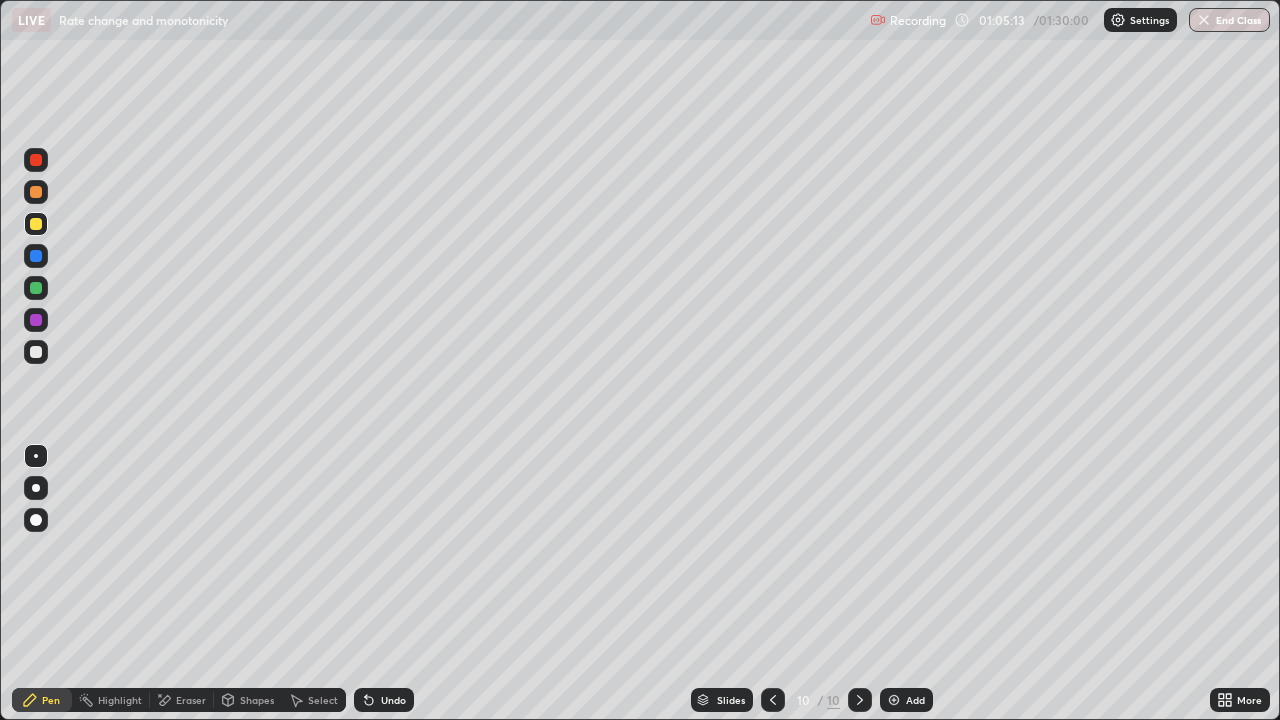 click at bounding box center [894, 700] 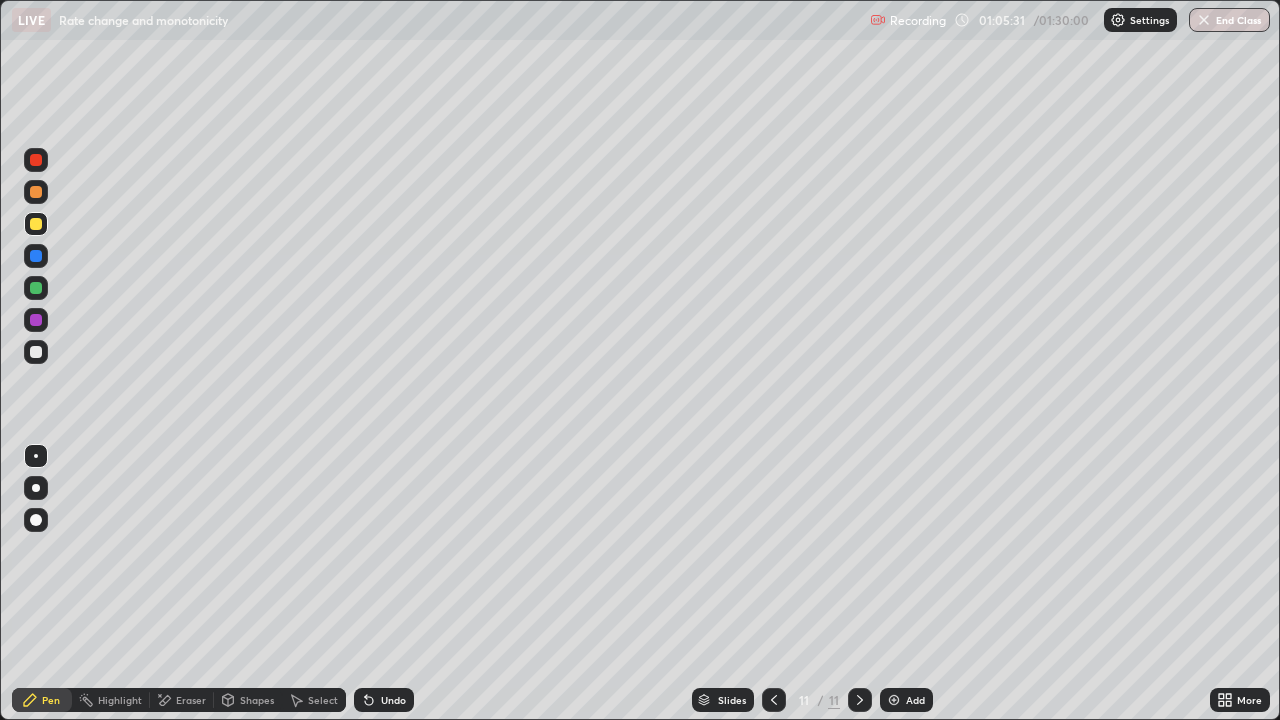 click at bounding box center (36, 352) 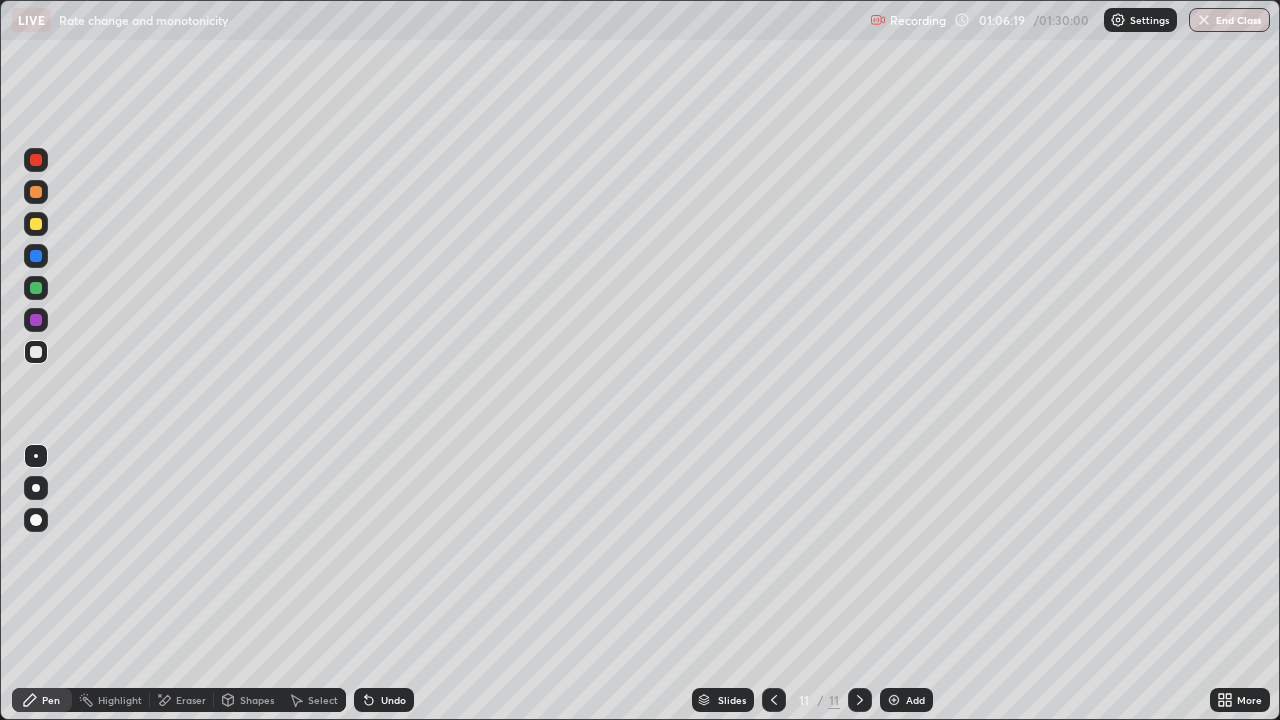 click on "Highlight" at bounding box center (111, 700) 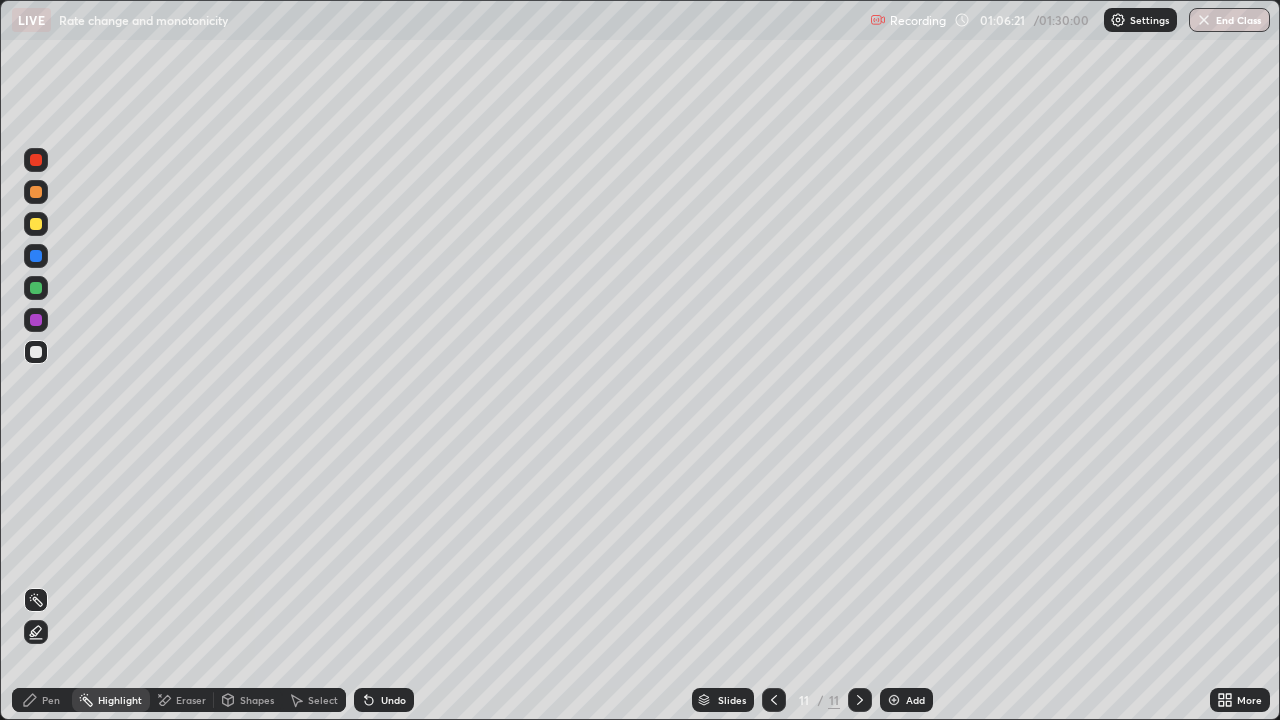 click on "Pen" at bounding box center (51, 700) 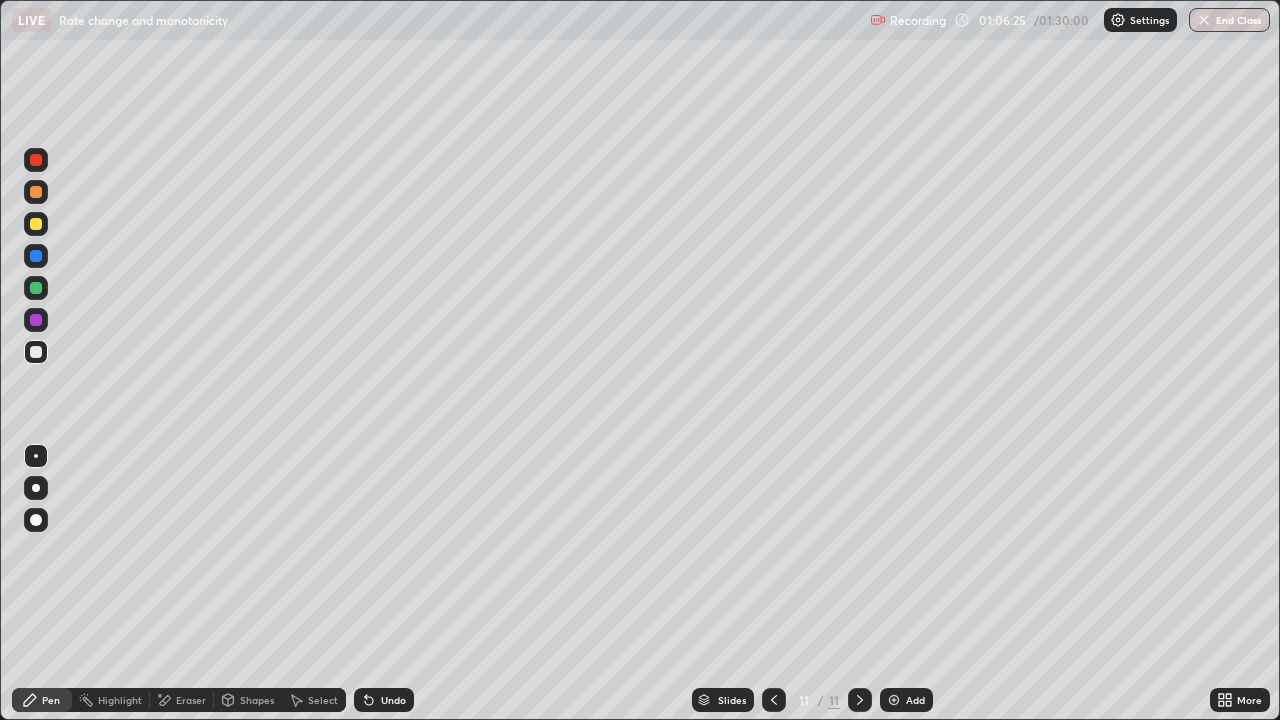 click on "Highlight" at bounding box center [111, 700] 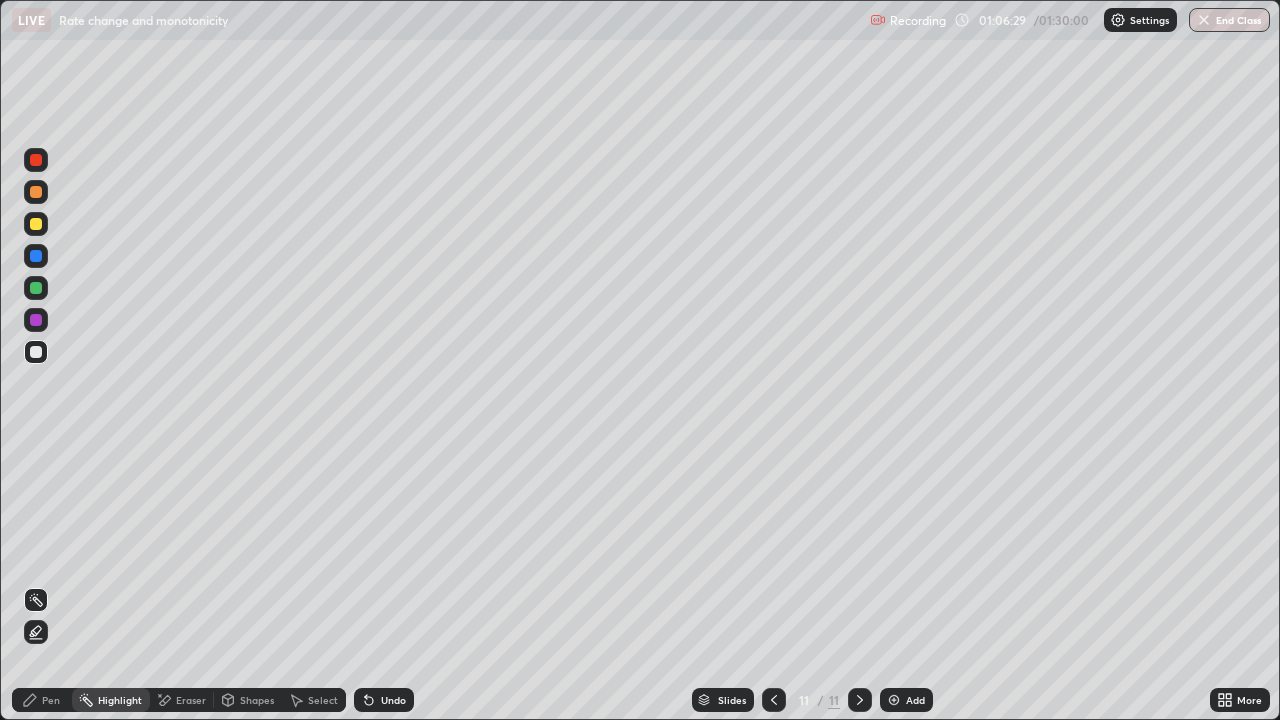 click 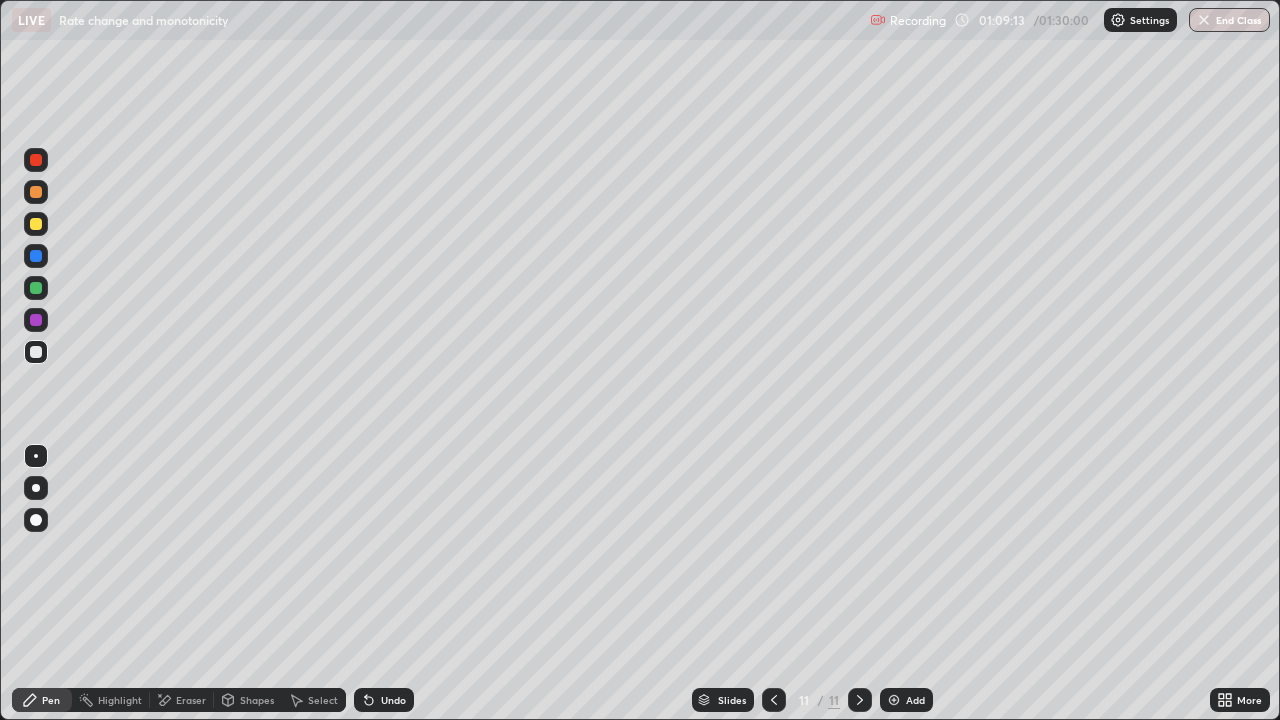 click at bounding box center (36, 352) 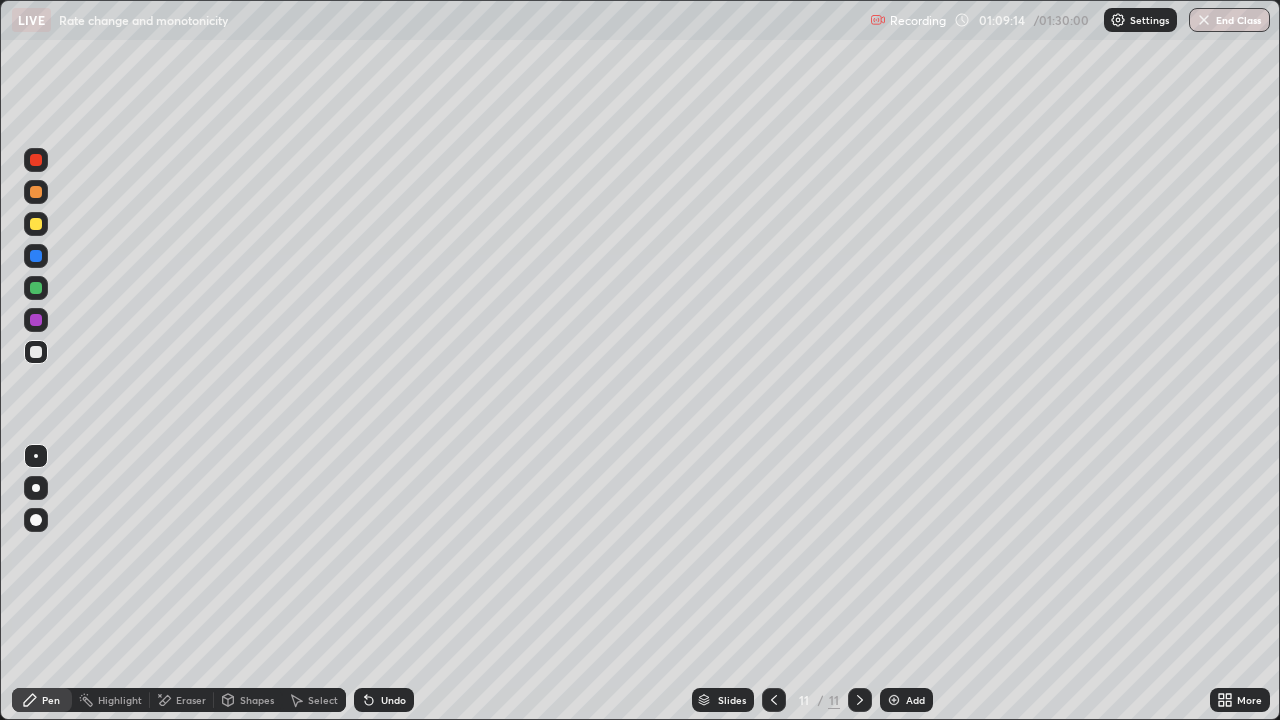 click at bounding box center (36, 320) 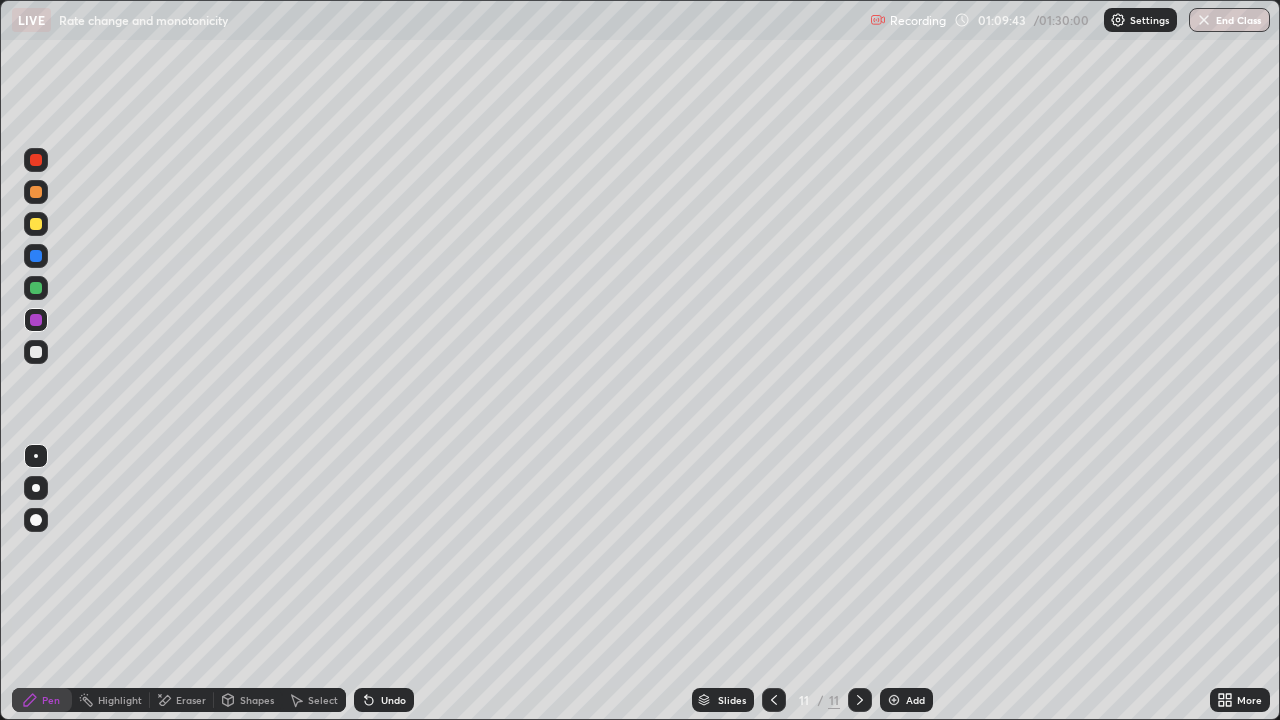 click at bounding box center [36, 224] 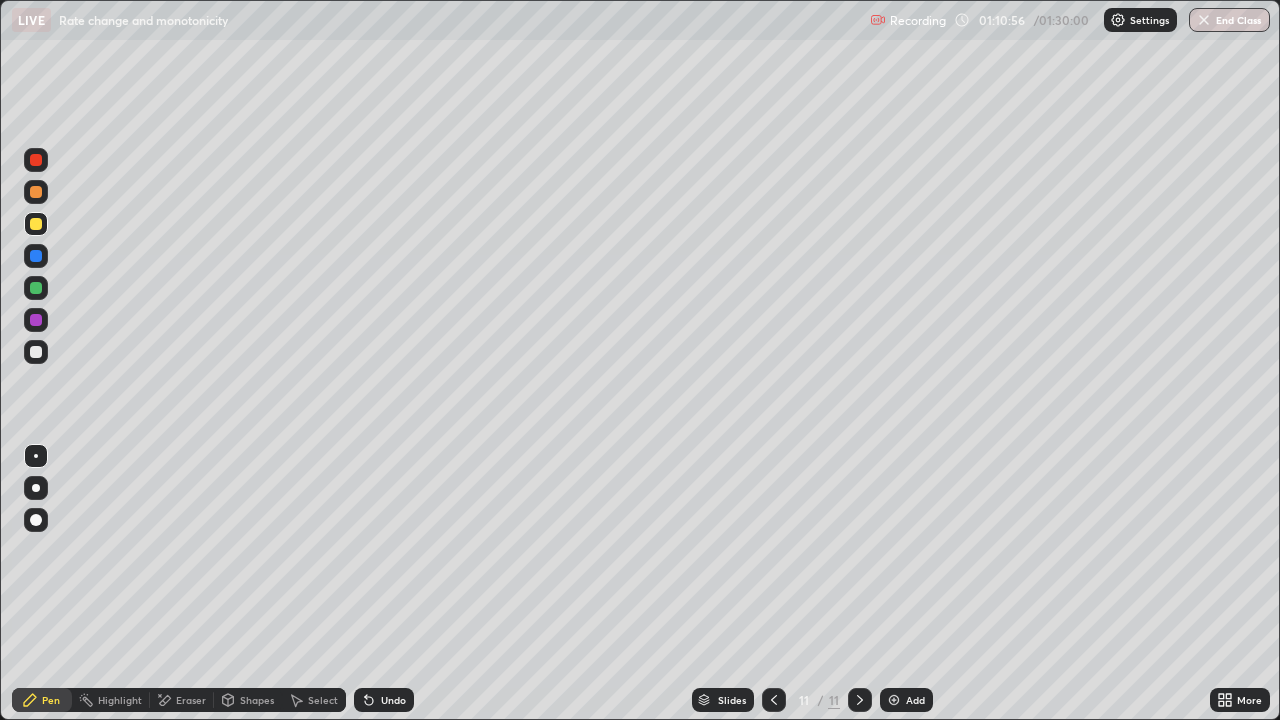 click on "Undo" at bounding box center [393, 700] 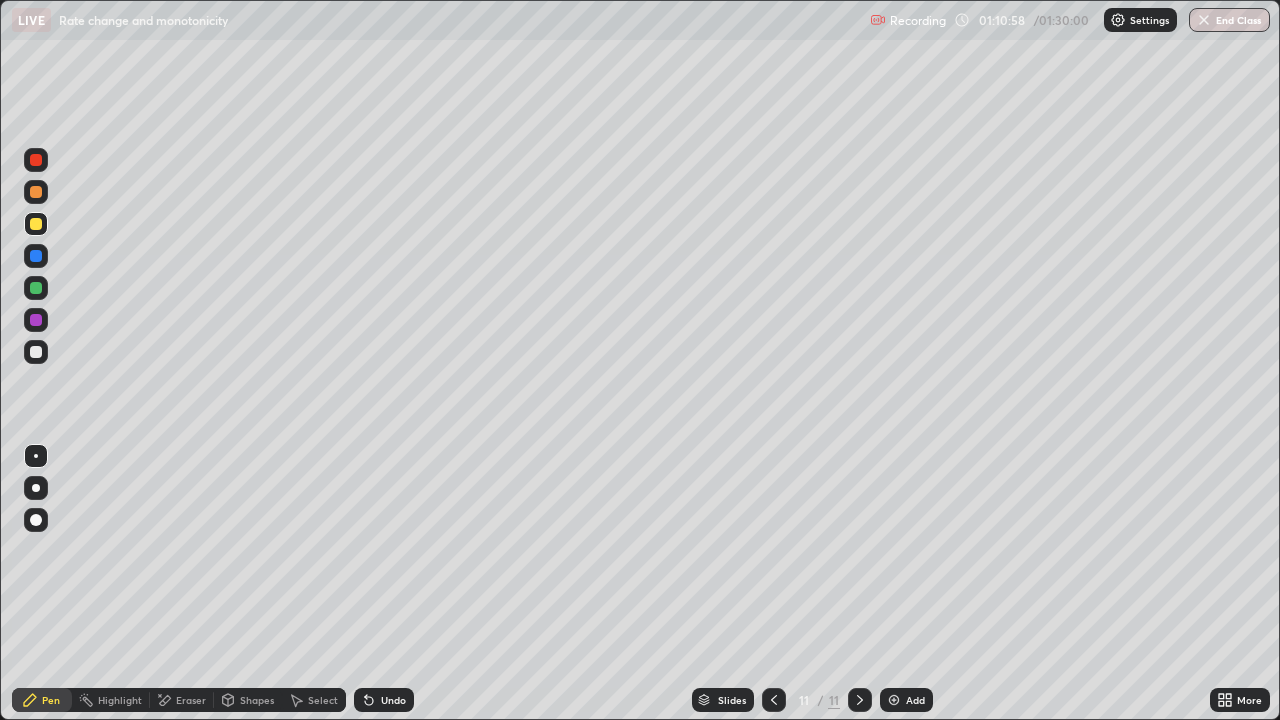 click on "Undo" at bounding box center (384, 700) 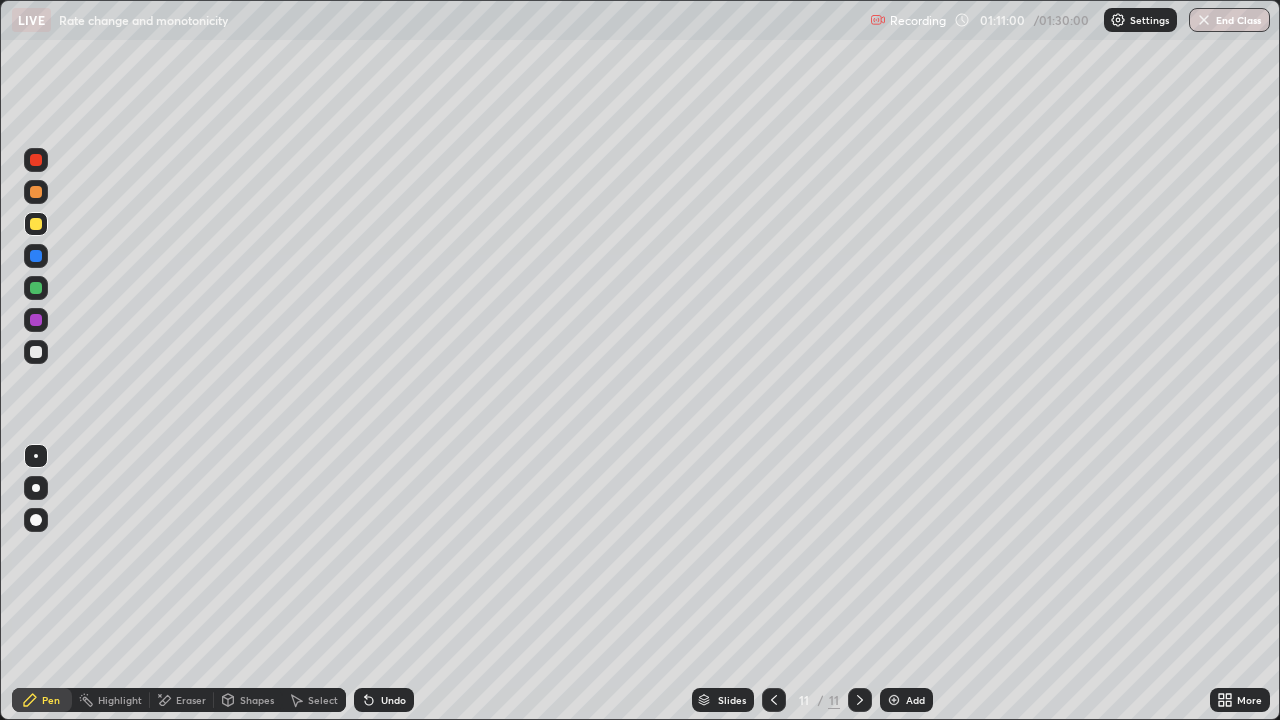 click on "Undo" at bounding box center [393, 700] 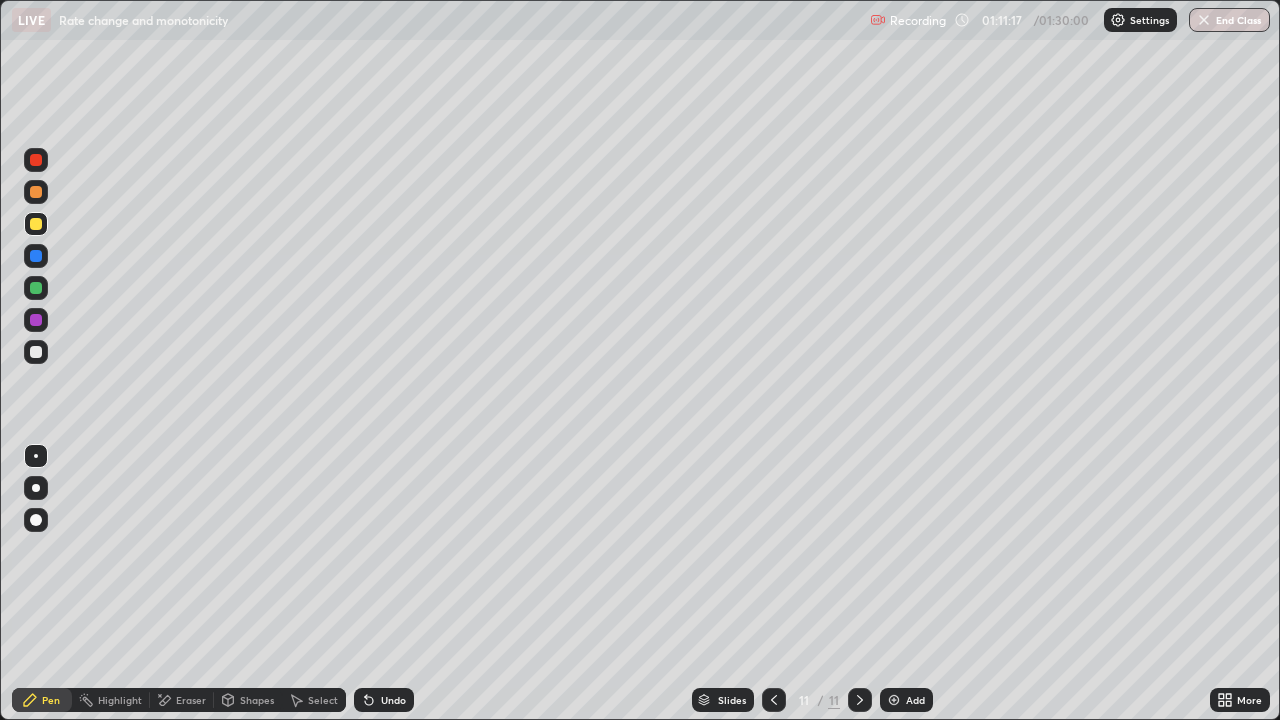 click at bounding box center [36, 352] 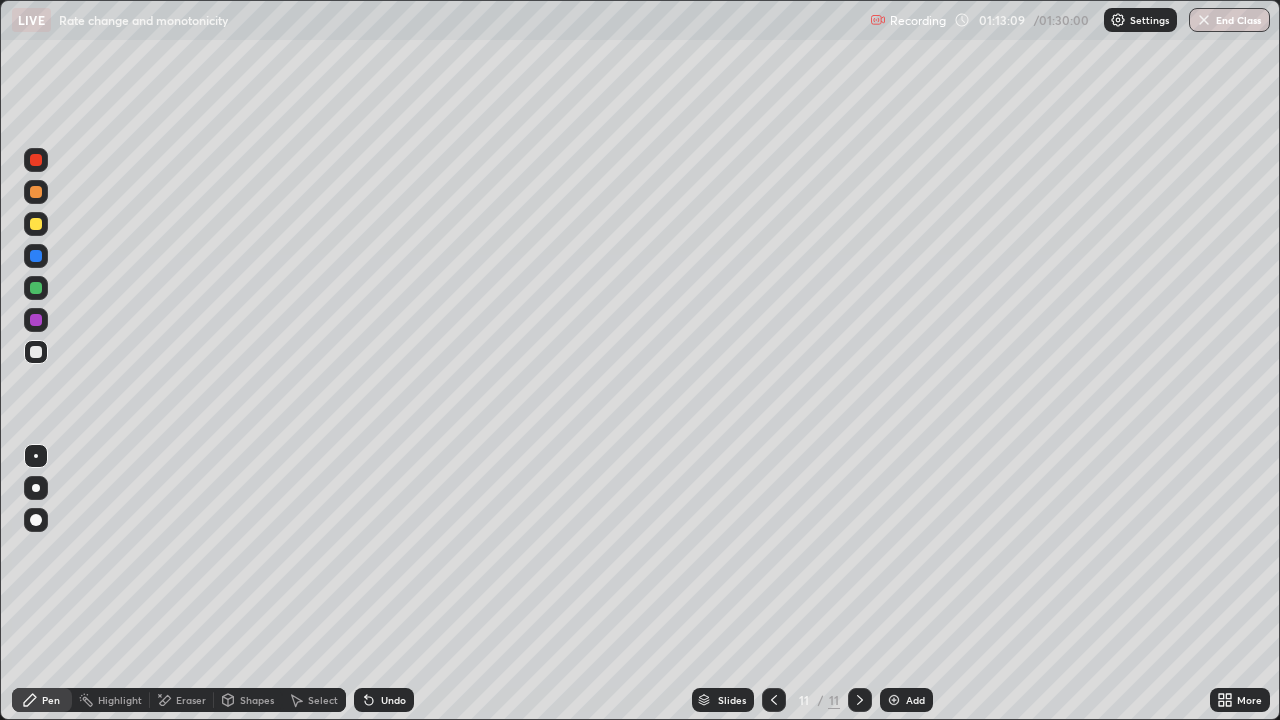 click on "Add" at bounding box center (915, 700) 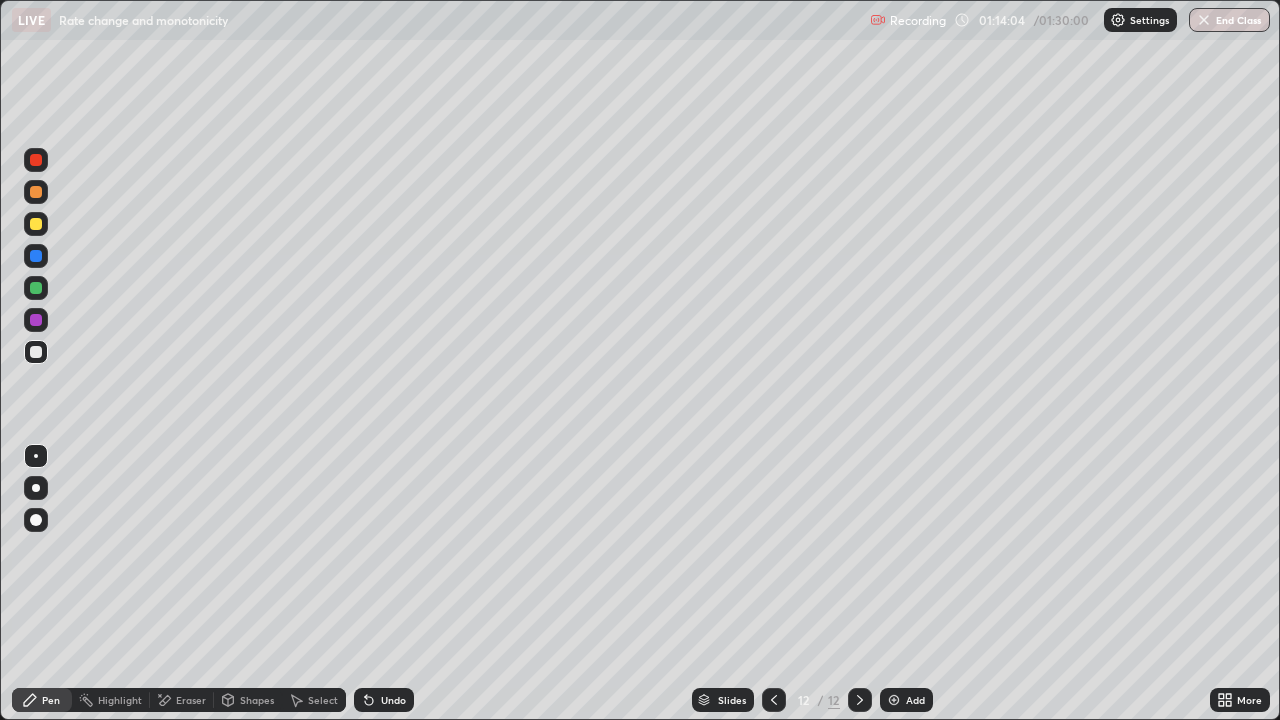 click on "Undo" at bounding box center (384, 700) 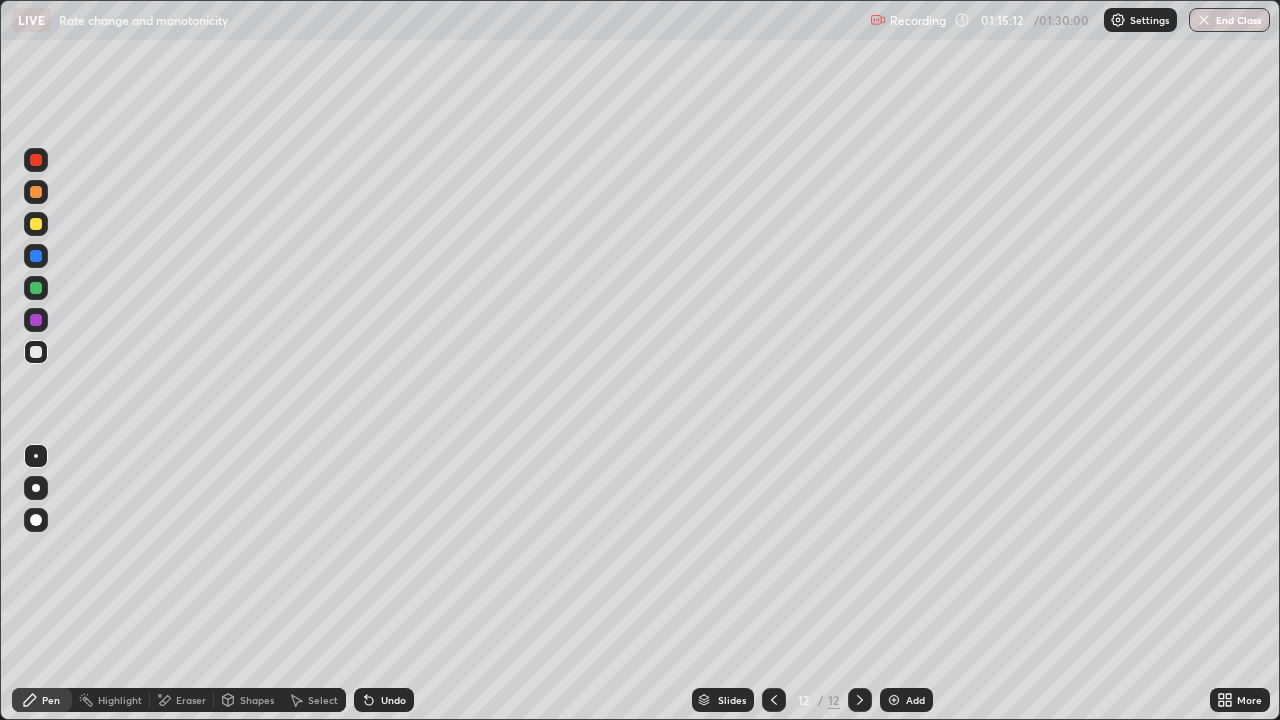 click at bounding box center (36, 224) 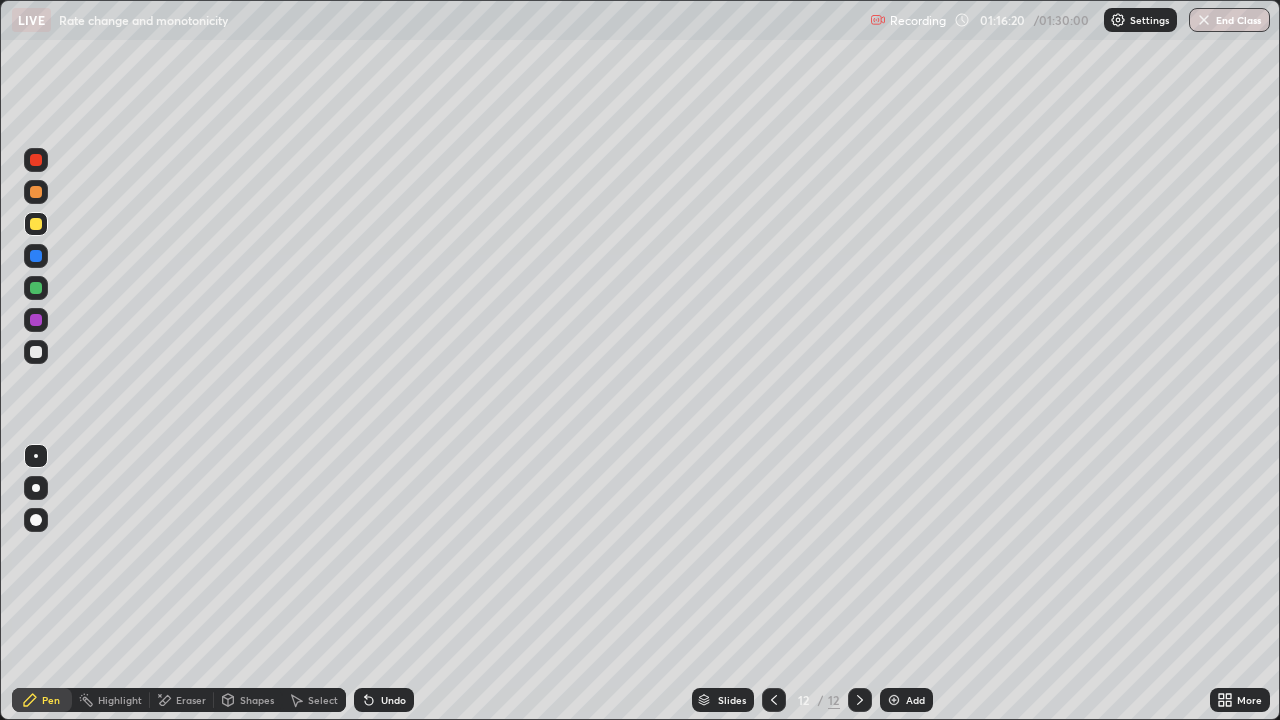 click on "Eraser" at bounding box center (191, 700) 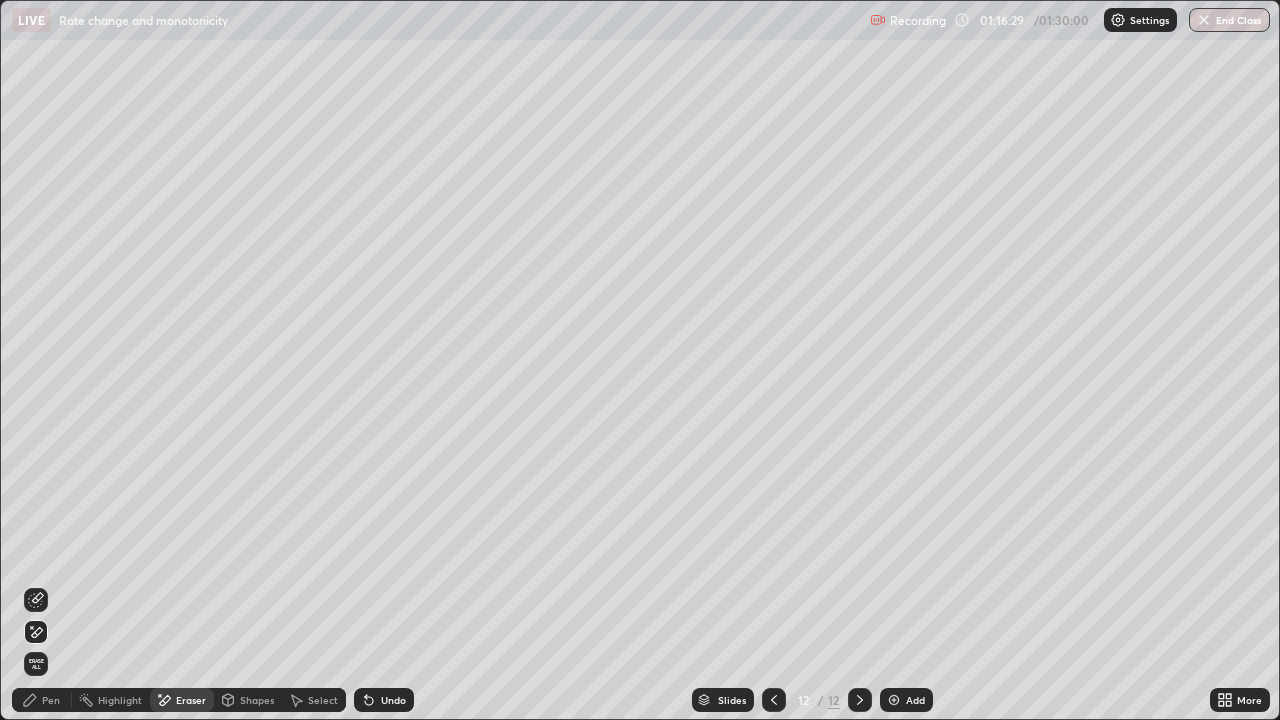 click on "Undo" at bounding box center (384, 700) 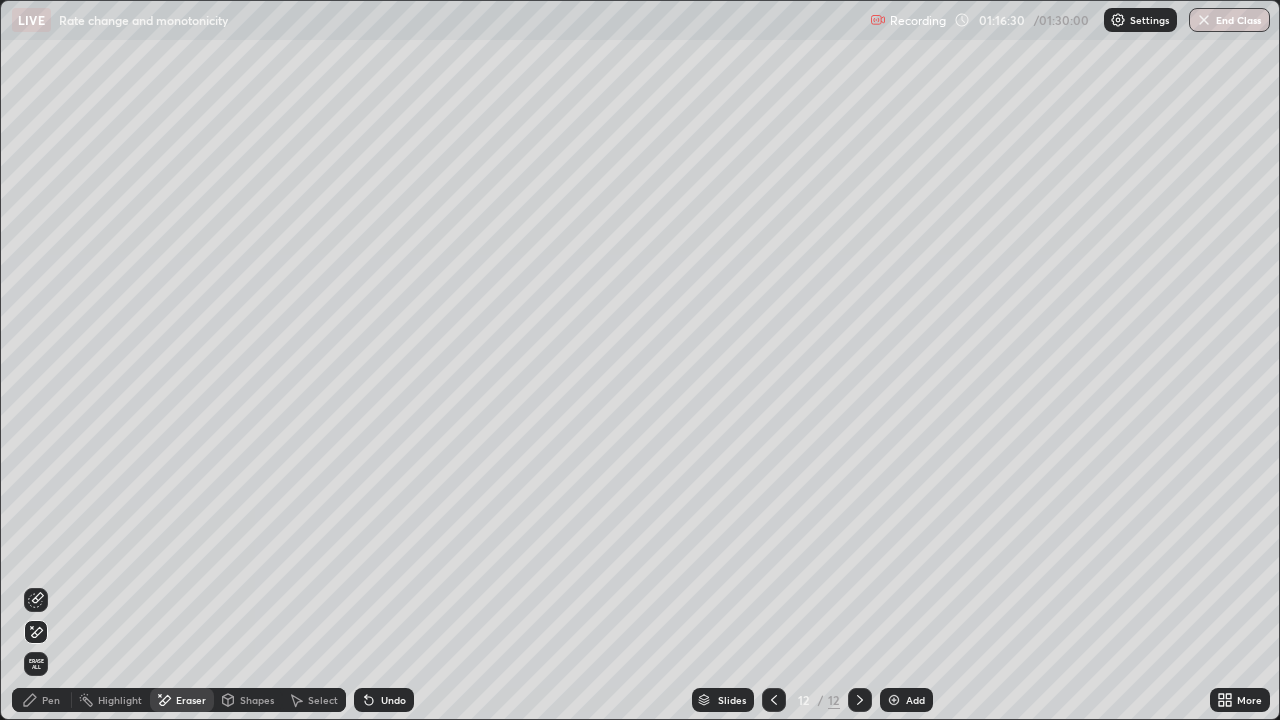 click on "Undo" at bounding box center [384, 700] 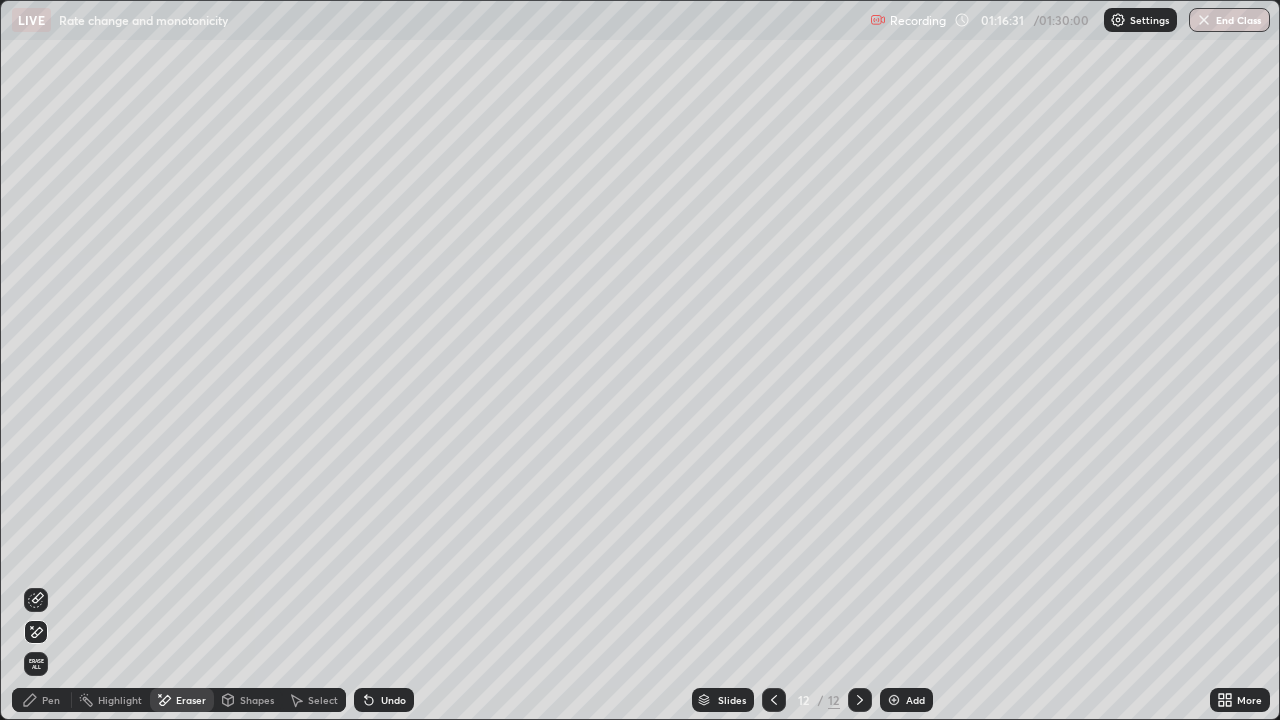 click on "Undo" at bounding box center [393, 700] 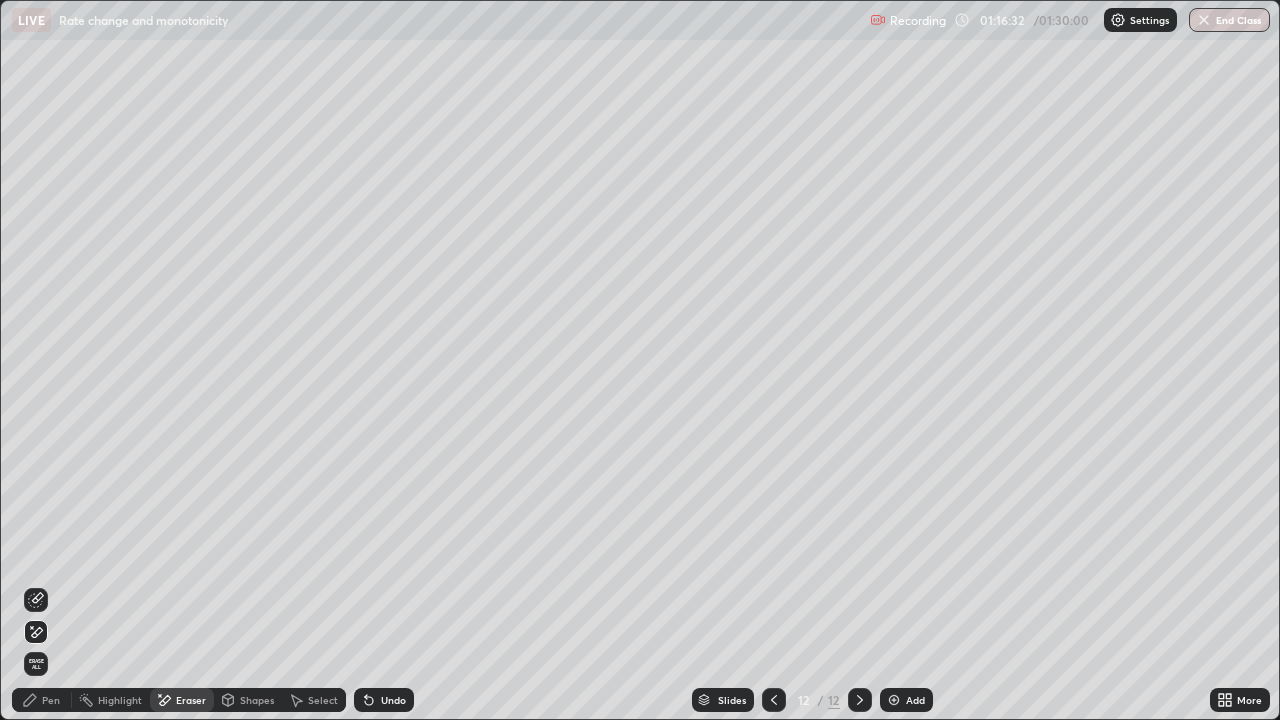 click on "Undo" at bounding box center [393, 700] 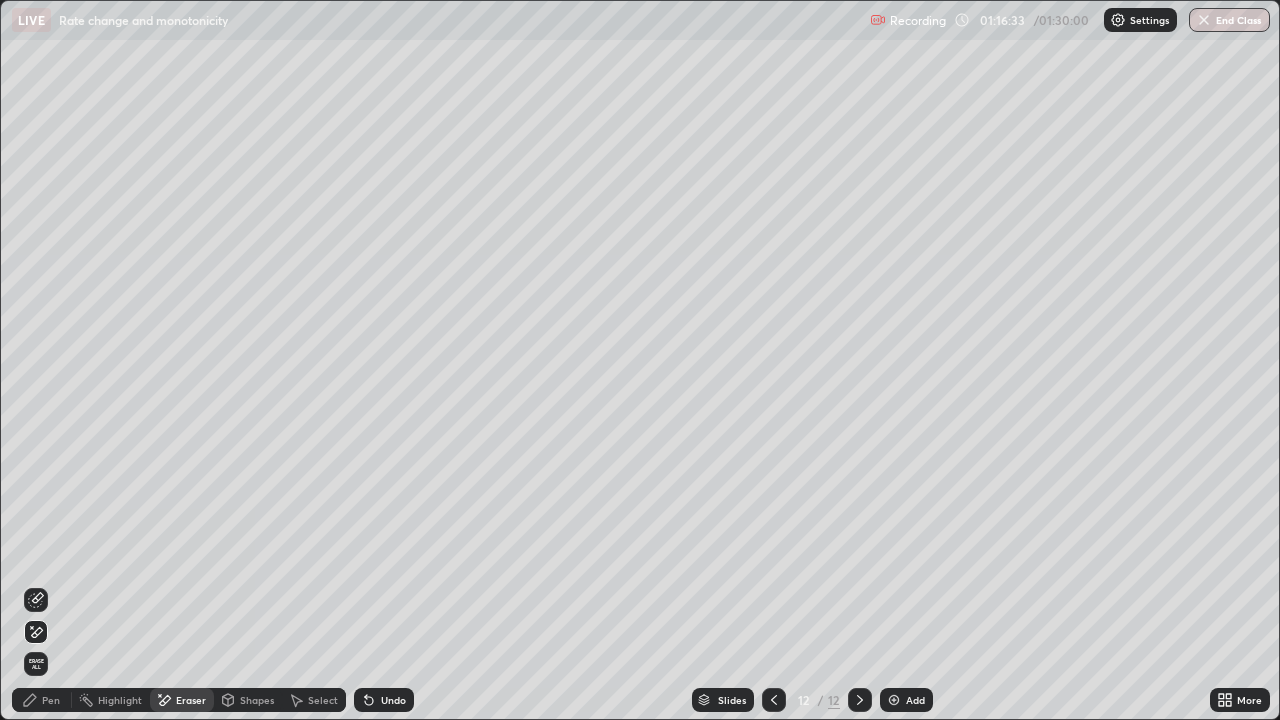 click on "Undo" at bounding box center (393, 700) 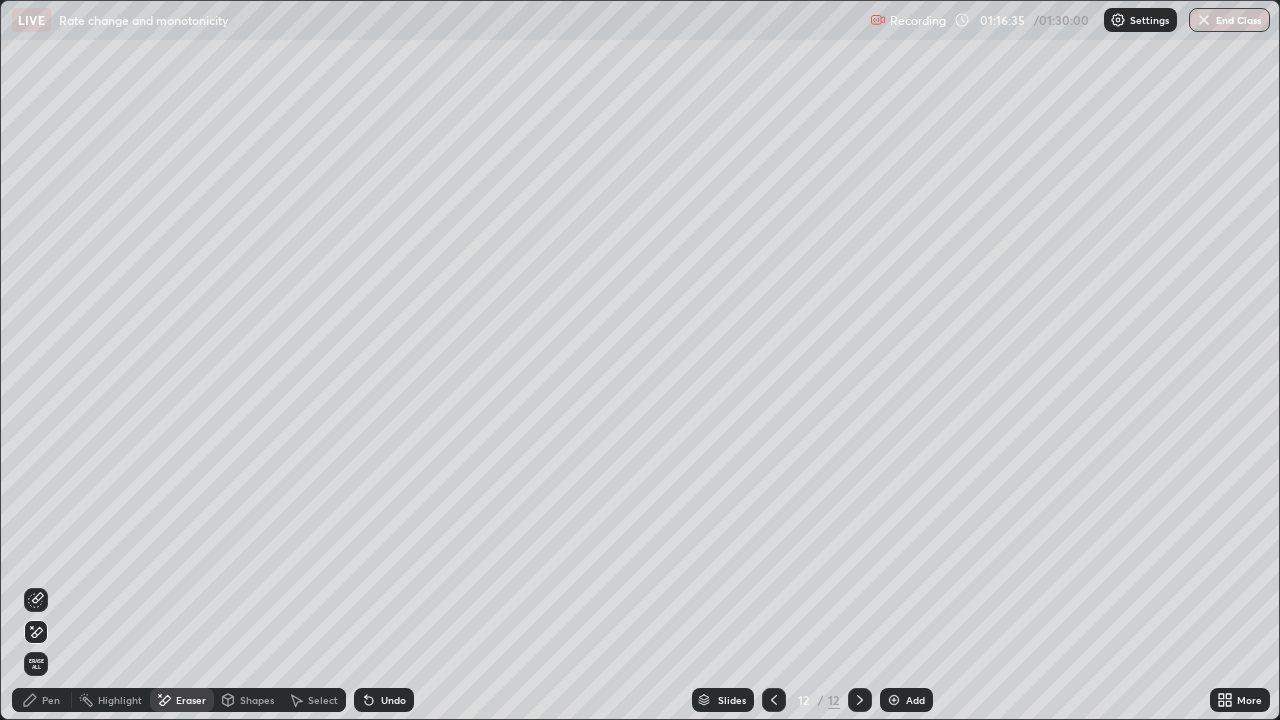 click on "Pen" at bounding box center (51, 700) 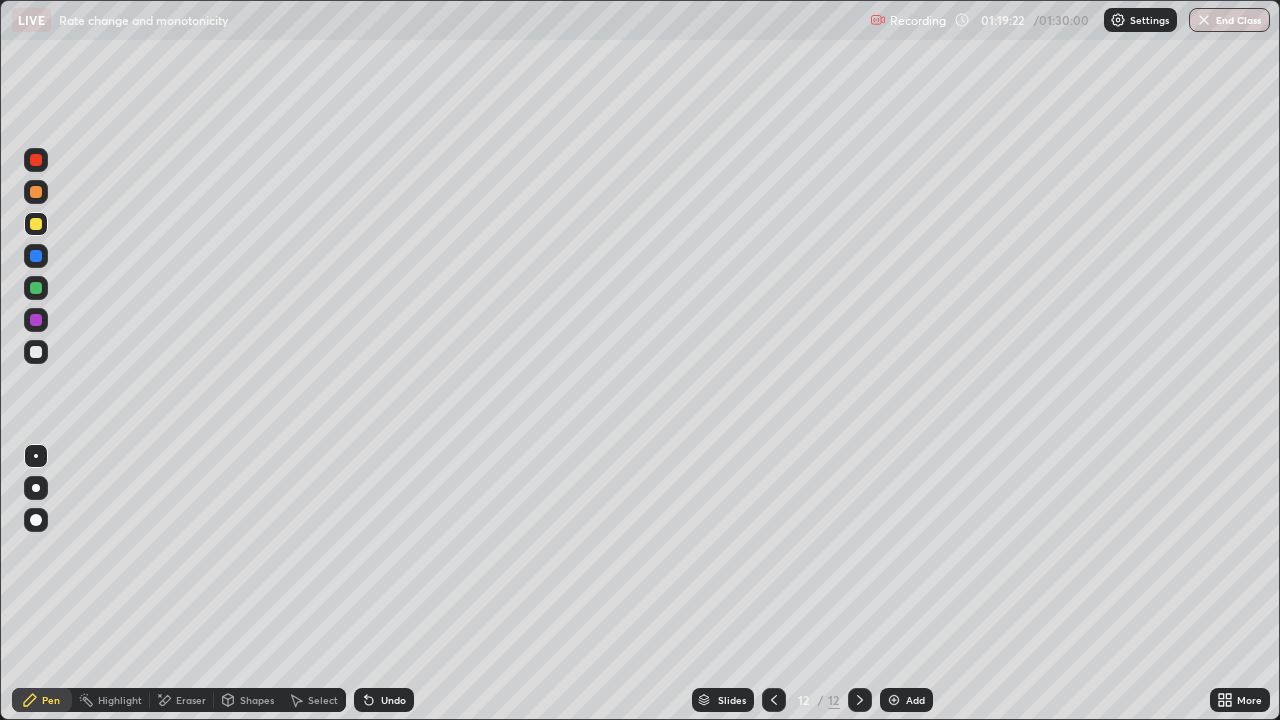 click on "Undo" at bounding box center (393, 700) 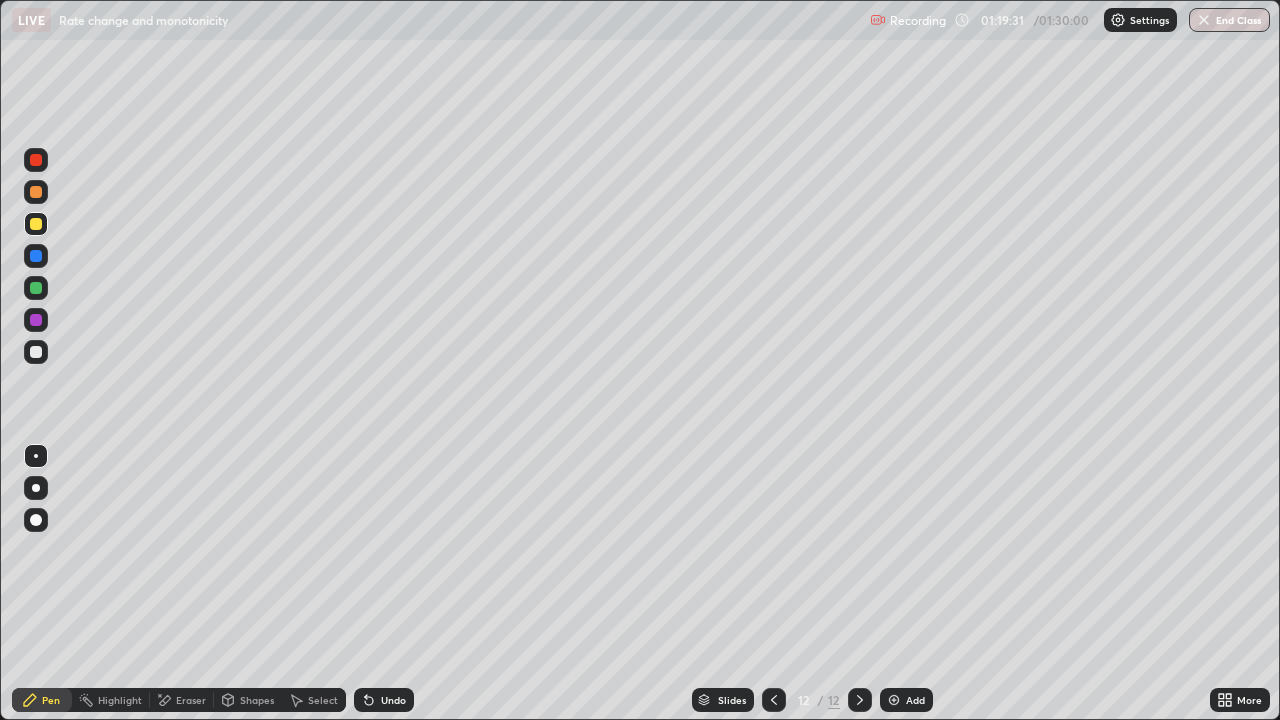 click on "Undo" at bounding box center [380, 700] 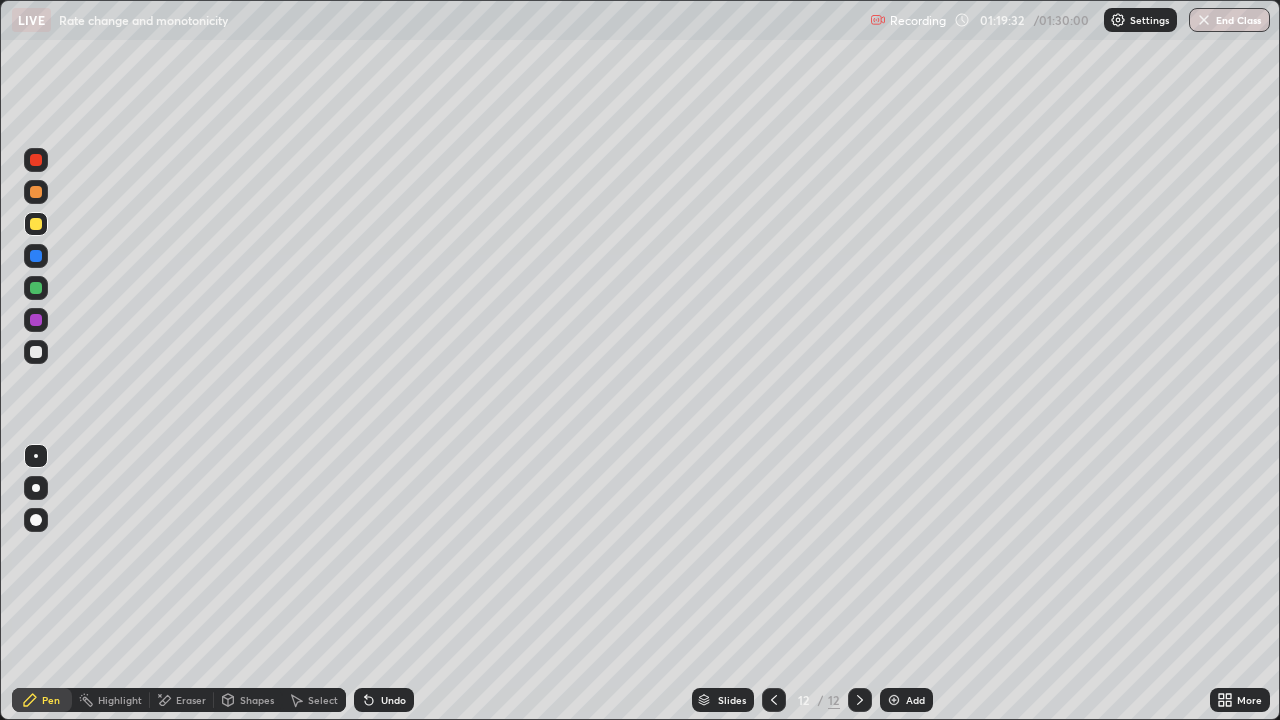 click on "Undo" at bounding box center (380, 700) 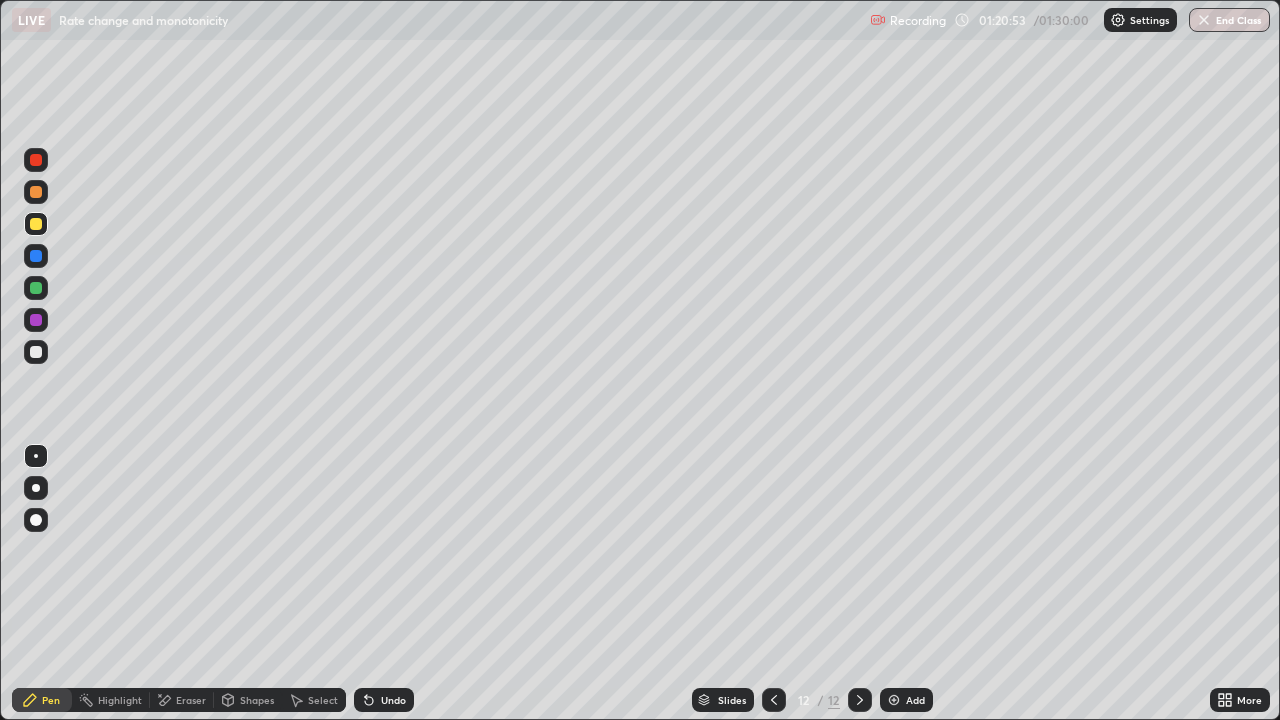click at bounding box center (36, 192) 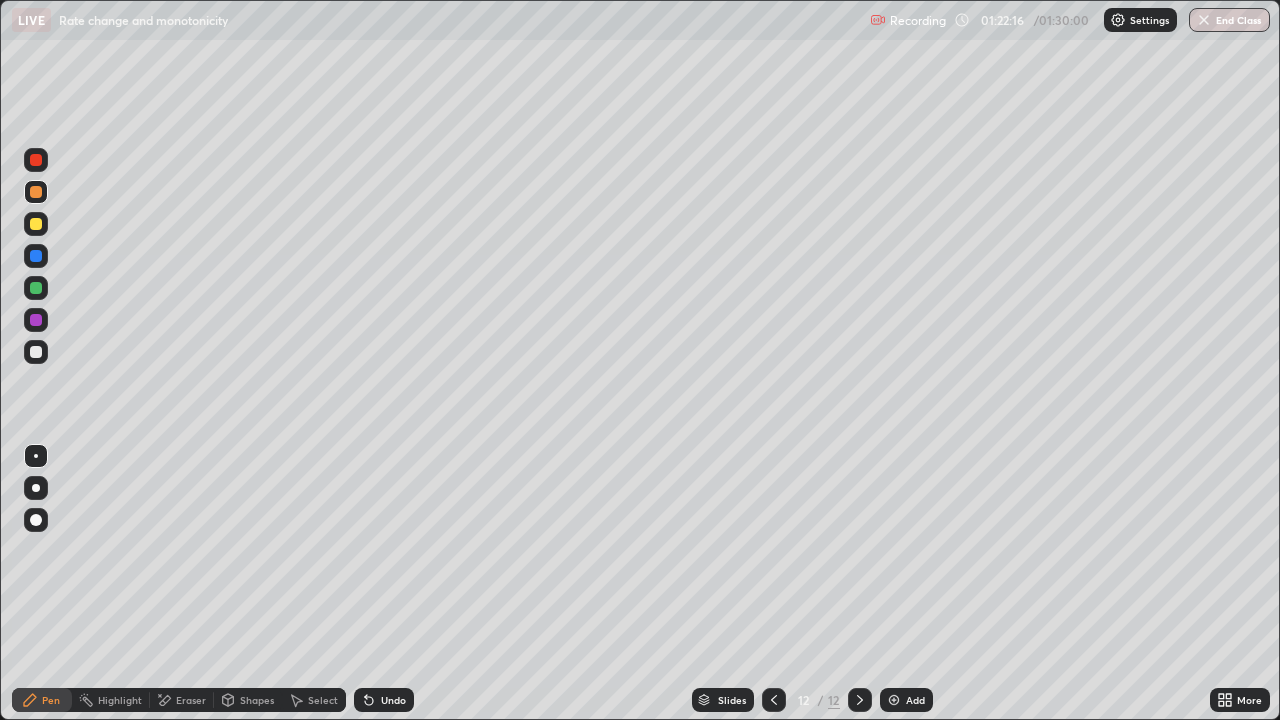 click on "Undo" at bounding box center [393, 700] 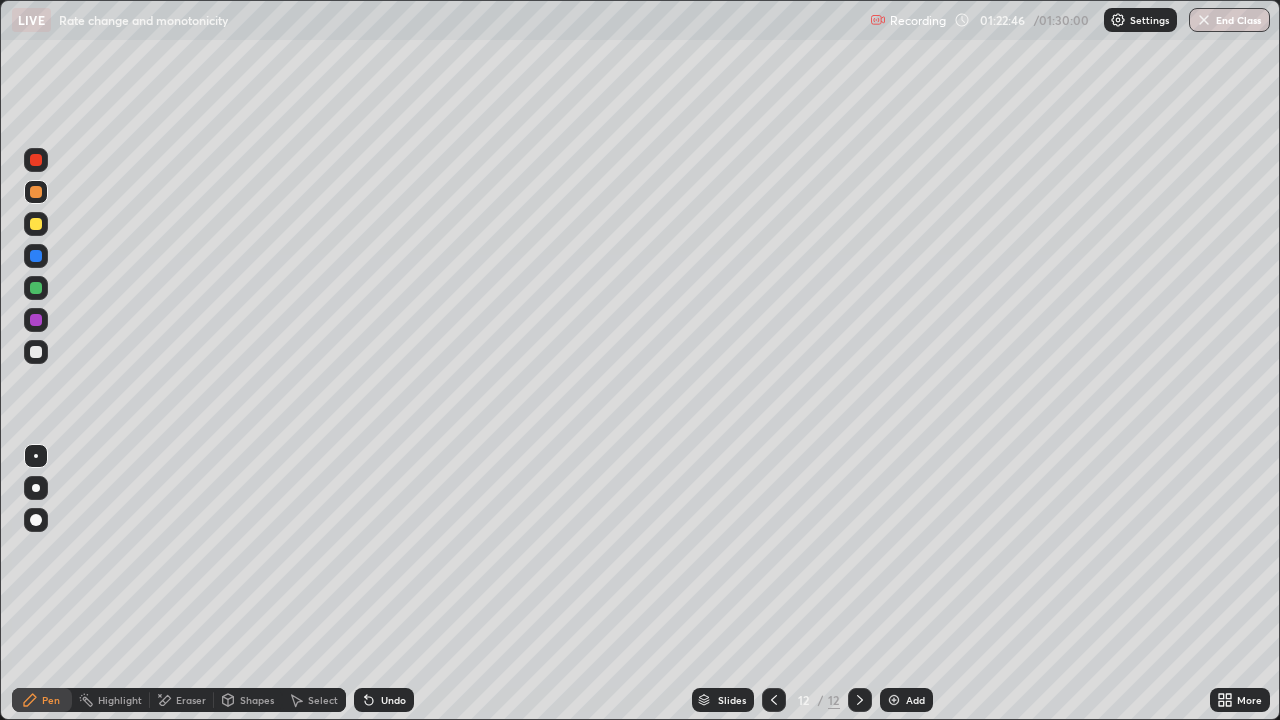 click on "Undo" at bounding box center (384, 700) 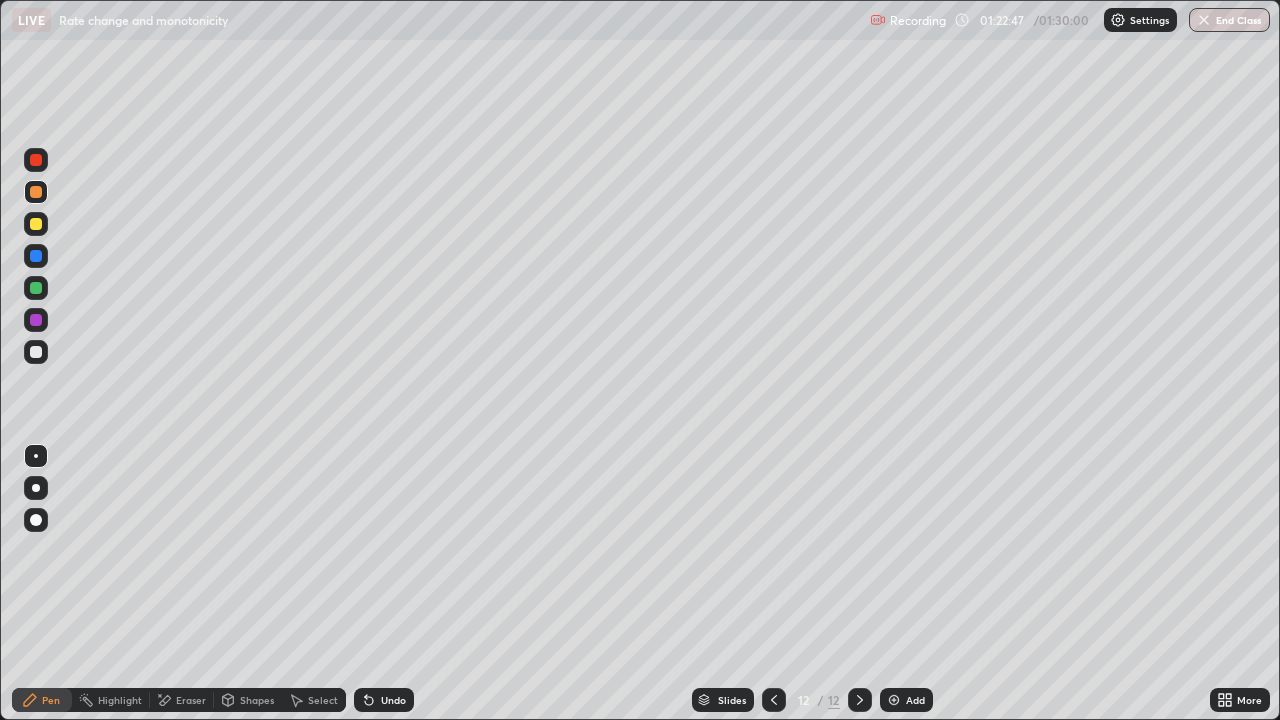 click on "Undo" at bounding box center (384, 700) 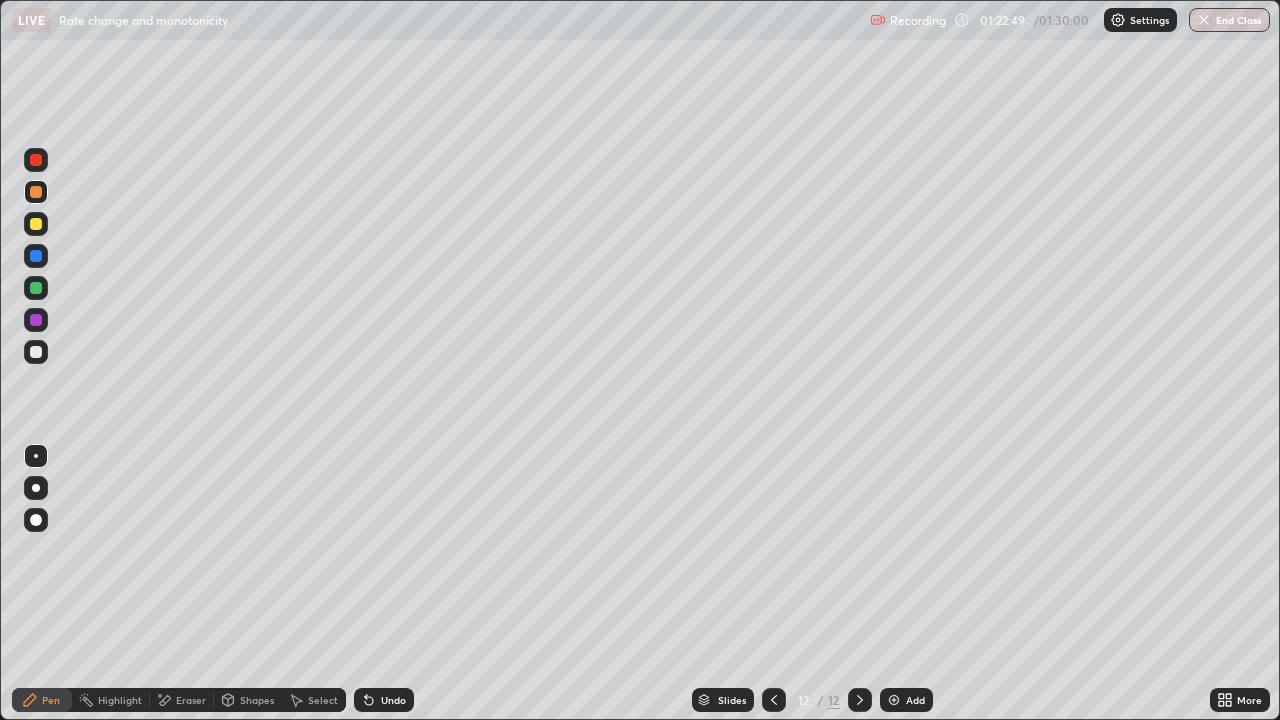 click on "Undo" at bounding box center [384, 700] 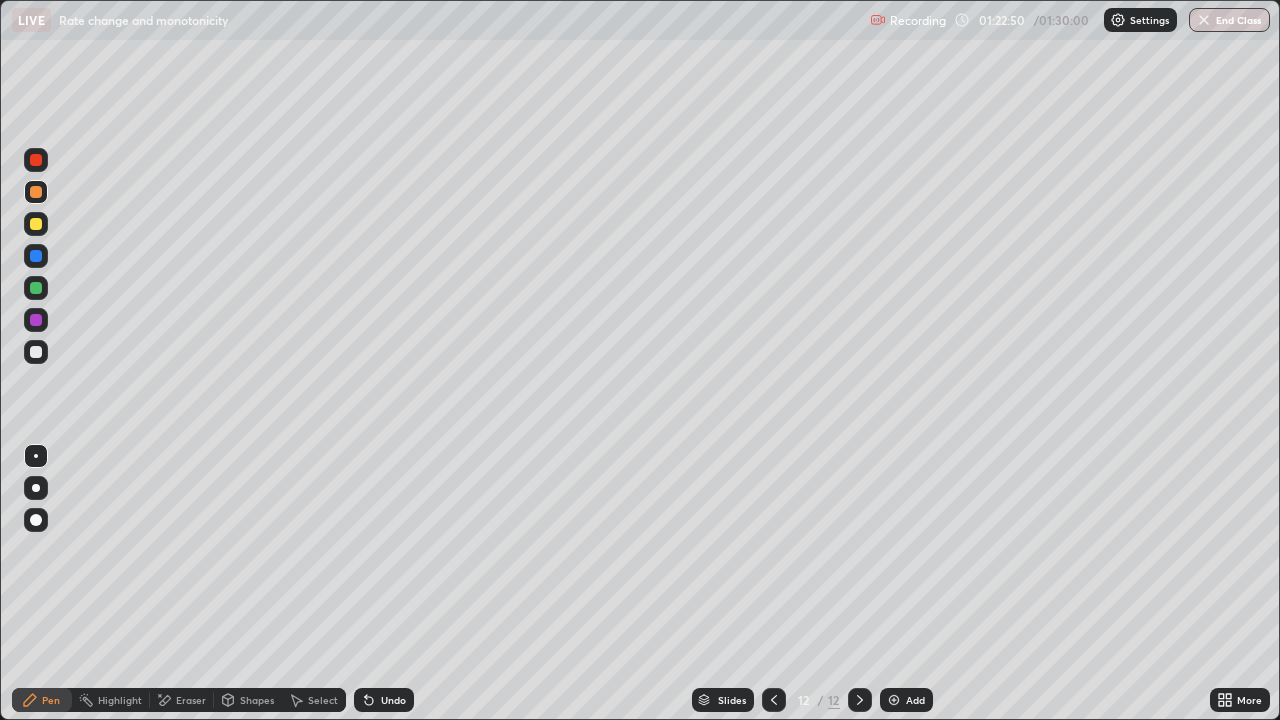 click on "Undo" at bounding box center [384, 700] 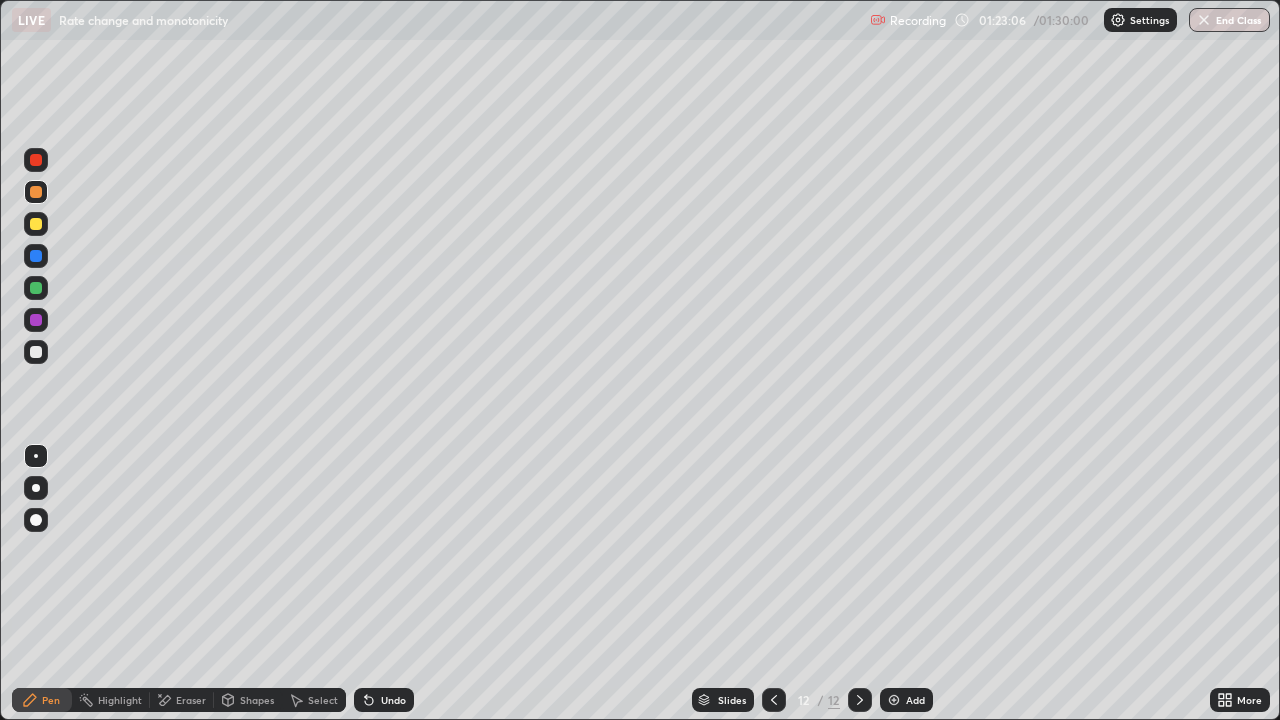 click at bounding box center [36, 352] 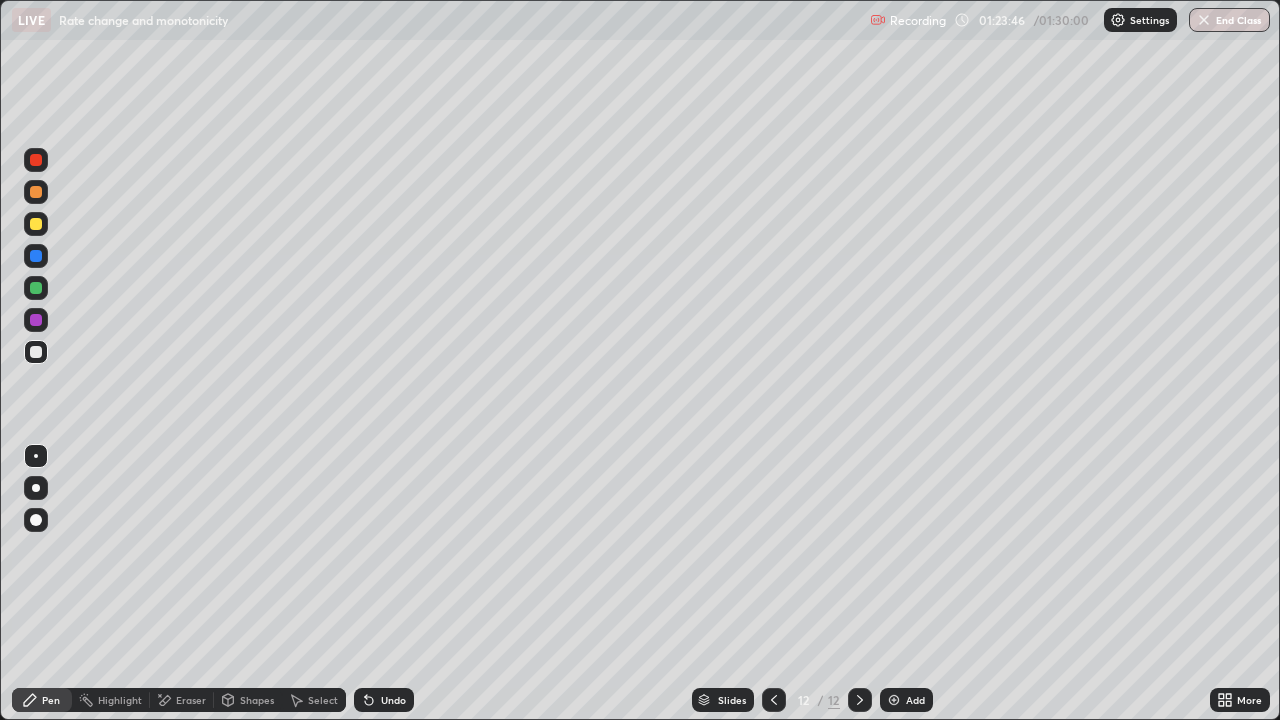click 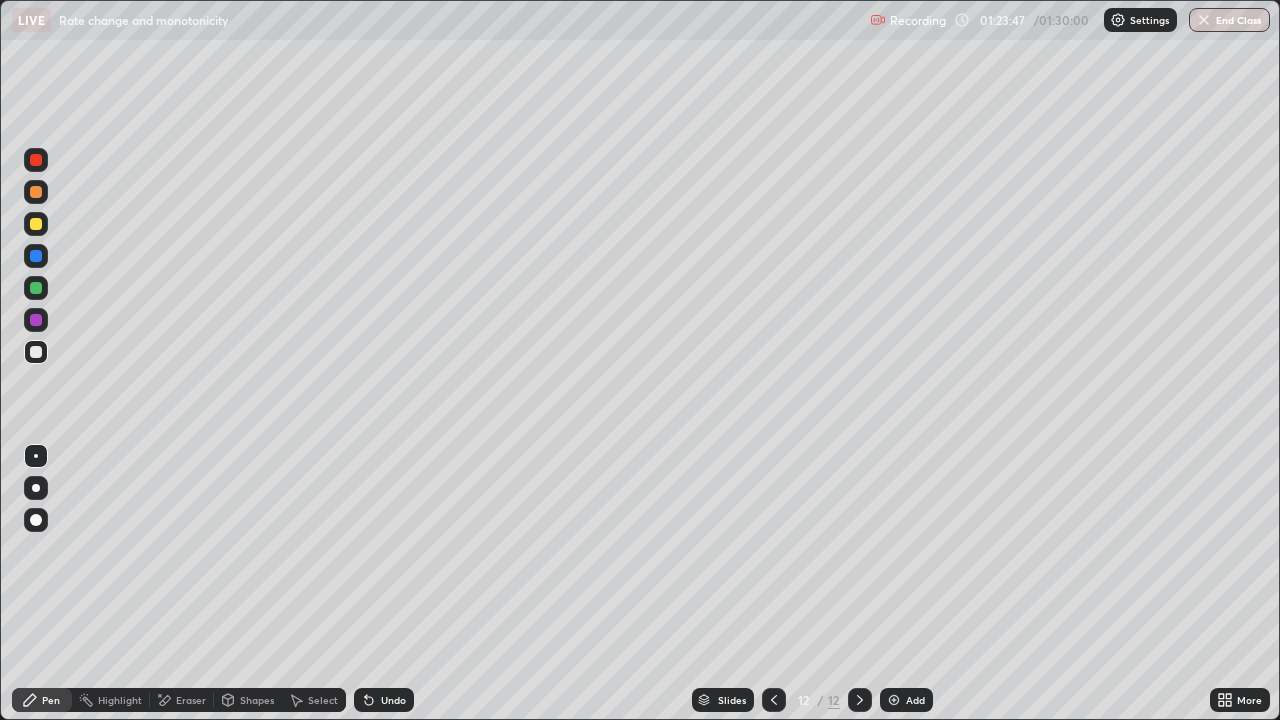 click 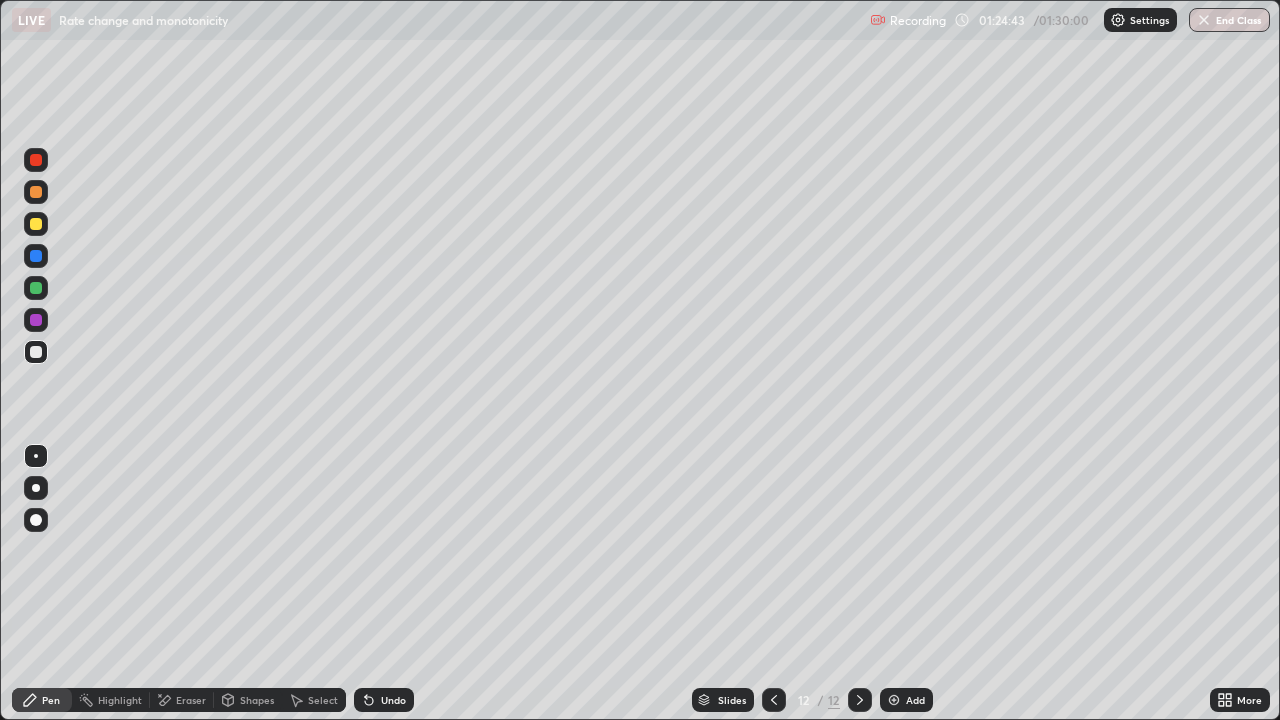 click on "End Class" at bounding box center [1229, 20] 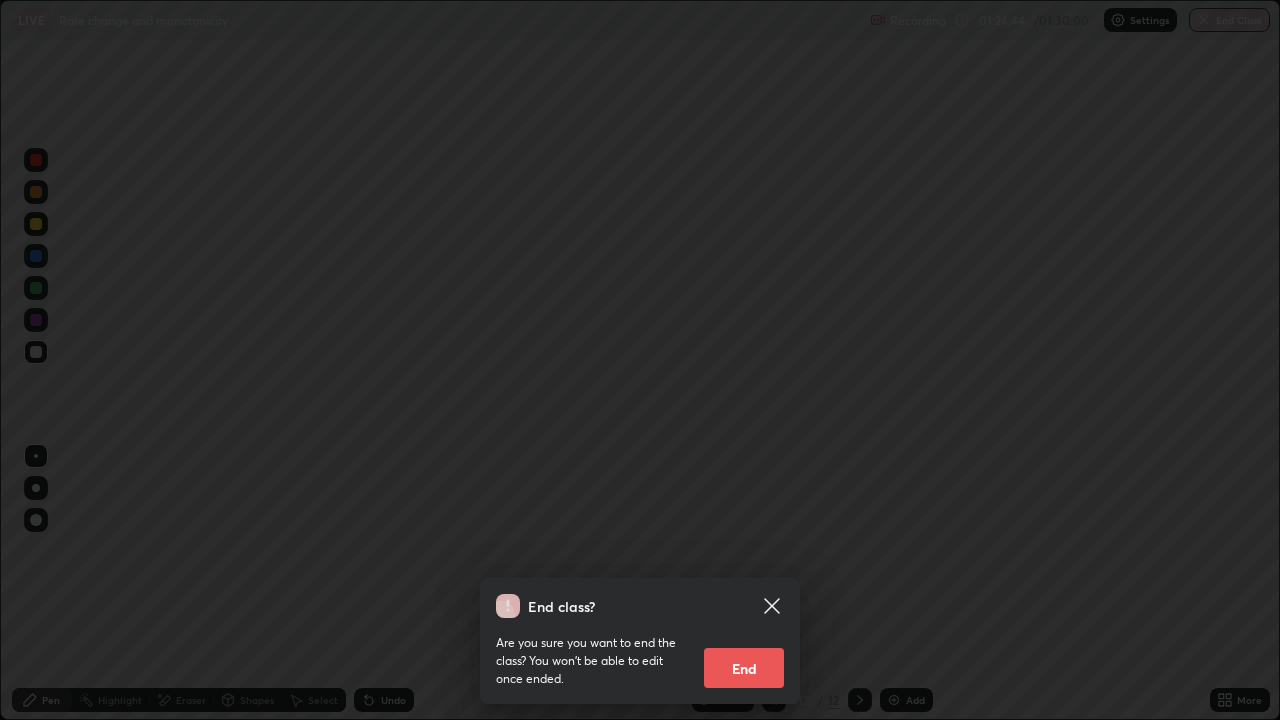 click on "End" at bounding box center [744, 668] 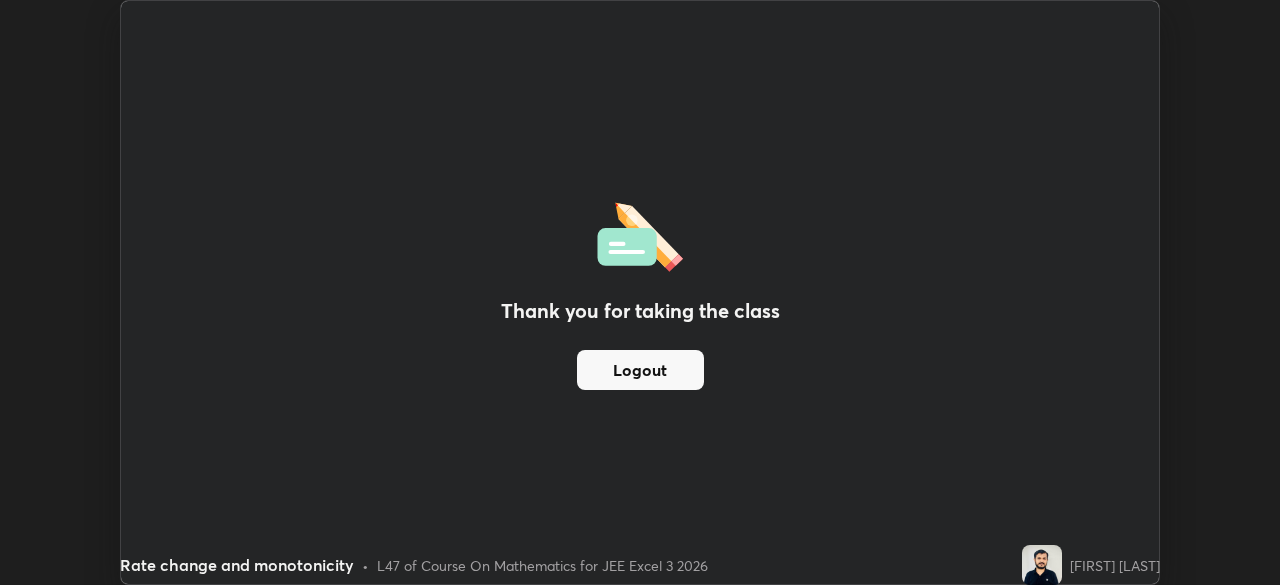 scroll, scrollTop: 585, scrollLeft: 1280, axis: both 